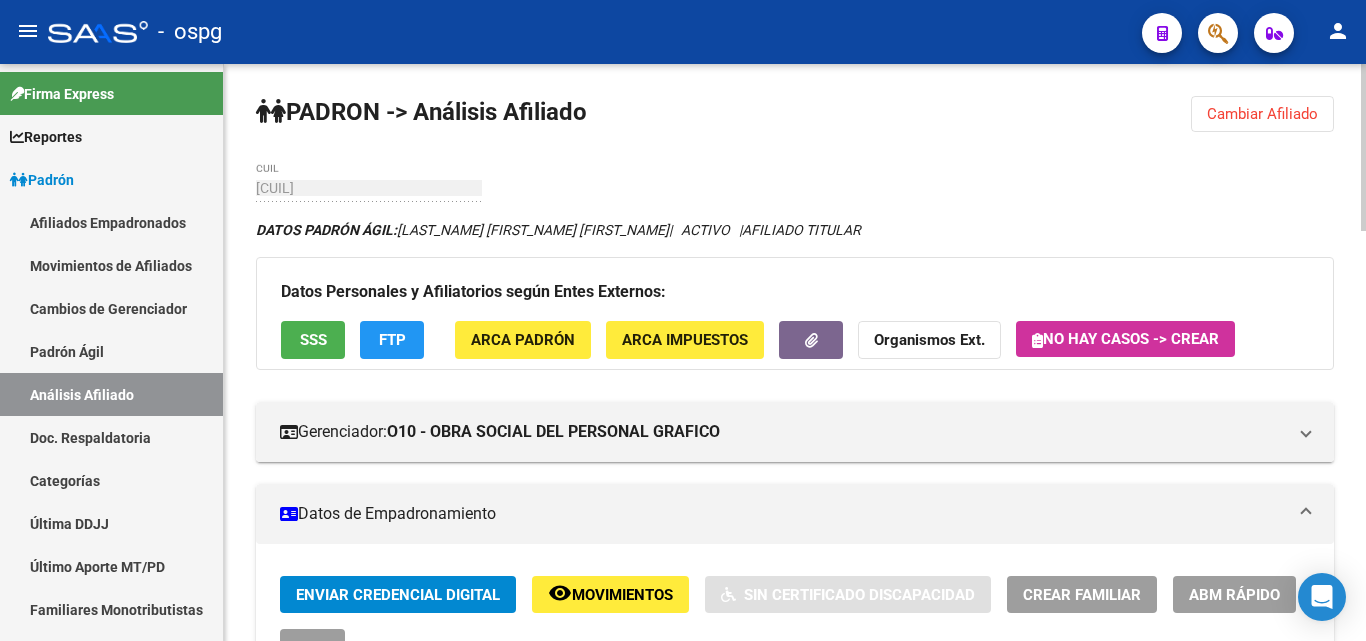 scroll, scrollTop: 0, scrollLeft: 0, axis: both 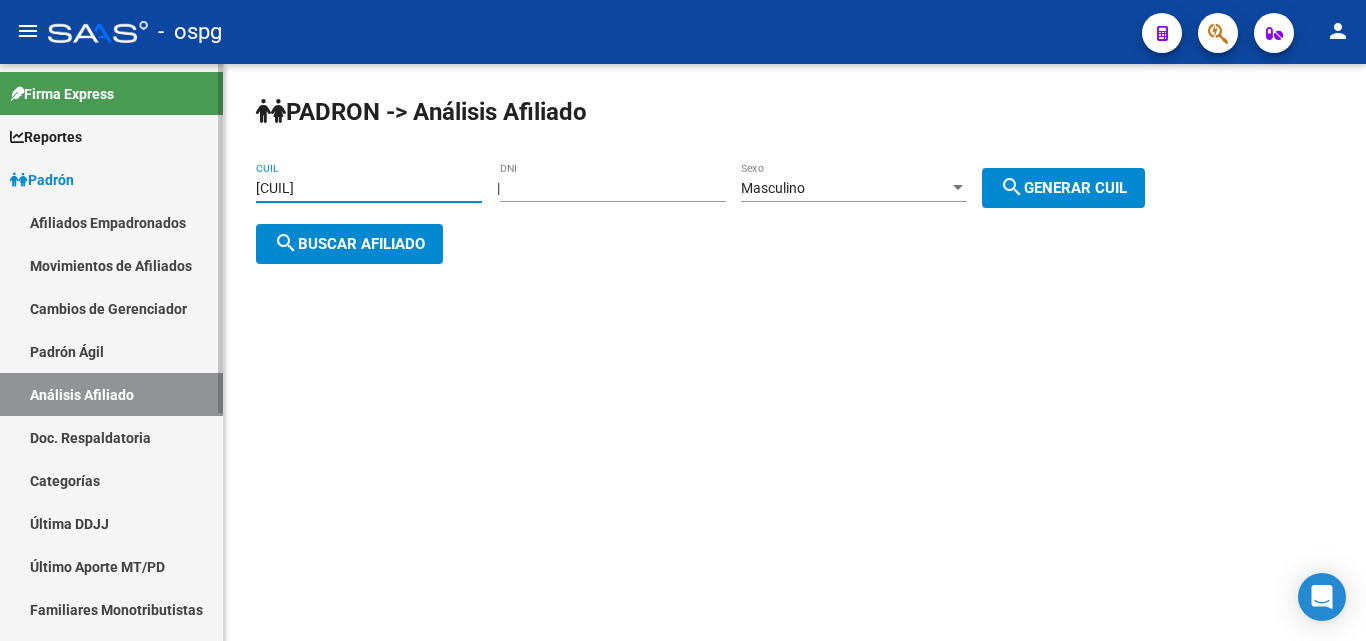 drag, startPoint x: 360, startPoint y: 187, endPoint x: 210, endPoint y: 194, distance: 150.16324 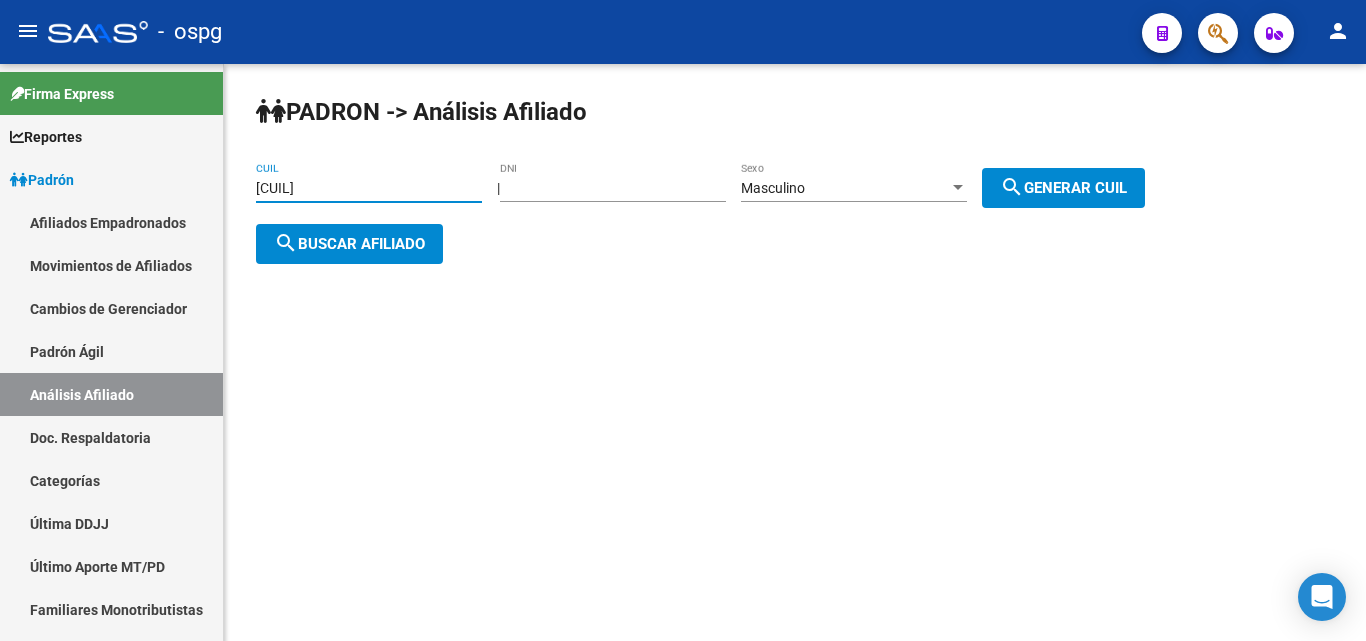 type on "[CUIL]" 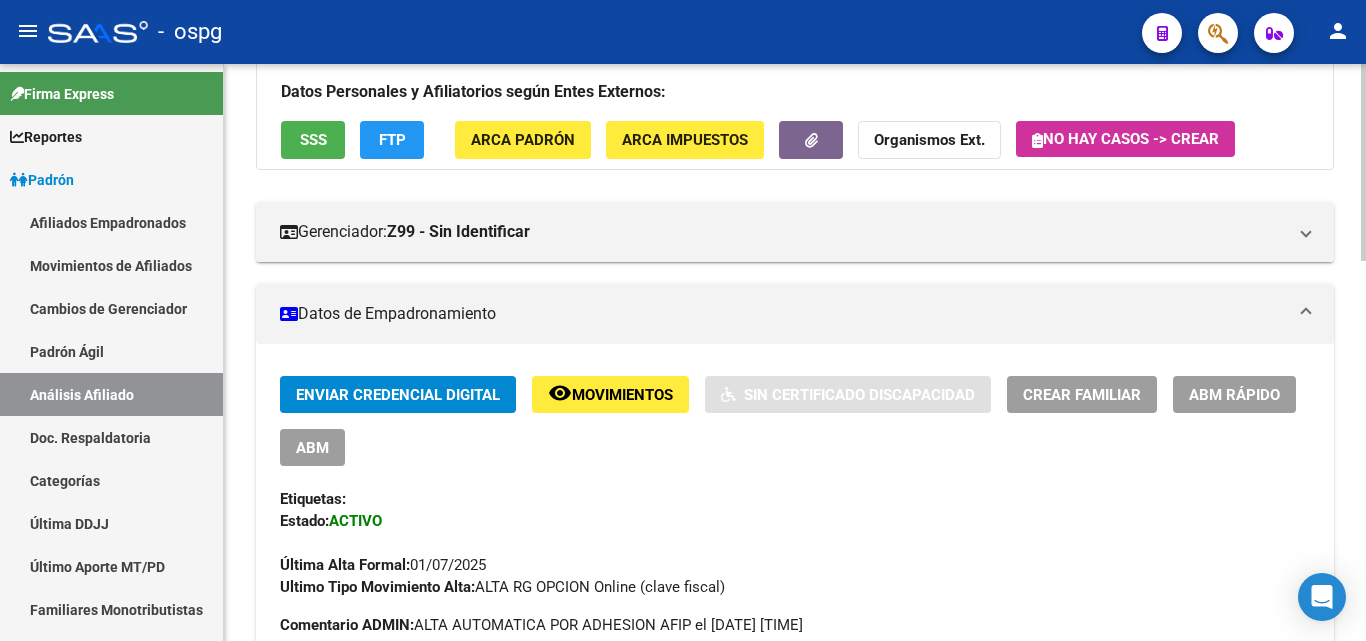 scroll, scrollTop: 300, scrollLeft: 0, axis: vertical 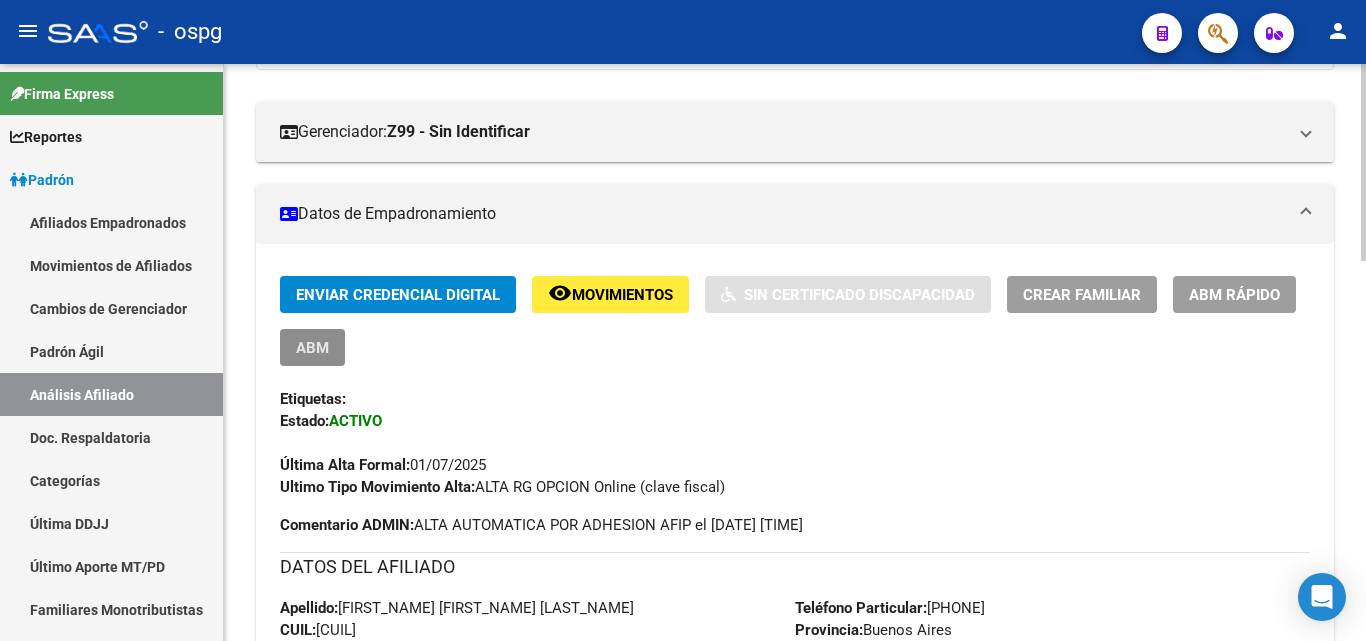 click on "ABM" at bounding box center [312, 347] 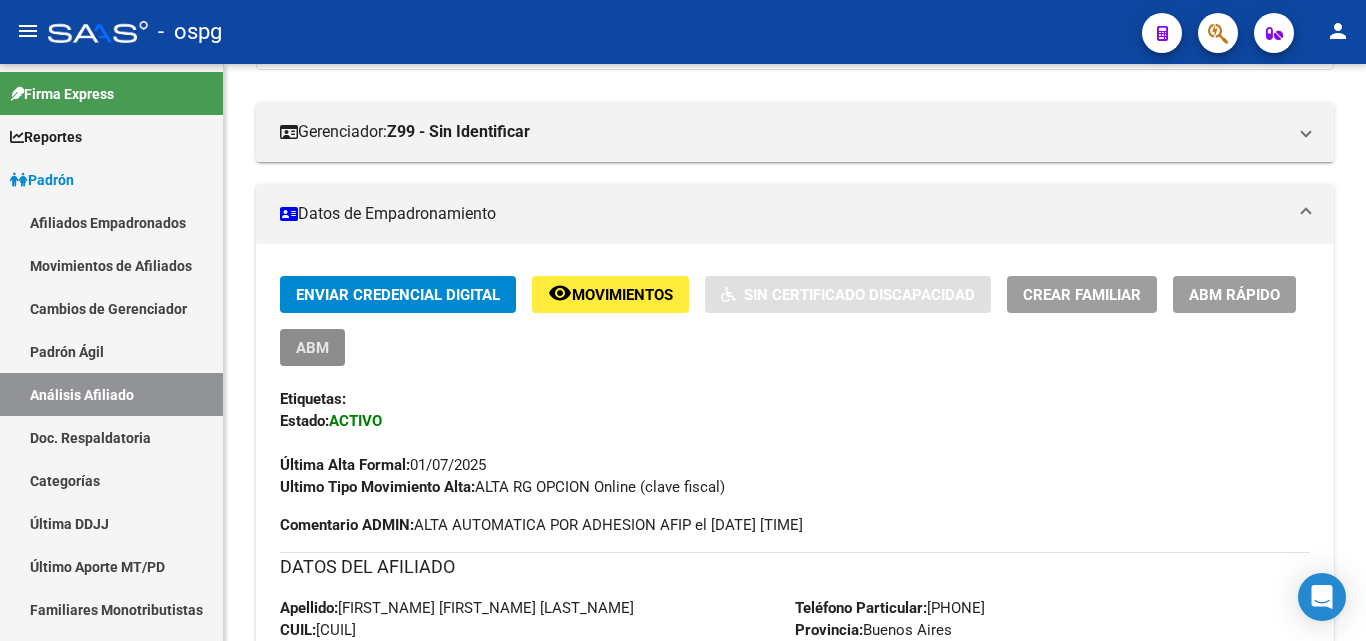 scroll, scrollTop: 0, scrollLeft: 0, axis: both 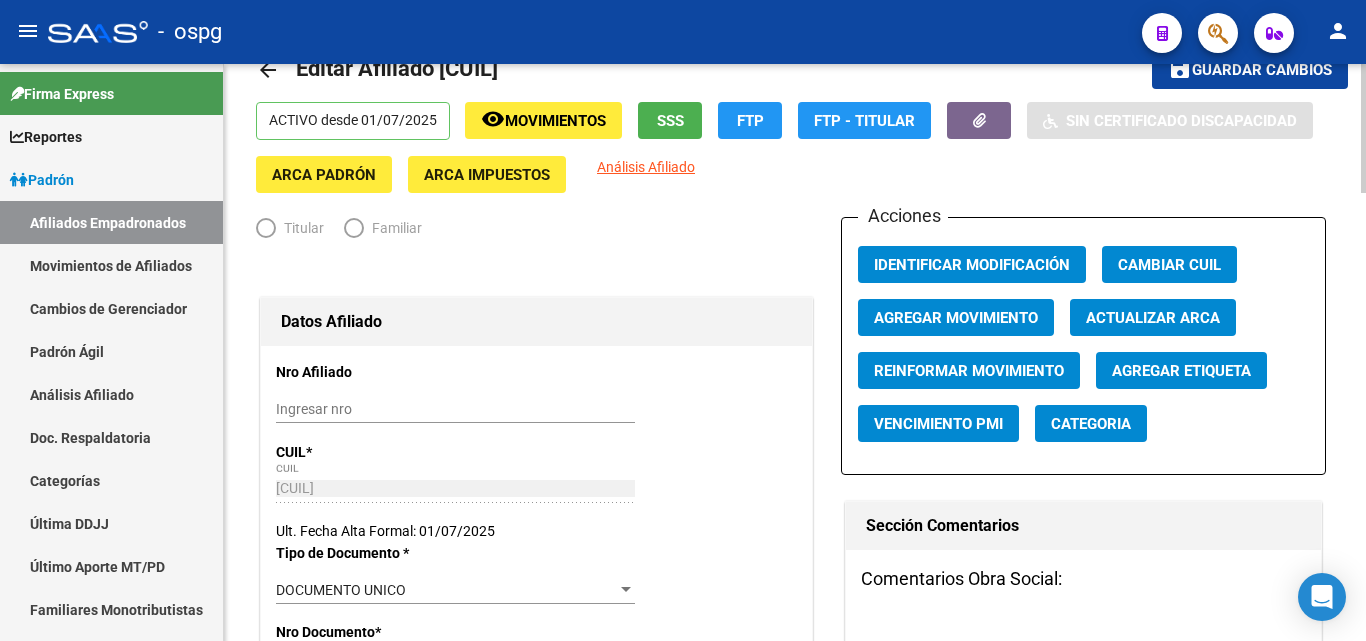 radio on "true" 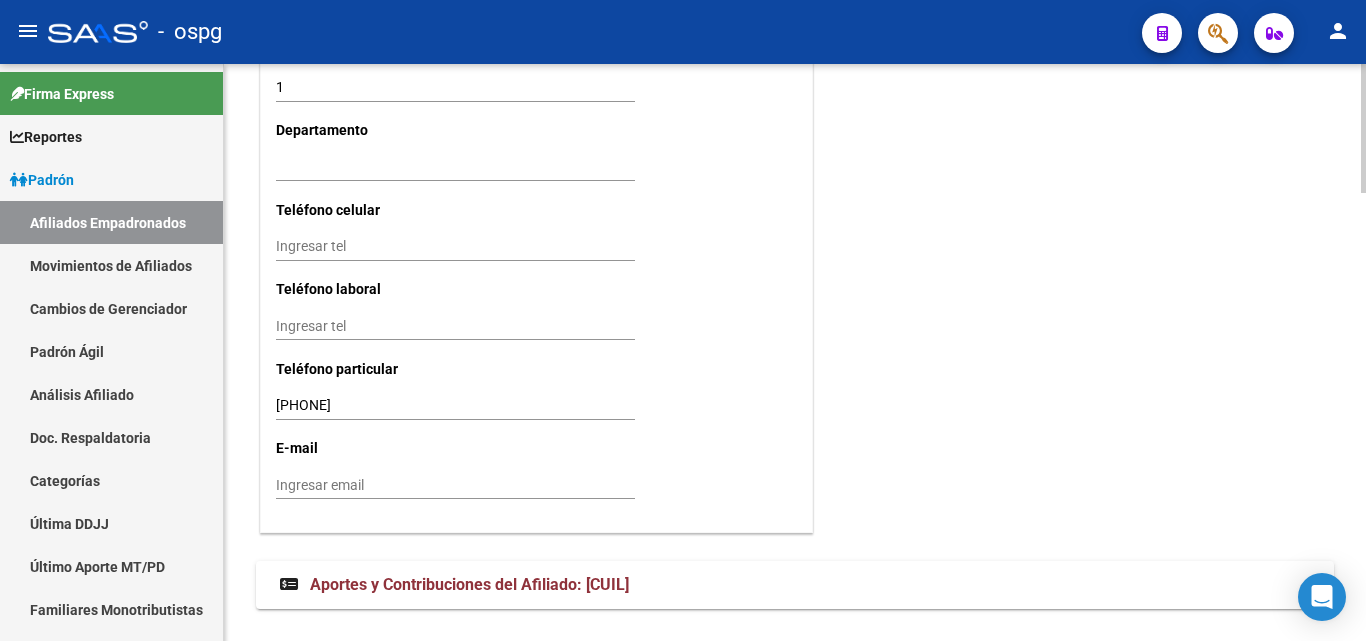 scroll, scrollTop: 1958, scrollLeft: 0, axis: vertical 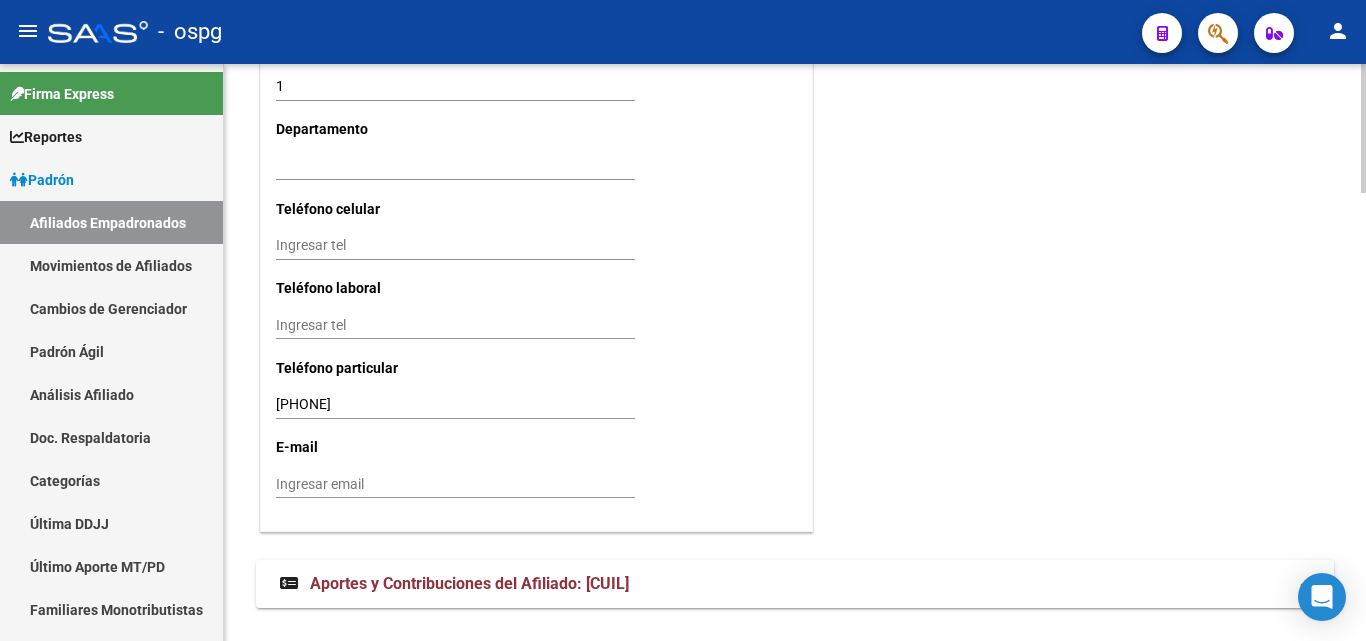 click on "Ingresar tel" at bounding box center (455, 245) 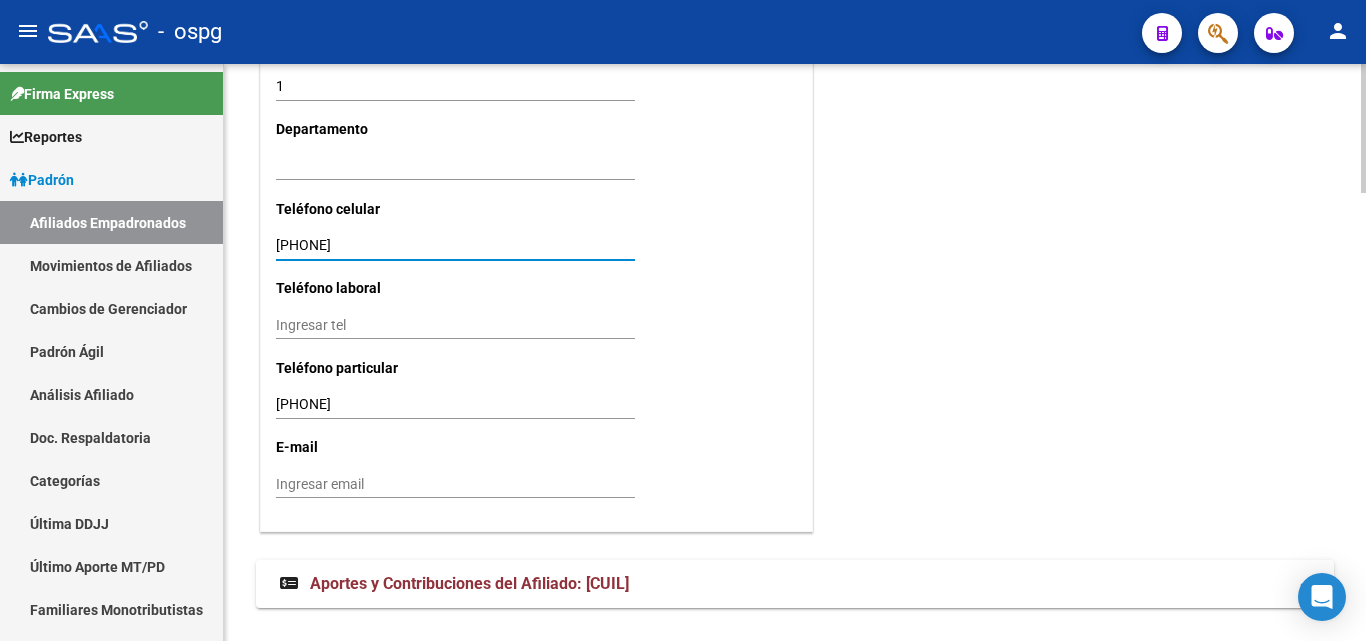type on "[PHONE]" 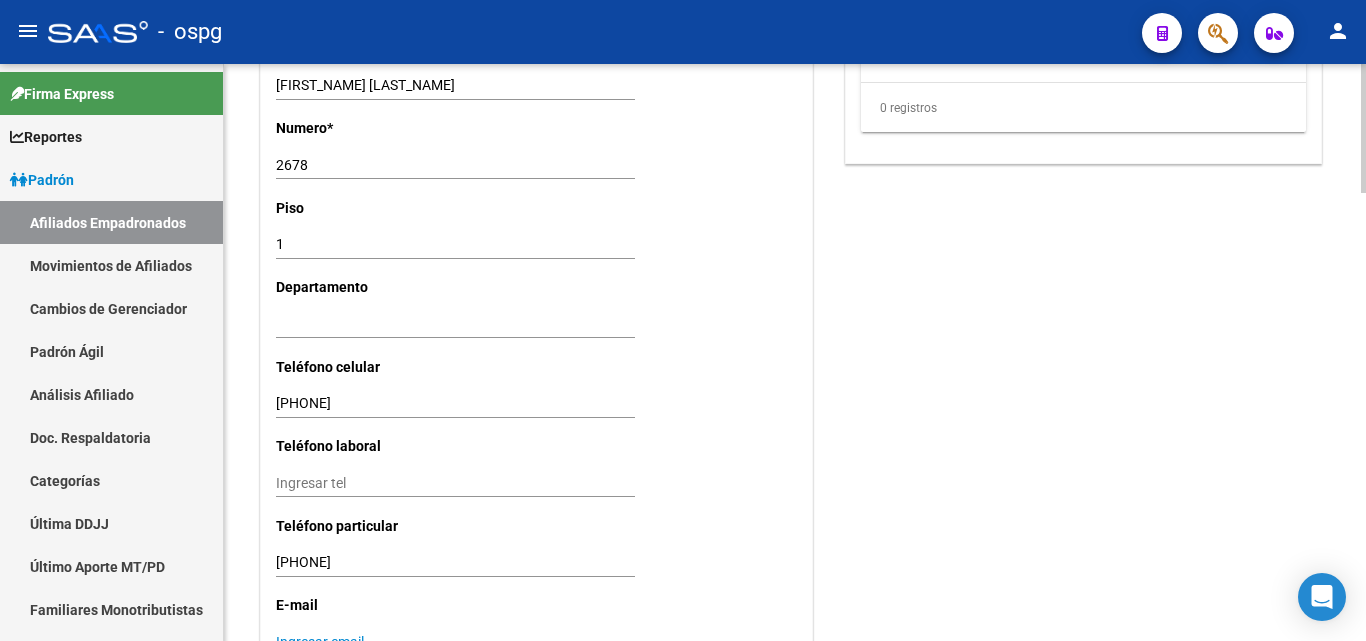 scroll, scrollTop: 1997, scrollLeft: 0, axis: vertical 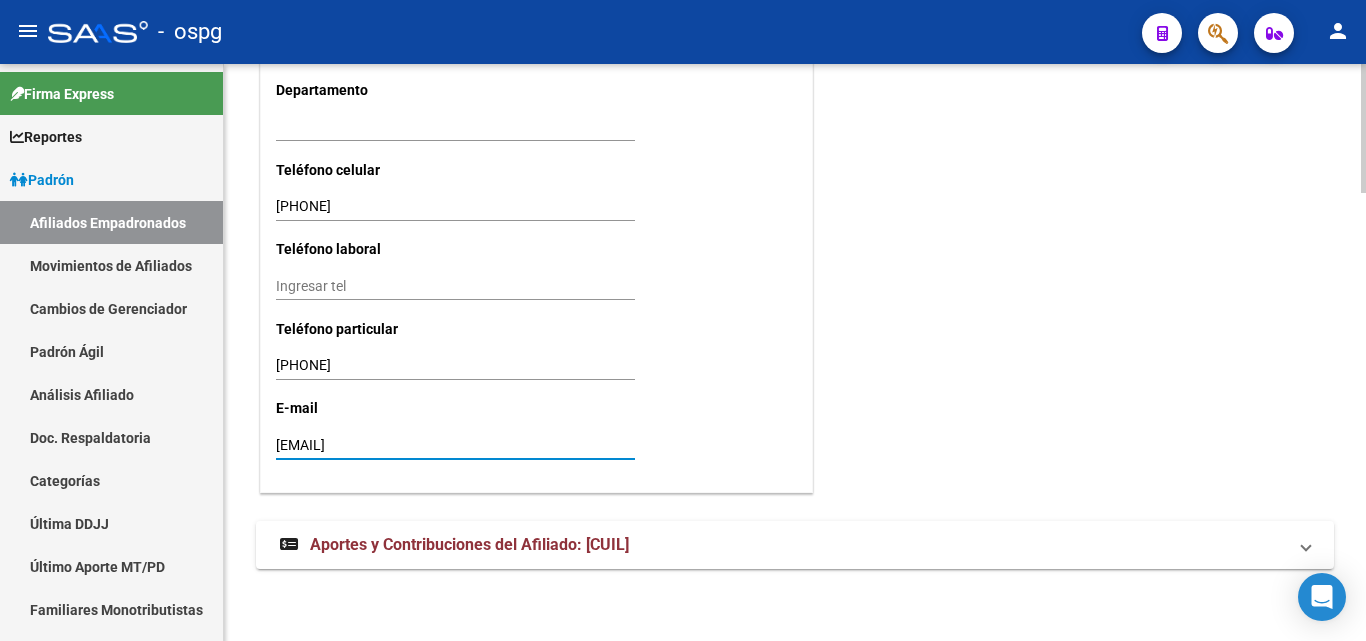 type on "[EMAIL]" 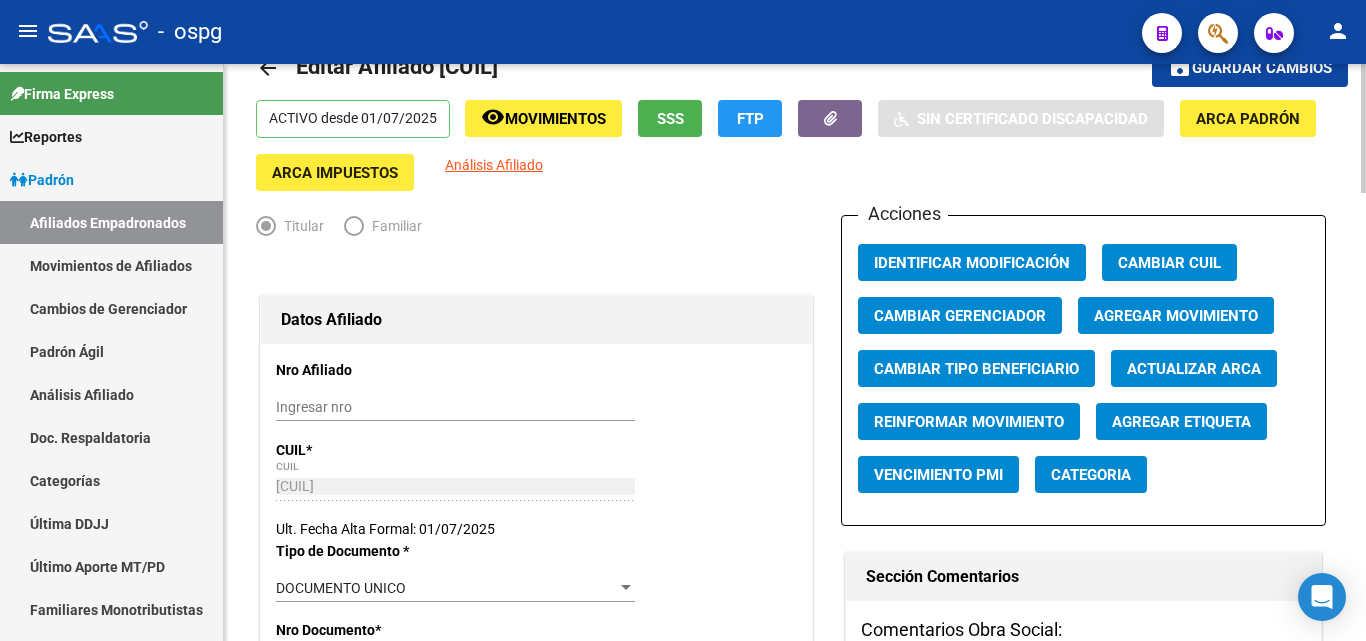 scroll, scrollTop: 0, scrollLeft: 0, axis: both 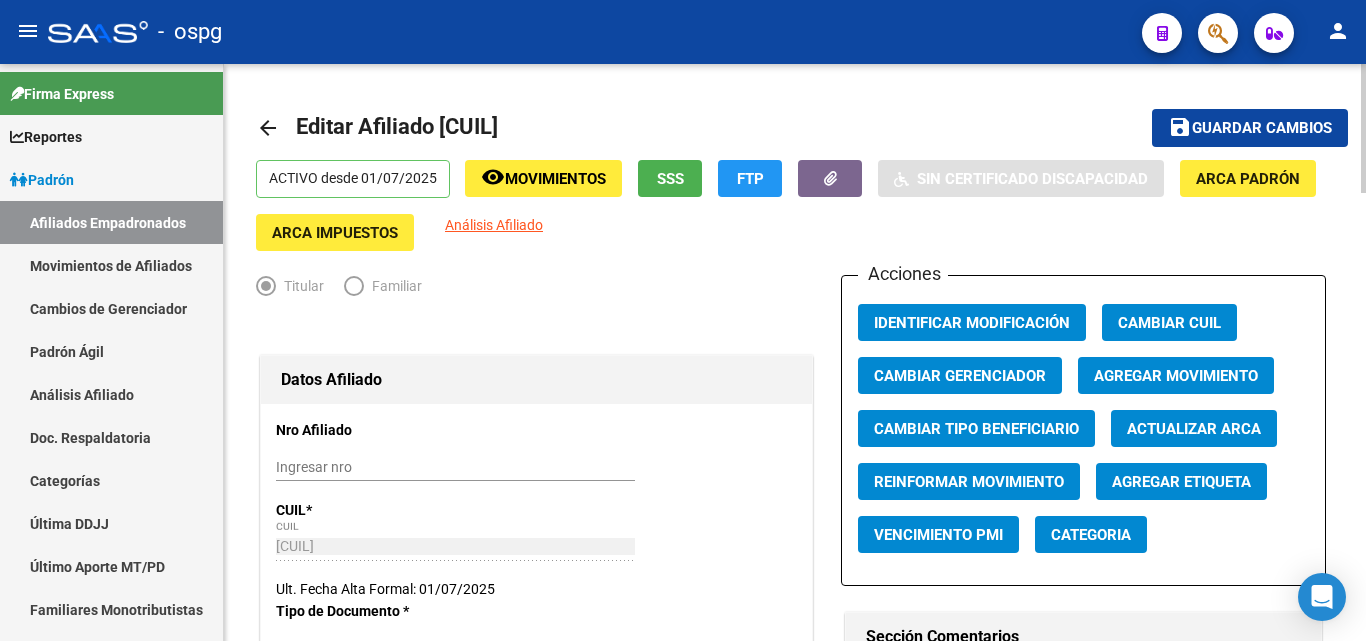 type on "[EMAIL]" 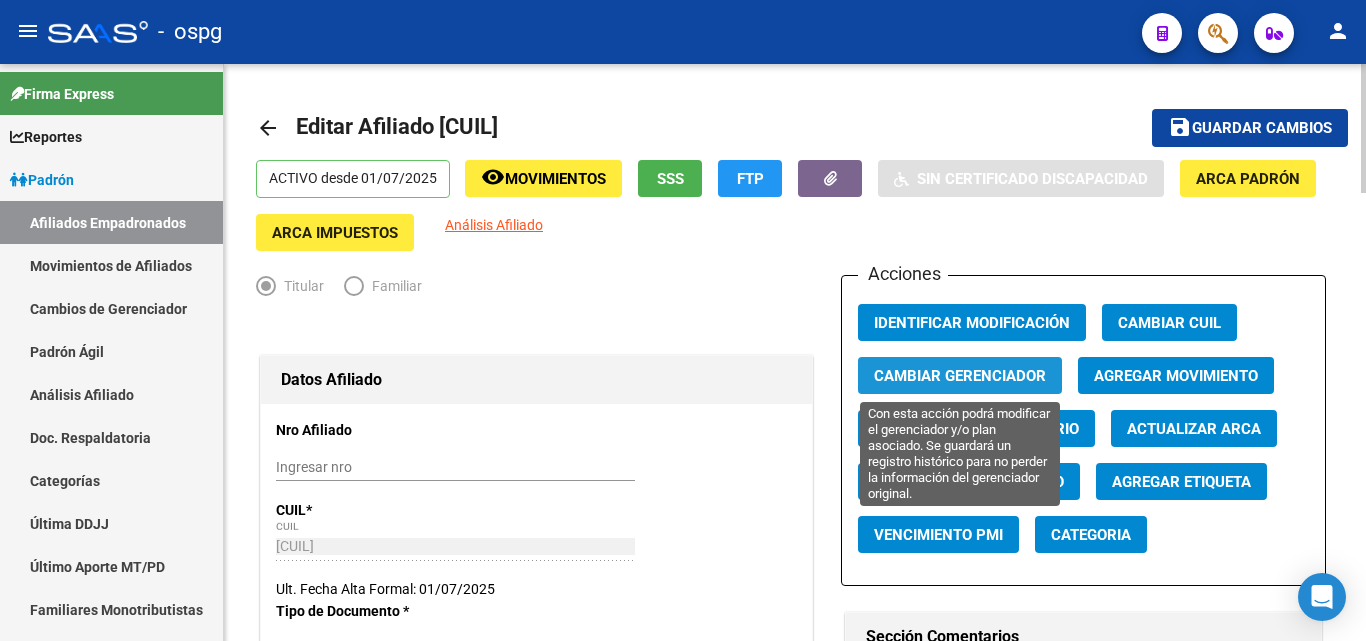 click on "Cambiar Gerenciador" 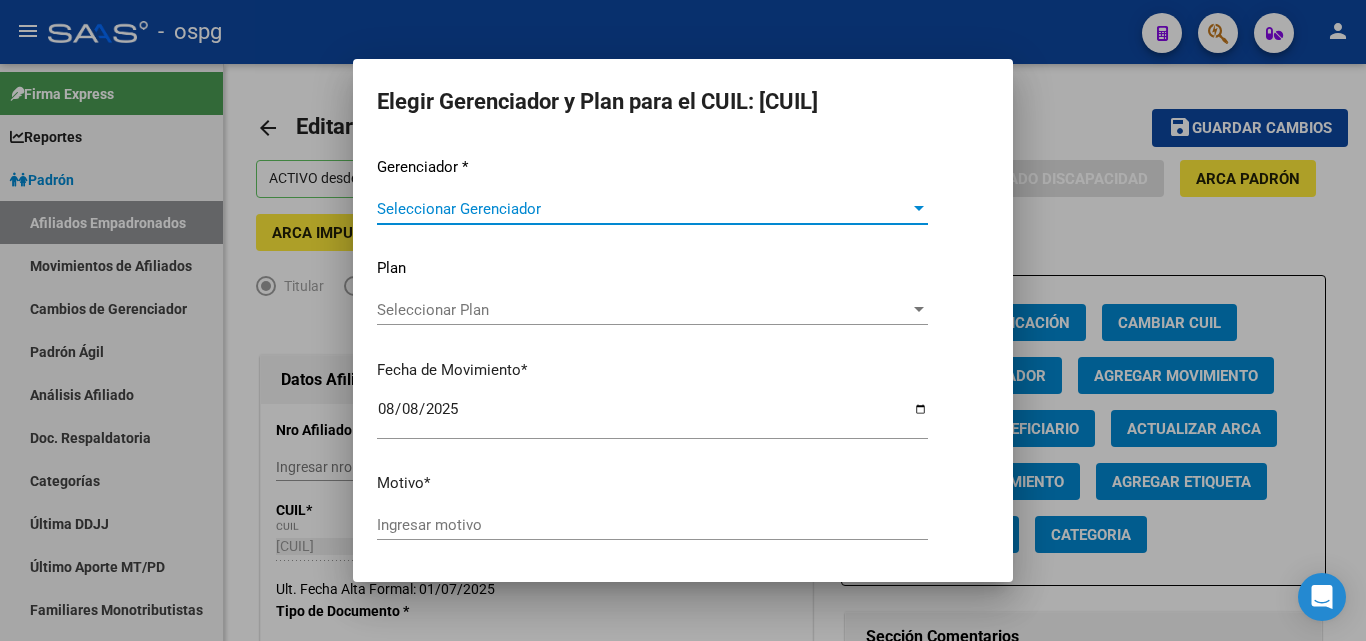 click on "Seleccionar Gerenciador" at bounding box center (643, 209) 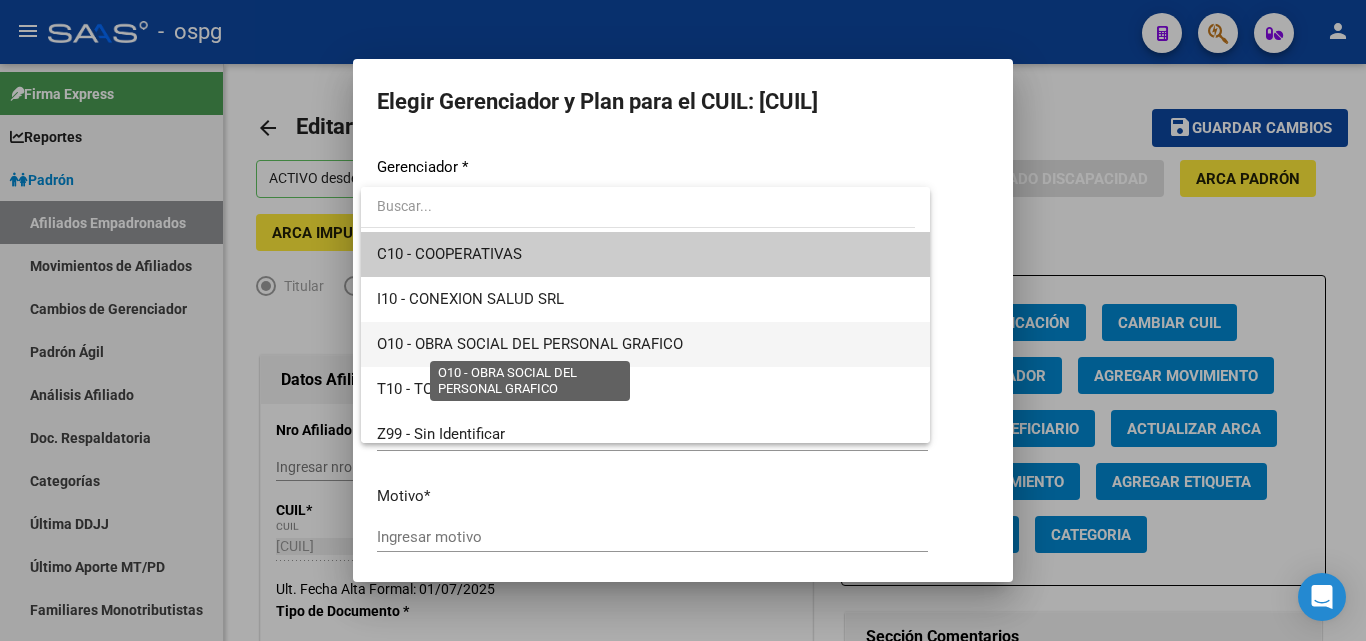 click on "O10 - OBRA SOCIAL DEL PERSONAL GRAFICO" at bounding box center [530, 344] 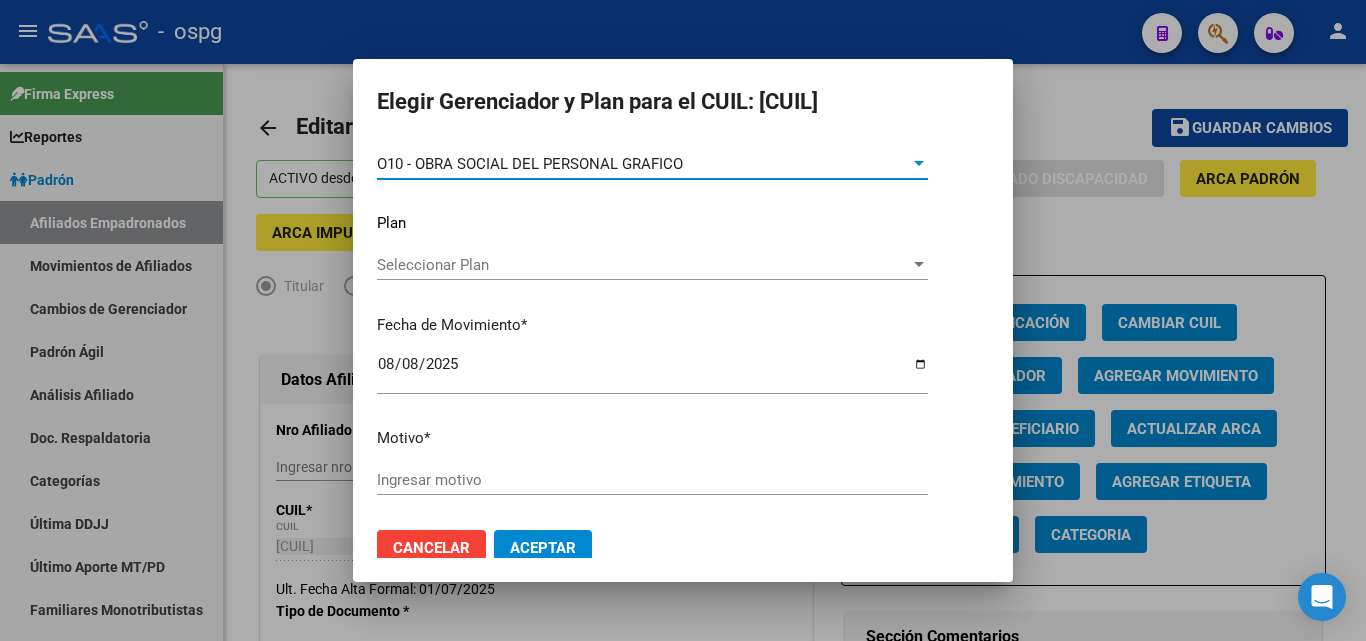 scroll, scrollTop: 69, scrollLeft: 0, axis: vertical 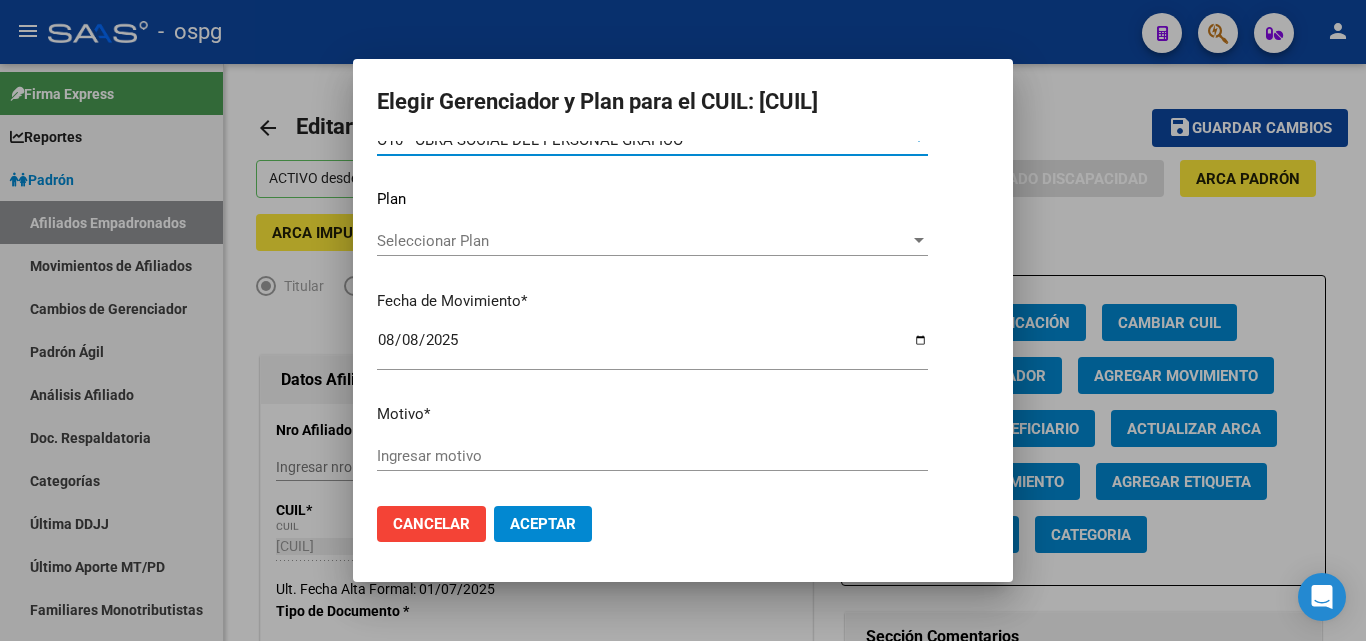 click on "Ingresar motivo" 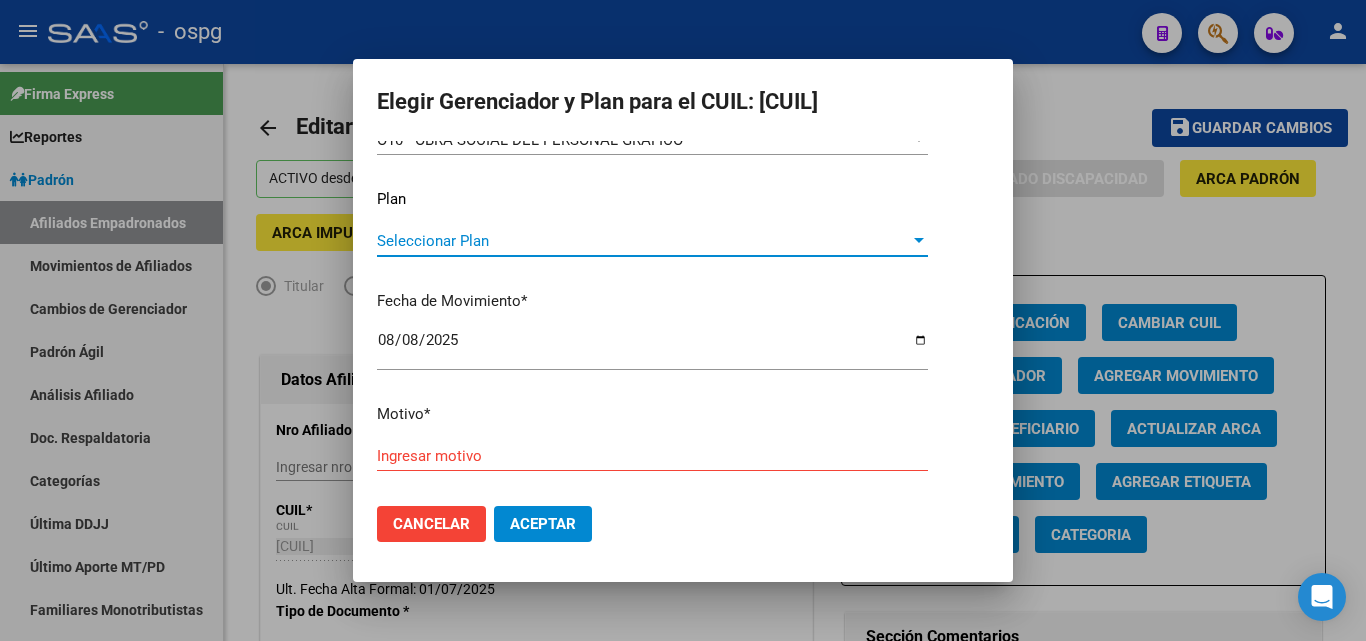 click on "Seleccionar Plan" at bounding box center (643, 241) 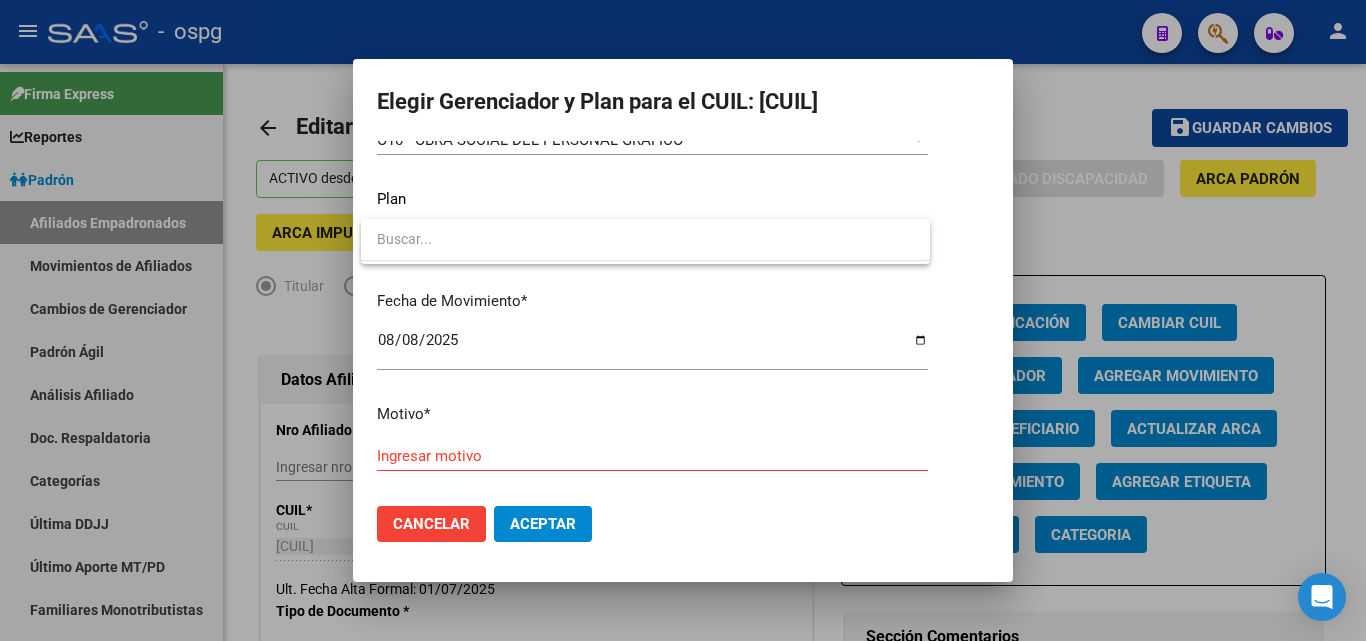 drag, startPoint x: 474, startPoint y: 470, endPoint x: 469, endPoint y: 456, distance: 14.866069 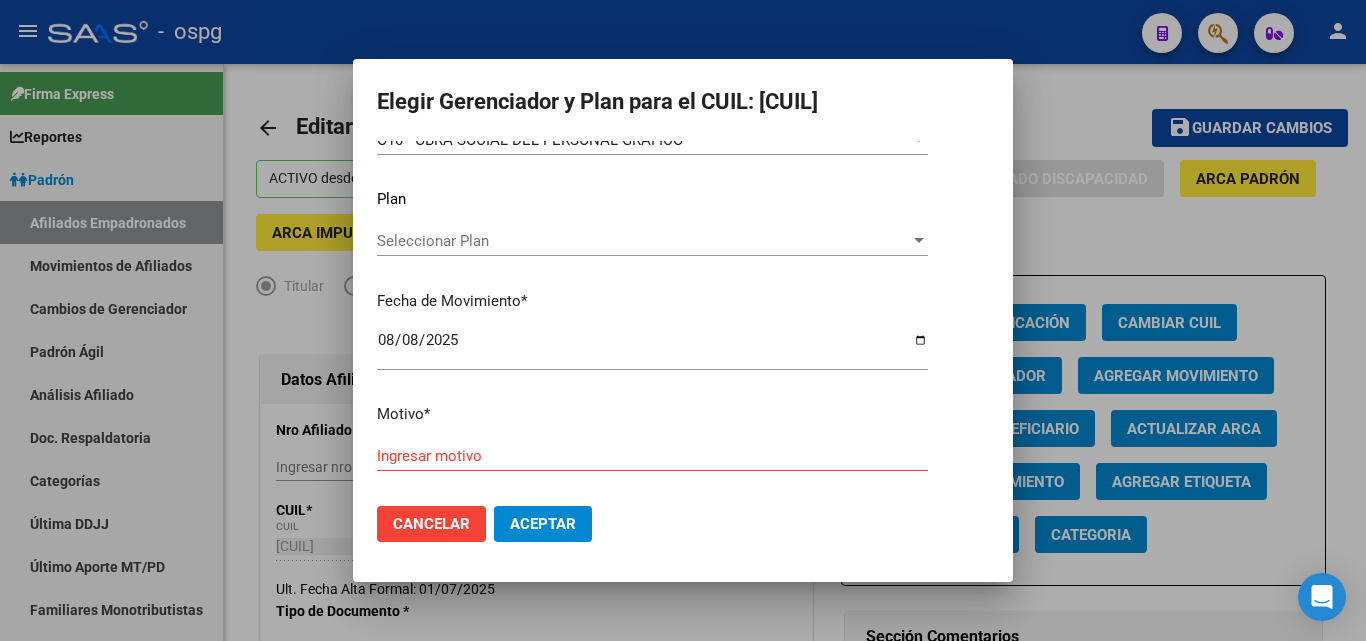 click on "Ingresar motivo" 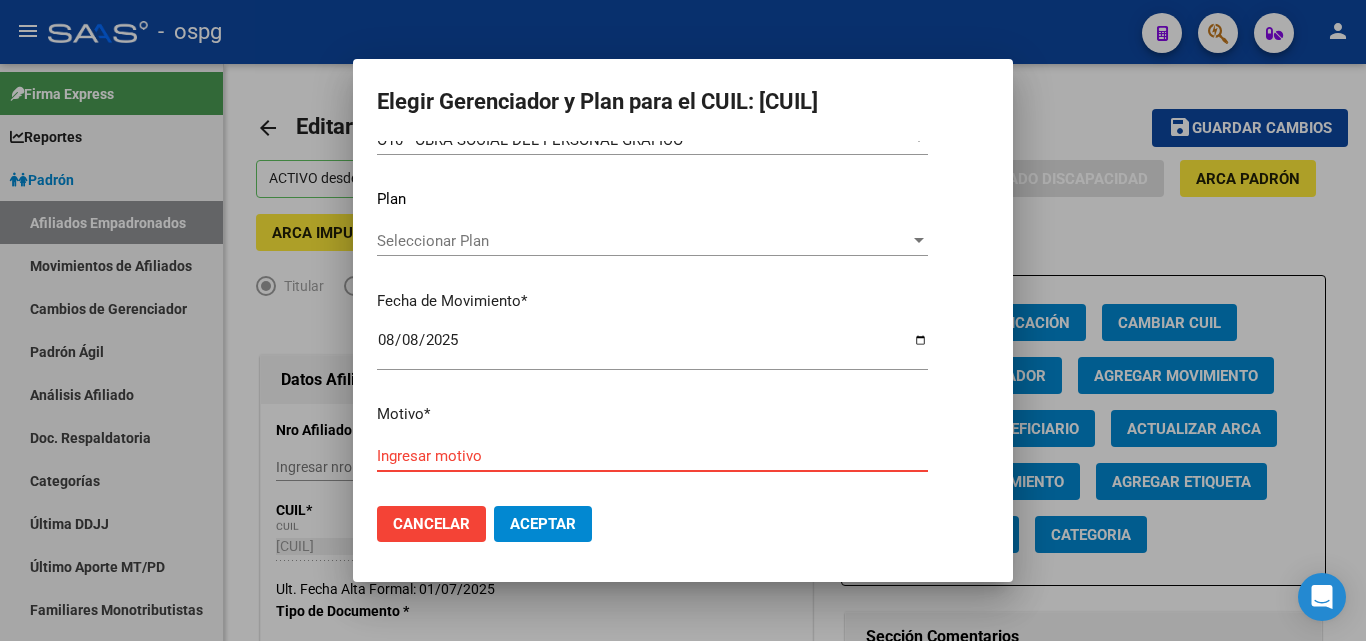 click on "Ingresar motivo" at bounding box center (652, 456) 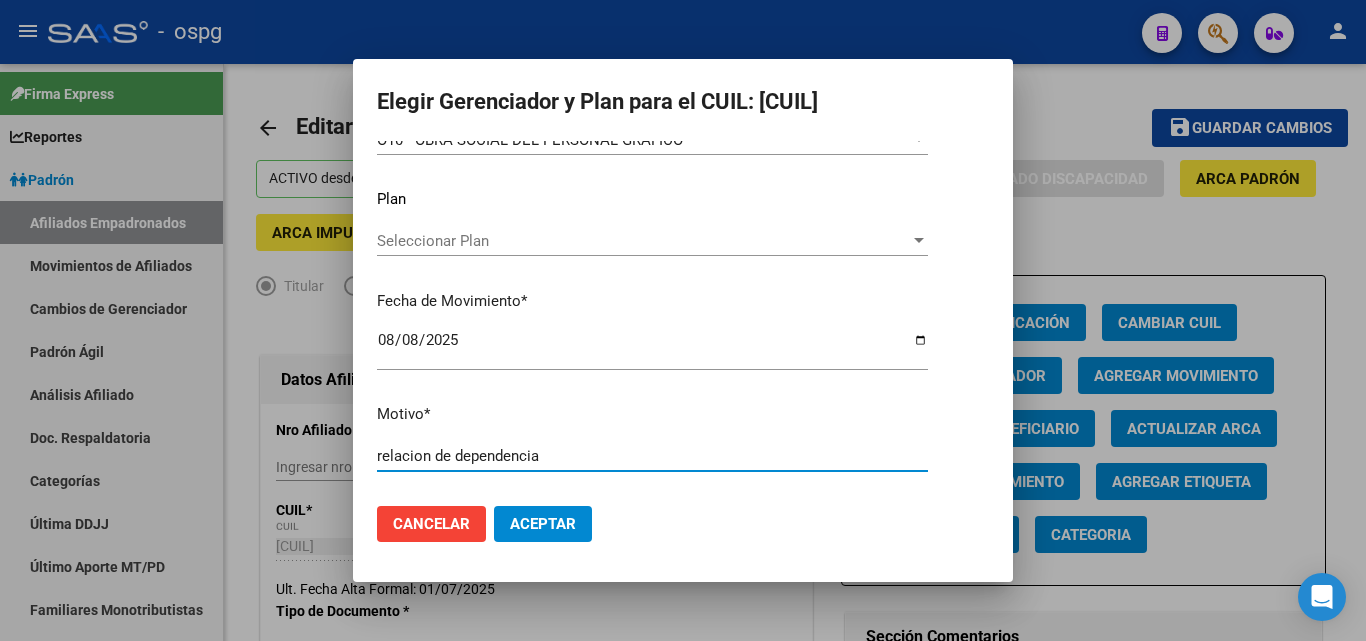 click on "relacion de dependencia" at bounding box center [652, 456] 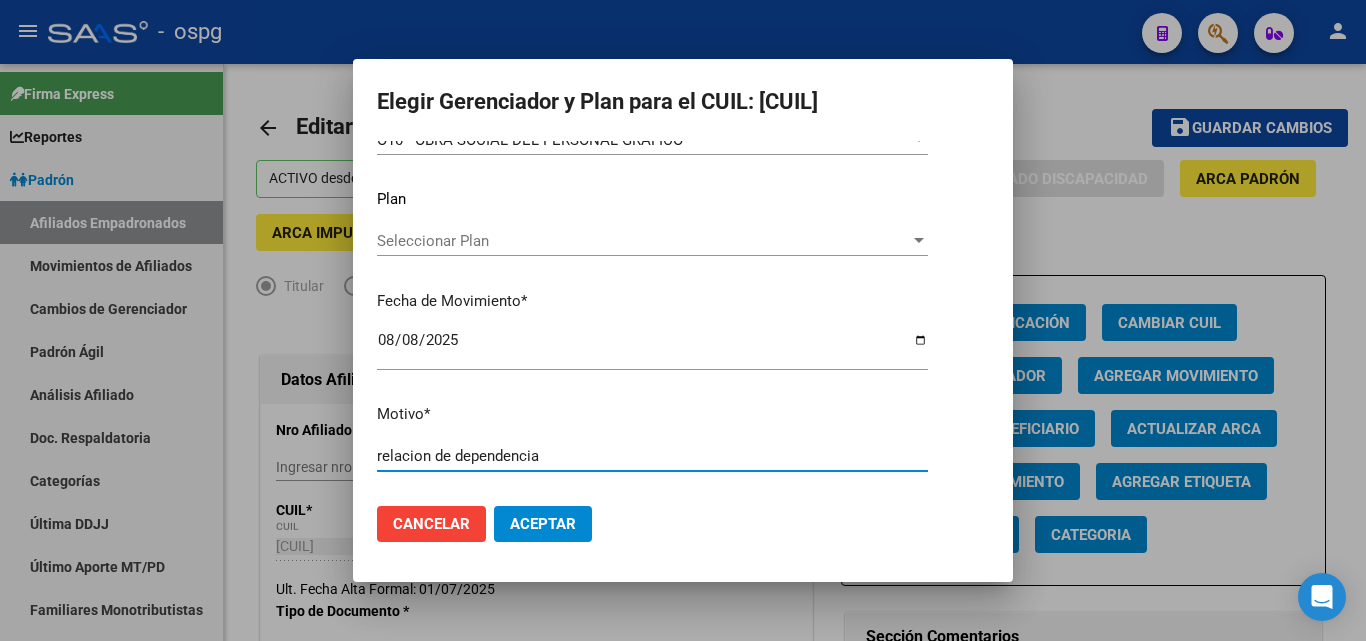 type on "relacion de dependencia" 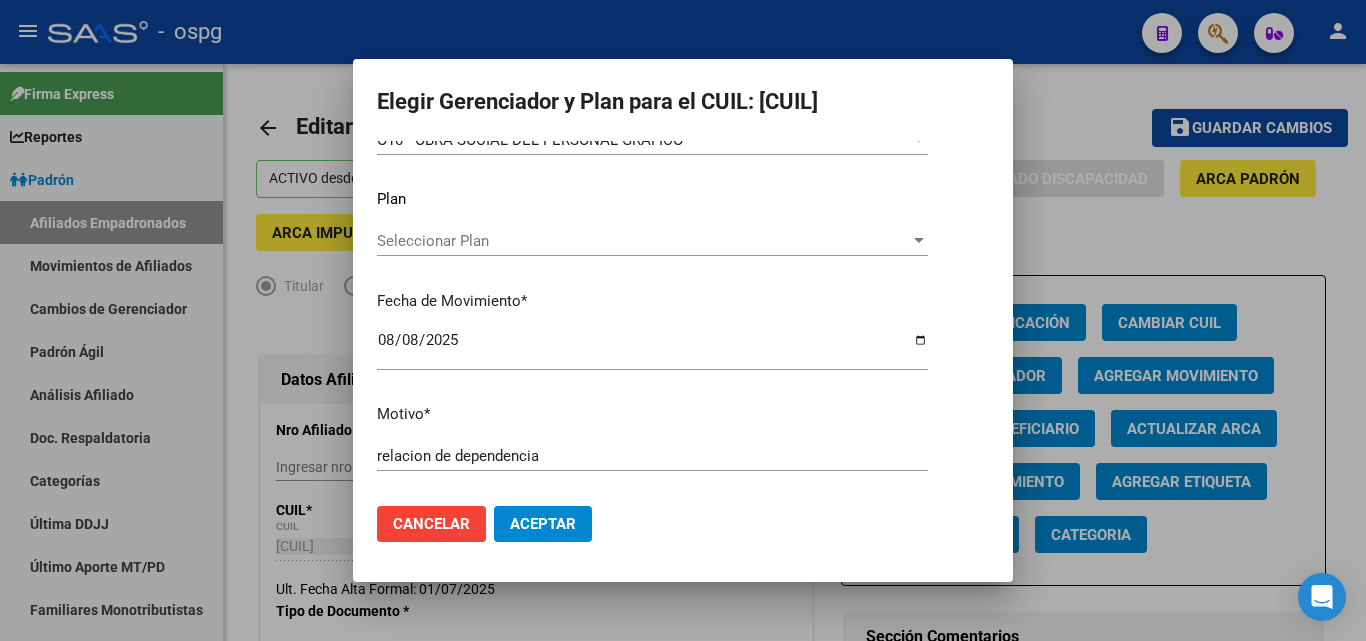 drag, startPoint x: 400, startPoint y: 464, endPoint x: 318, endPoint y: 44, distance: 427.9299 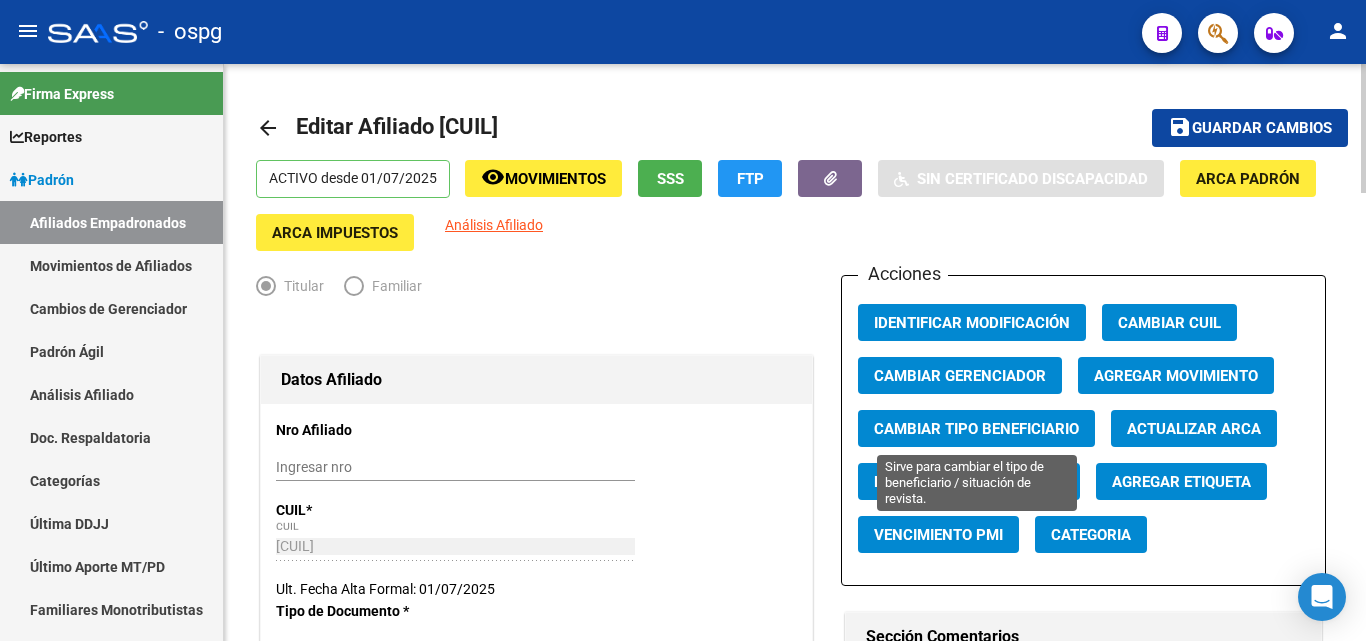 click on "Cambiar Tipo Beneficiario" 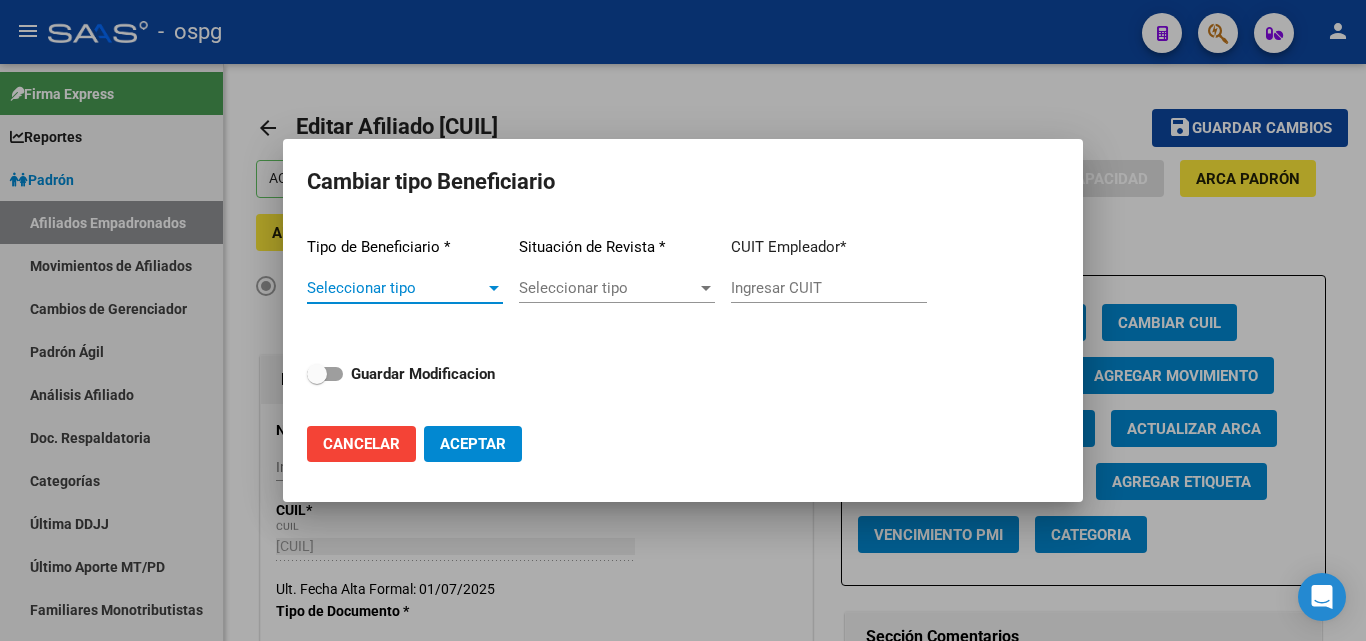 click on "Seleccionar tipo" at bounding box center (396, 288) 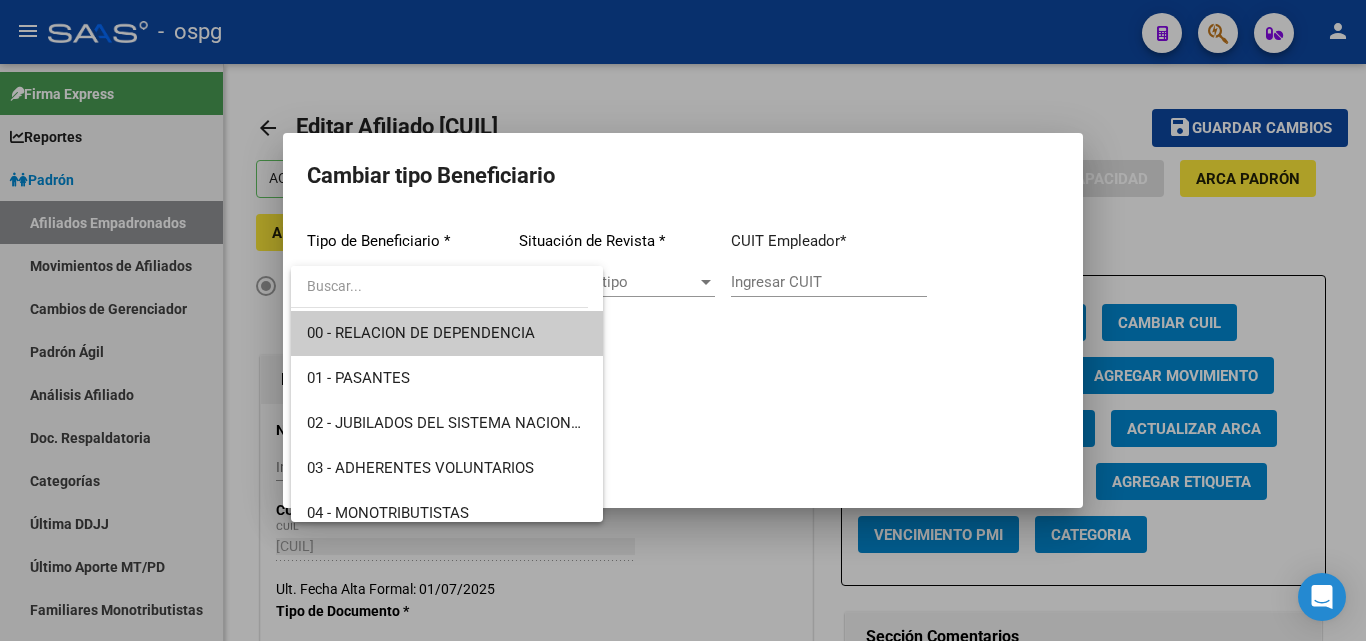 click on "00 - RELACION DE DEPENDENCIA" at bounding box center (447, 333) 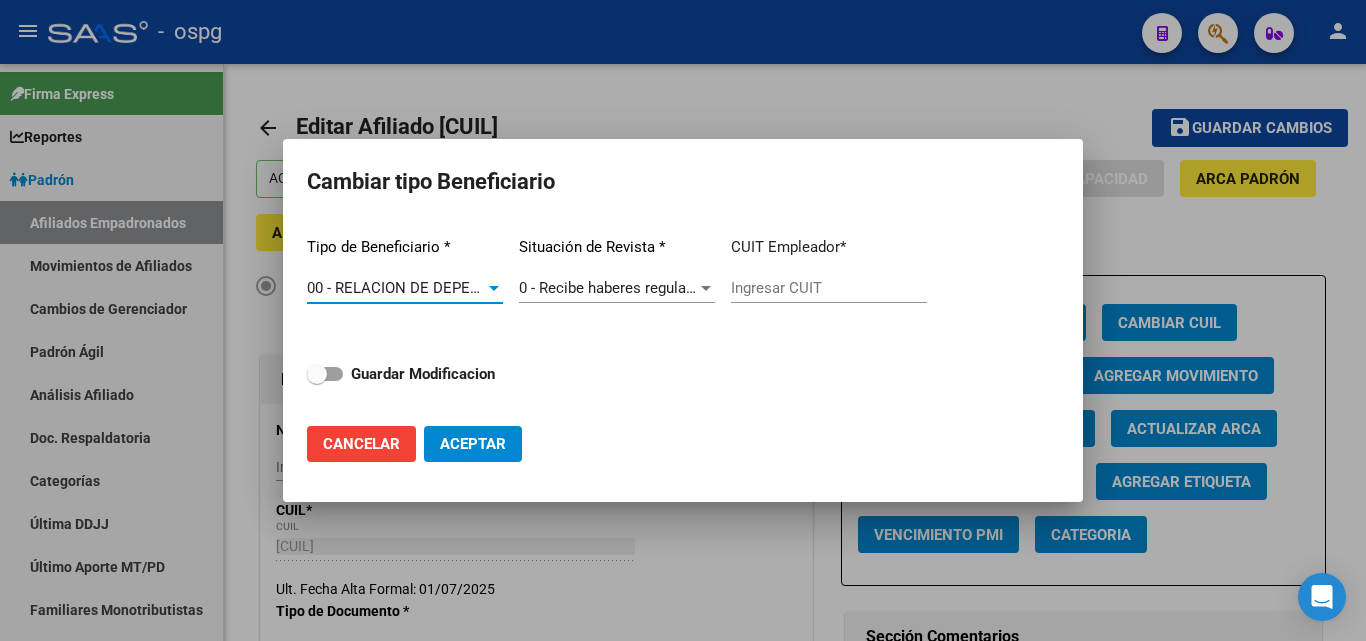 click on "0 - Recibe haberes regularmente" at bounding box center [626, 288] 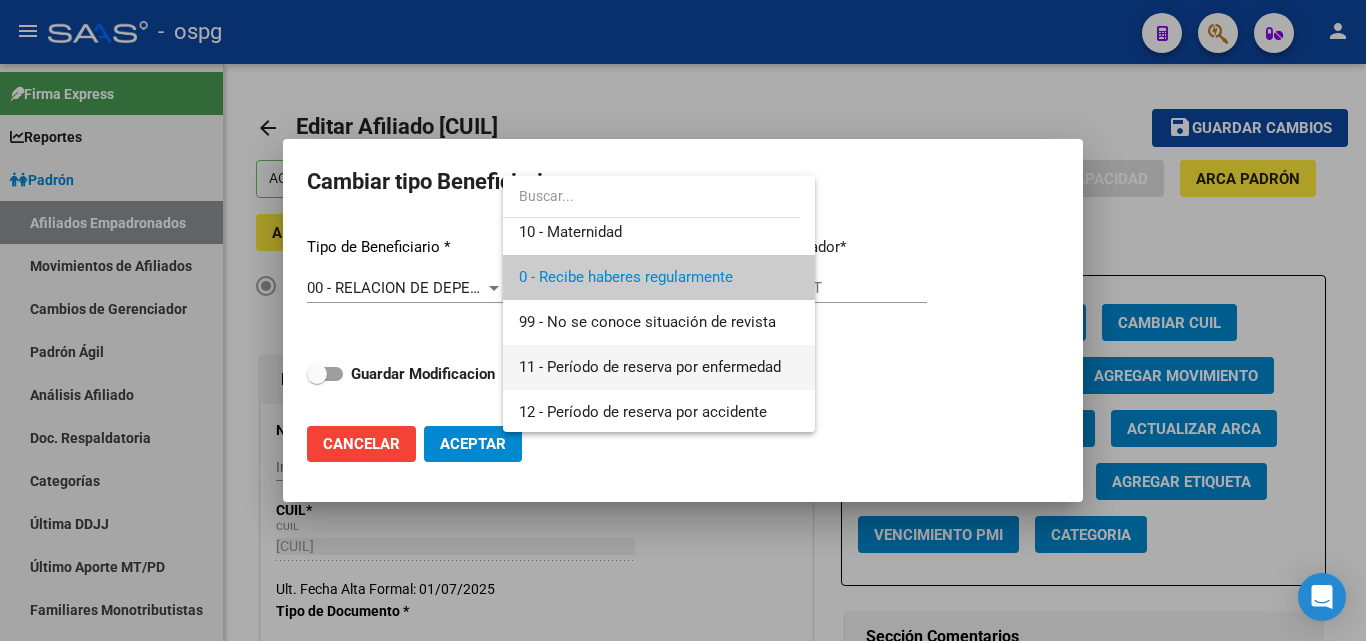 scroll, scrollTop: 14, scrollLeft: 0, axis: vertical 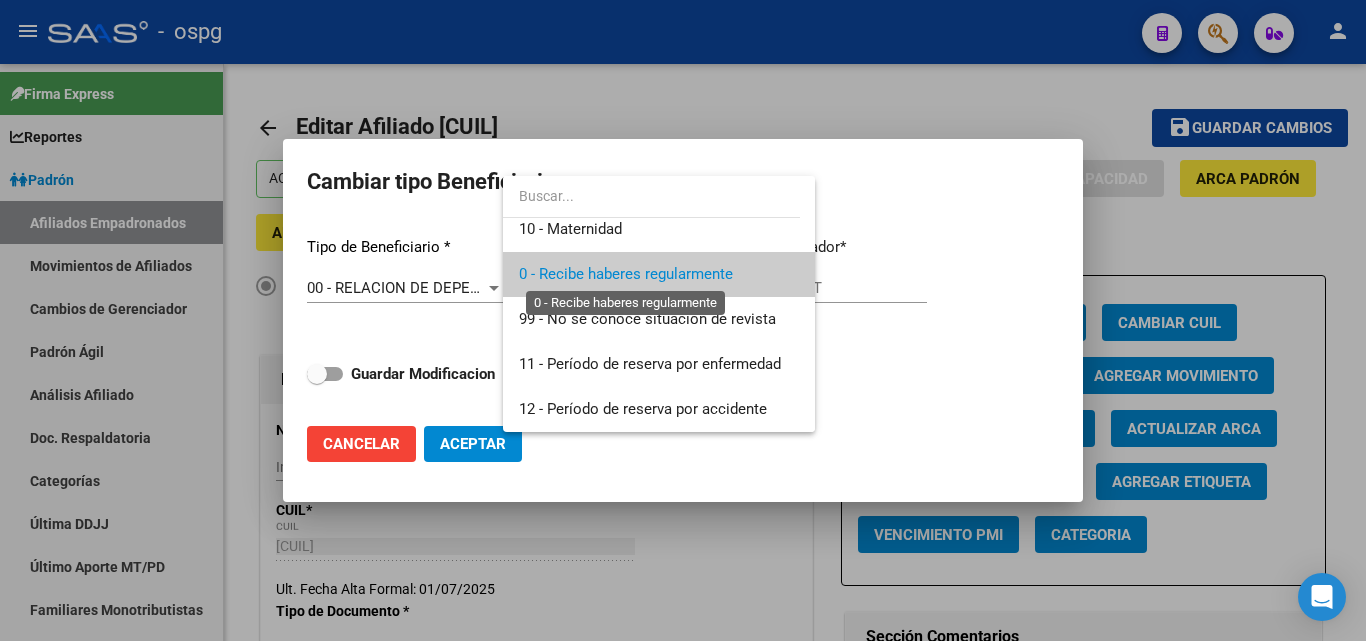 drag, startPoint x: 692, startPoint y: 273, endPoint x: 768, endPoint y: 269, distance: 76.105194 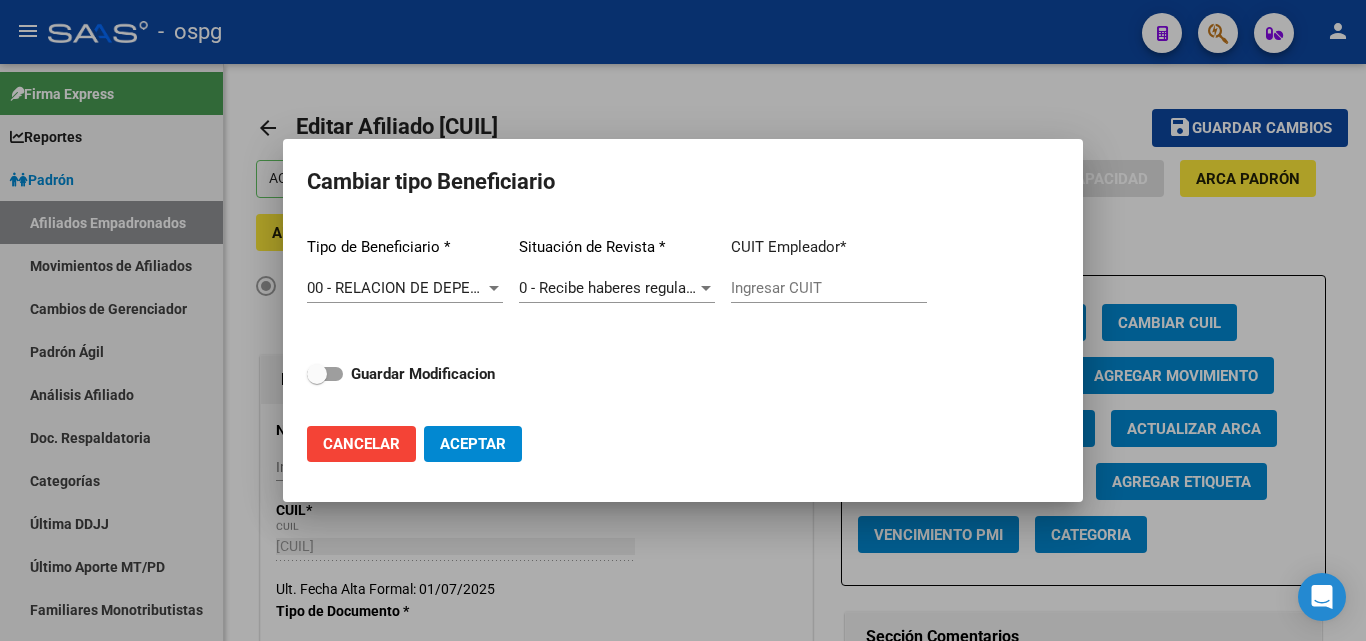 click on "Ingresar CUIT" 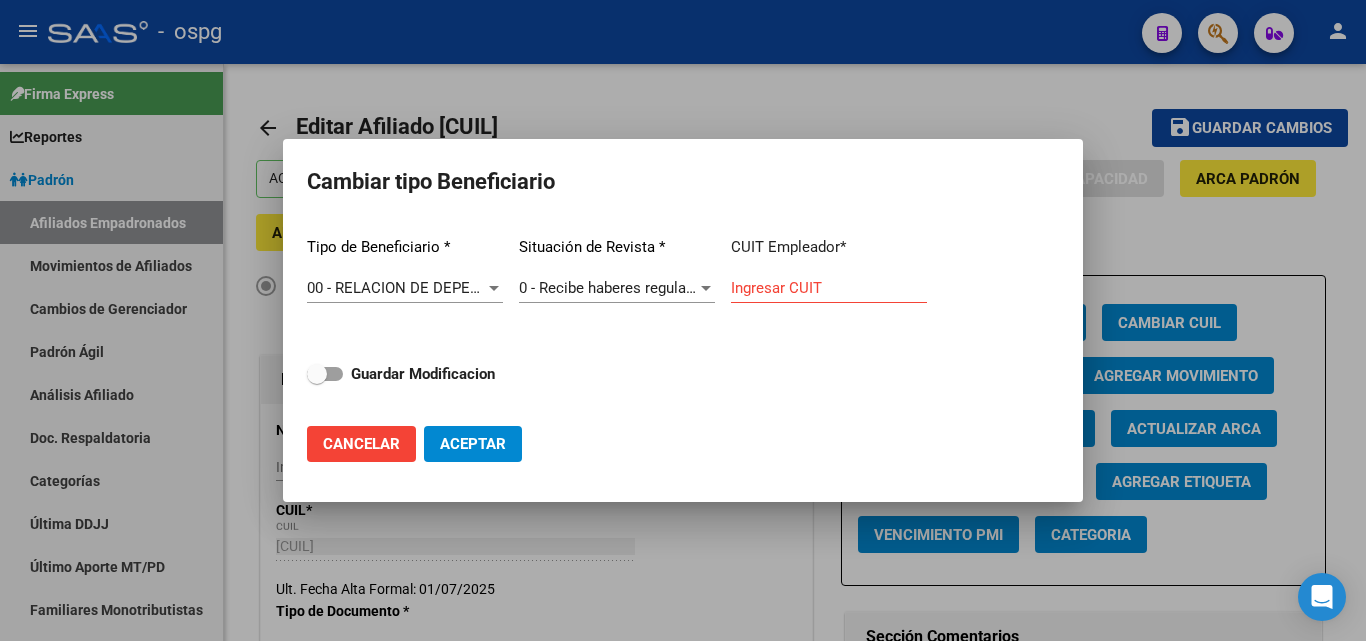 click at bounding box center [683, 320] 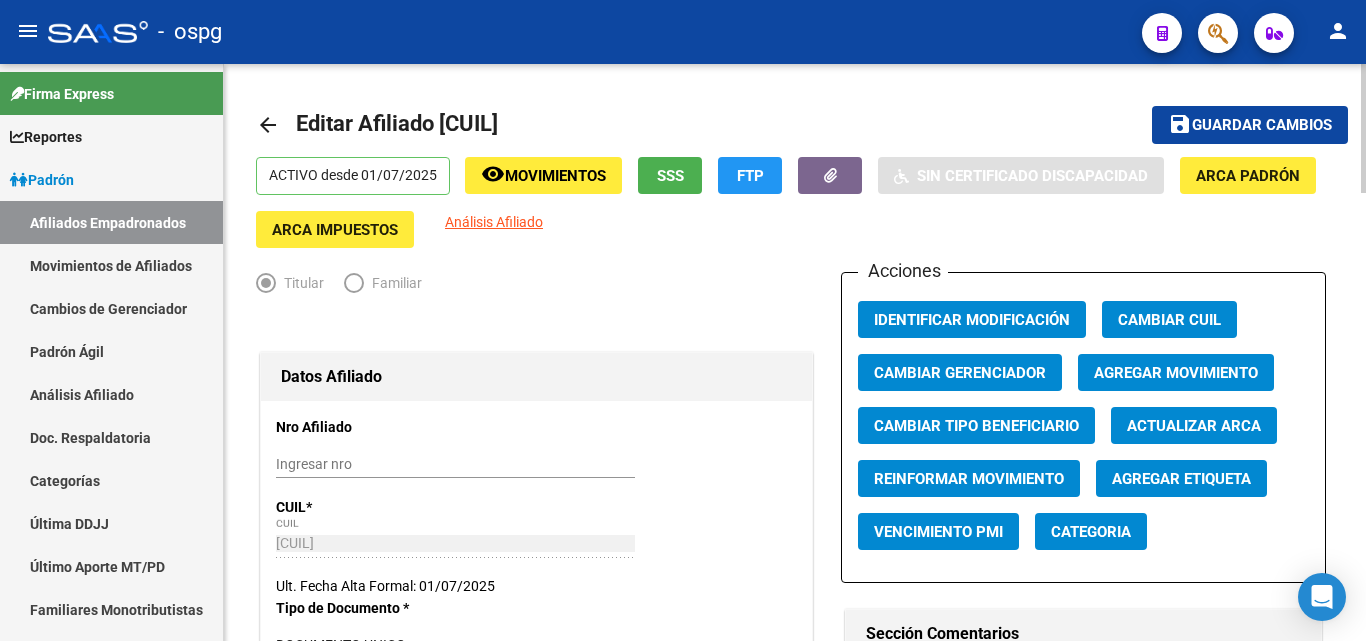 scroll, scrollTop: 0, scrollLeft: 0, axis: both 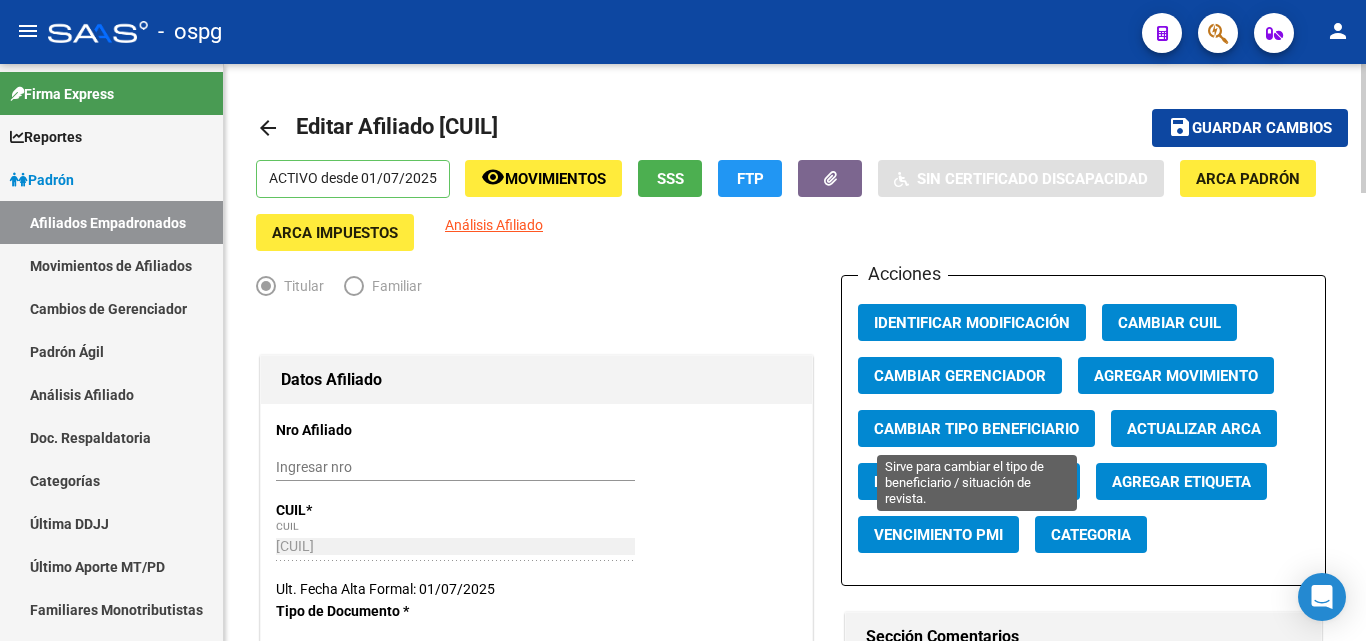click on "Cambiar Tipo Beneficiario" 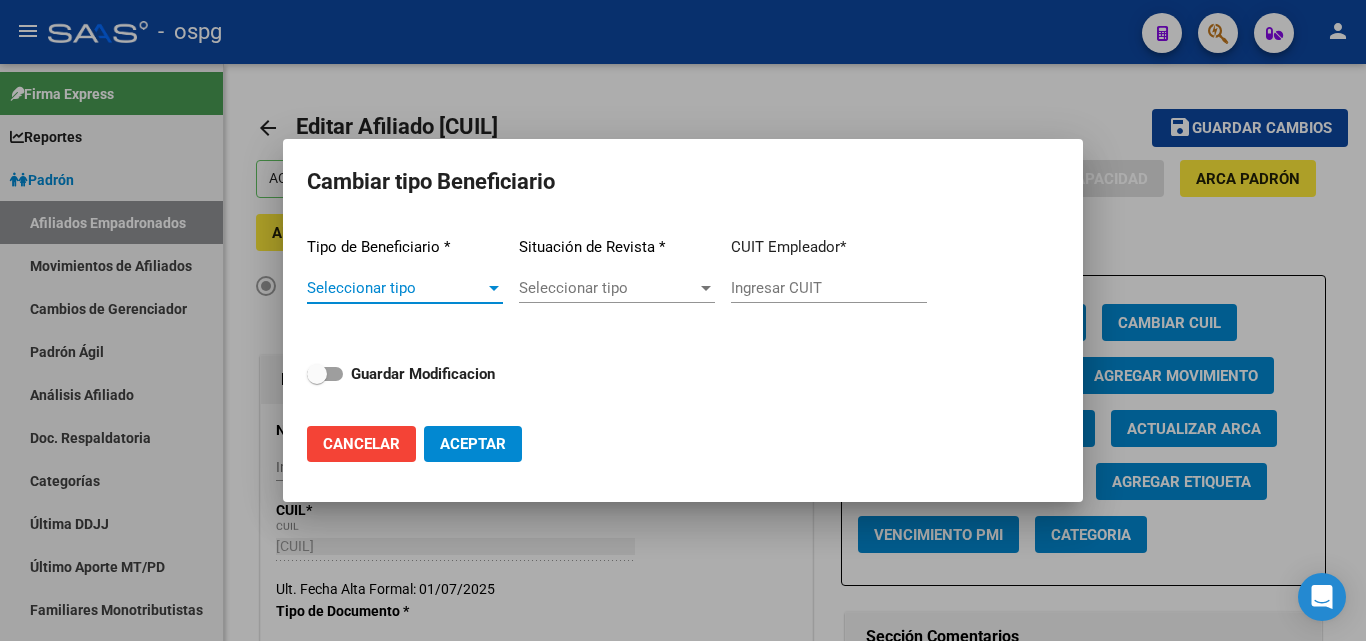 click at bounding box center [683, 320] 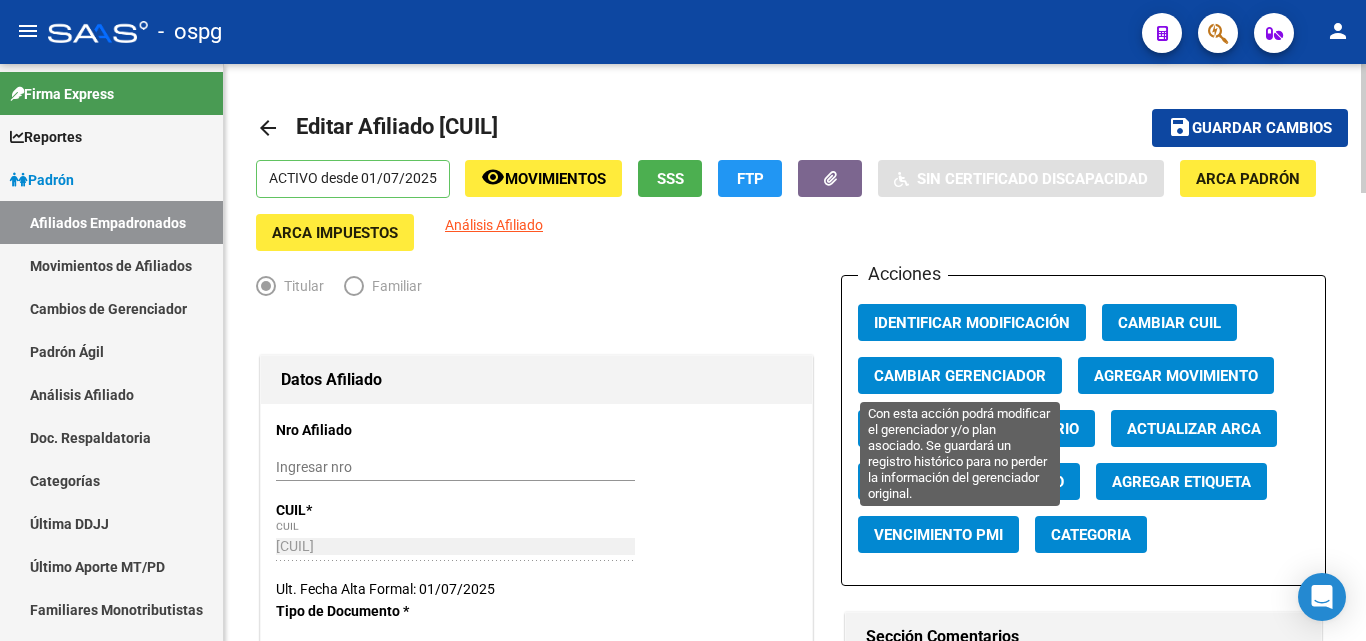 click on "Cambiar Gerenciador" 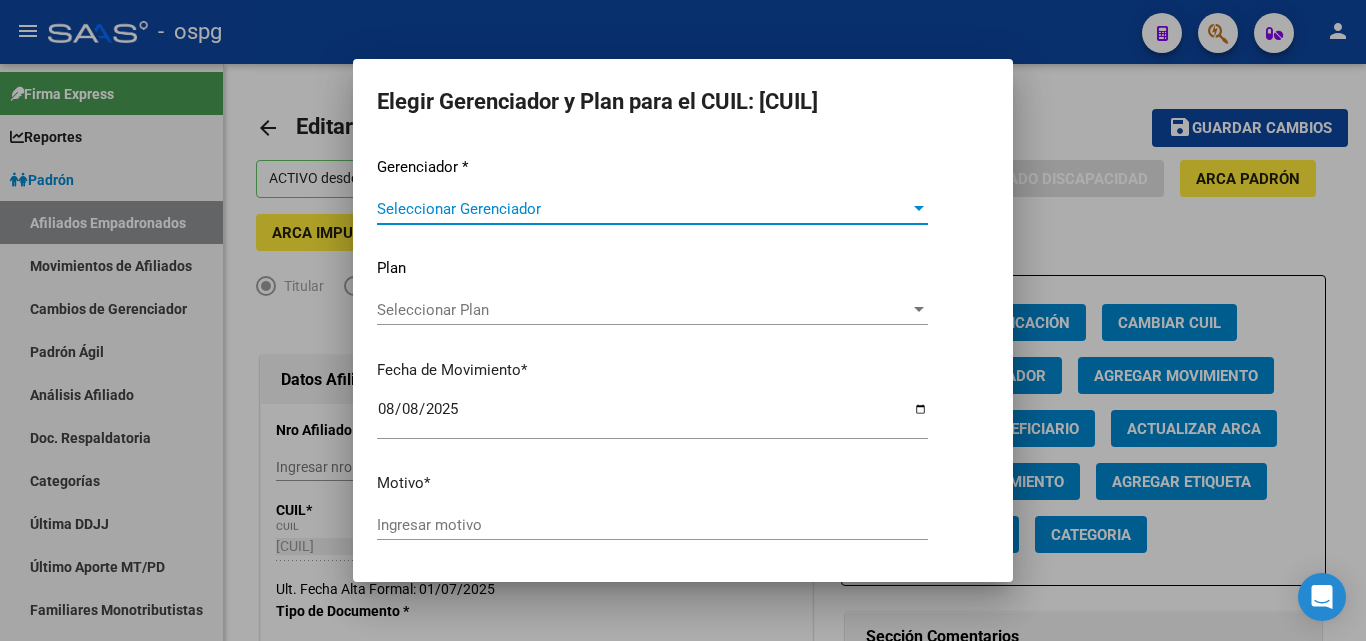 click on "Seleccionar Gerenciador" at bounding box center [643, 209] 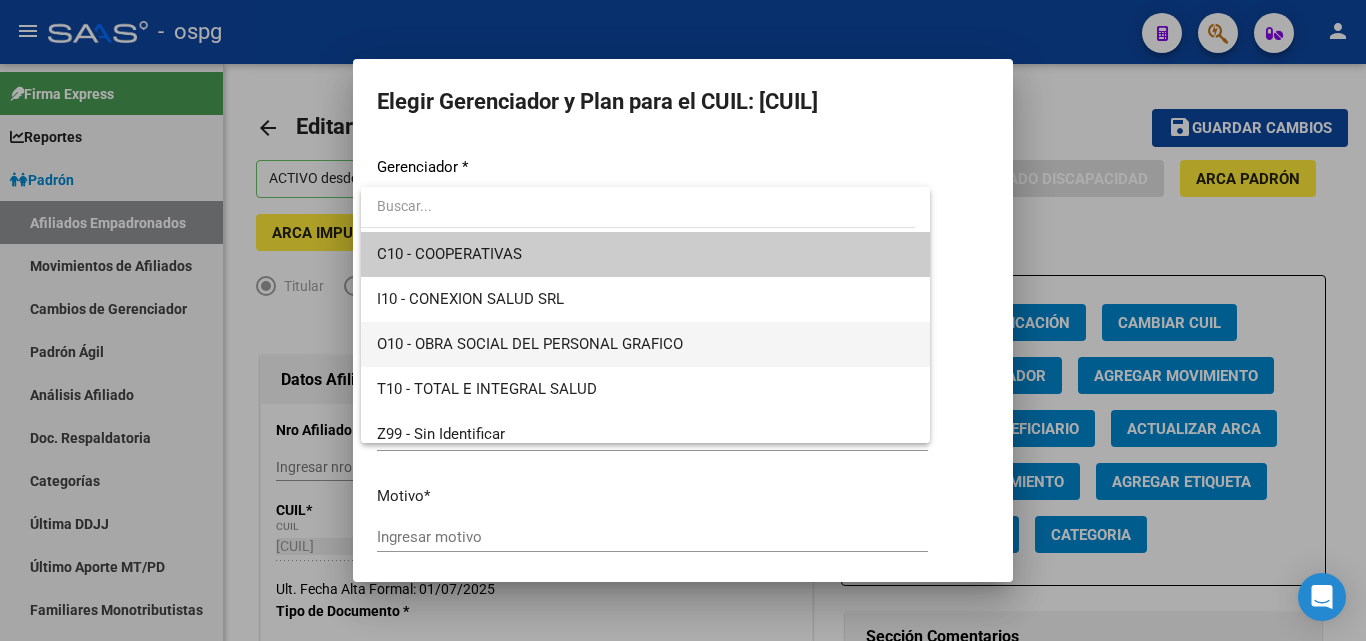 click on "O10 - OBRA SOCIAL DEL PERSONAL GRAFICO" at bounding box center (530, 344) 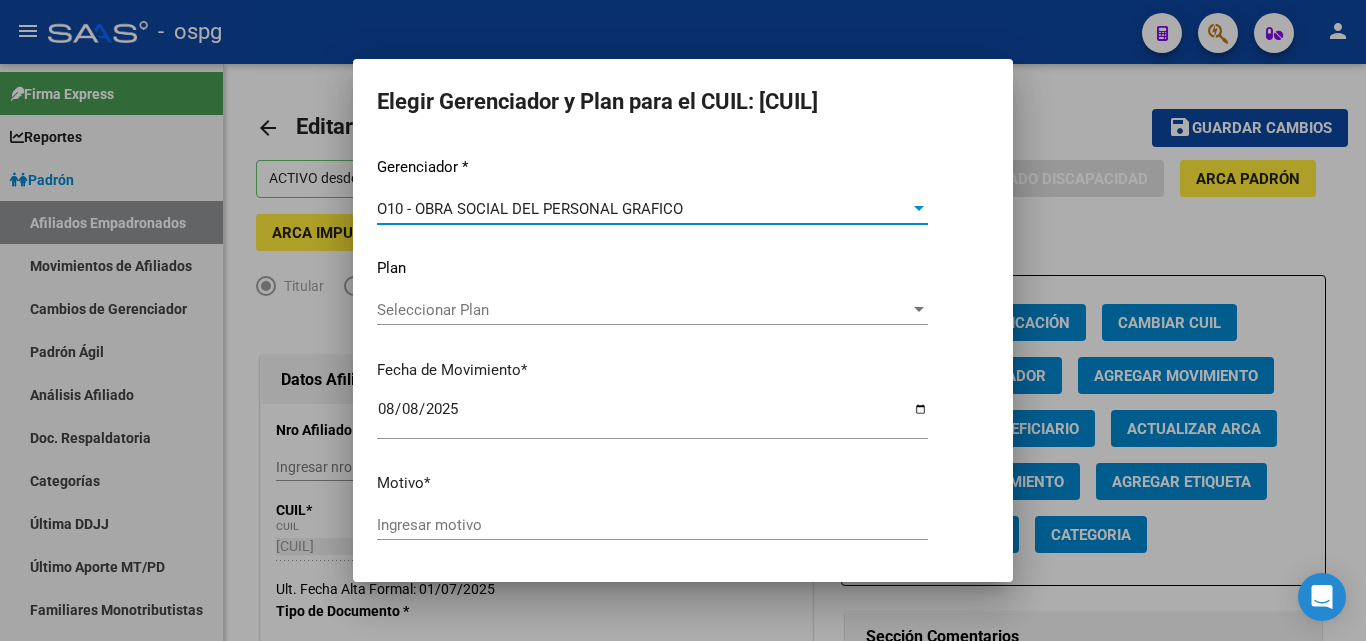 click on "Seleccionar Plan" at bounding box center [643, 310] 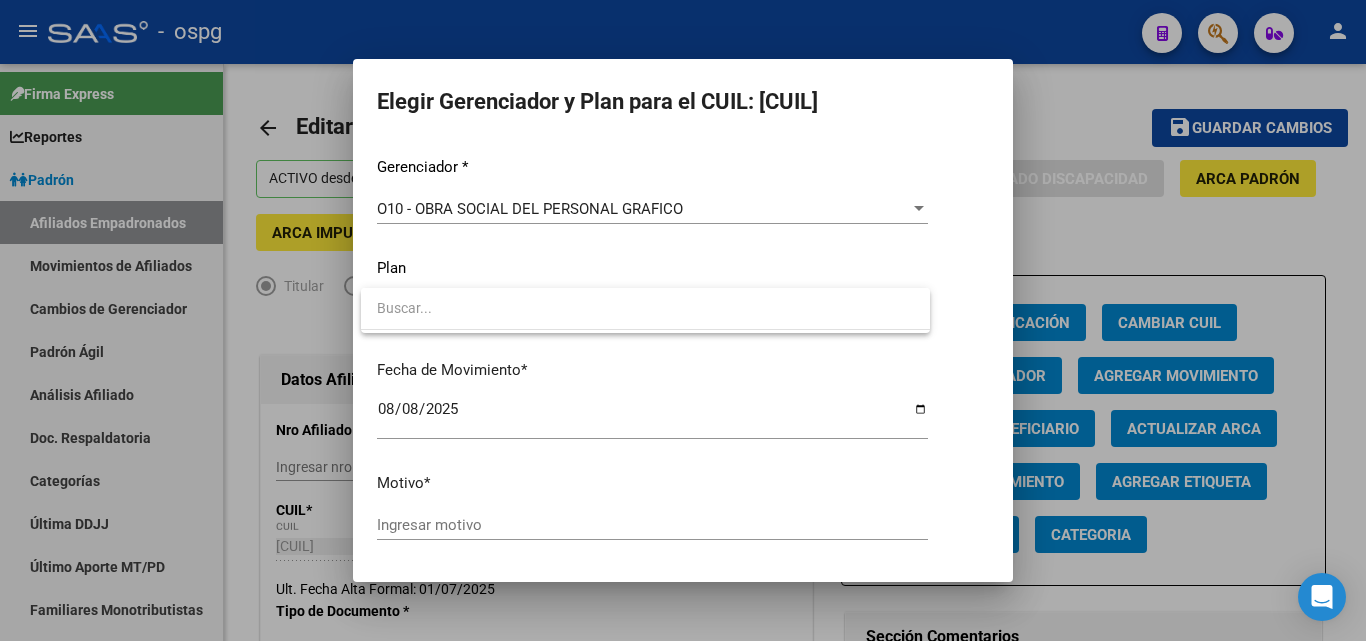 click at bounding box center [683, 320] 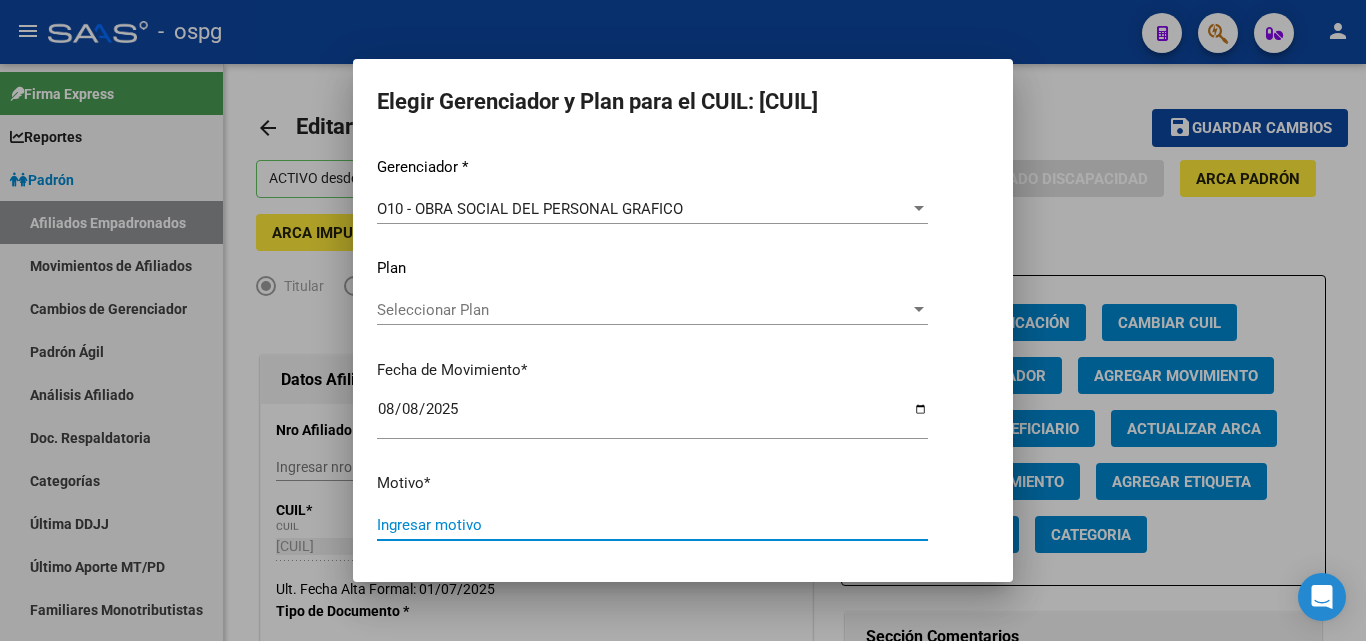 click on "Ingresar motivo" at bounding box center [652, 525] 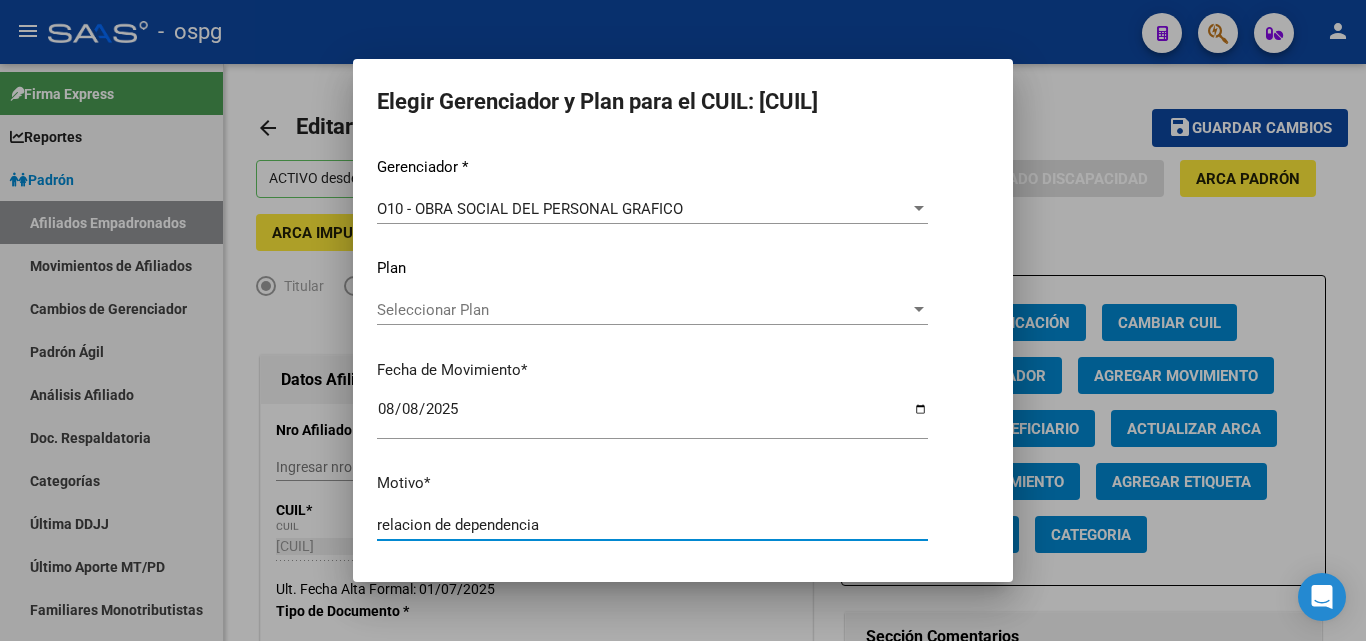 scroll, scrollTop: 69, scrollLeft: 0, axis: vertical 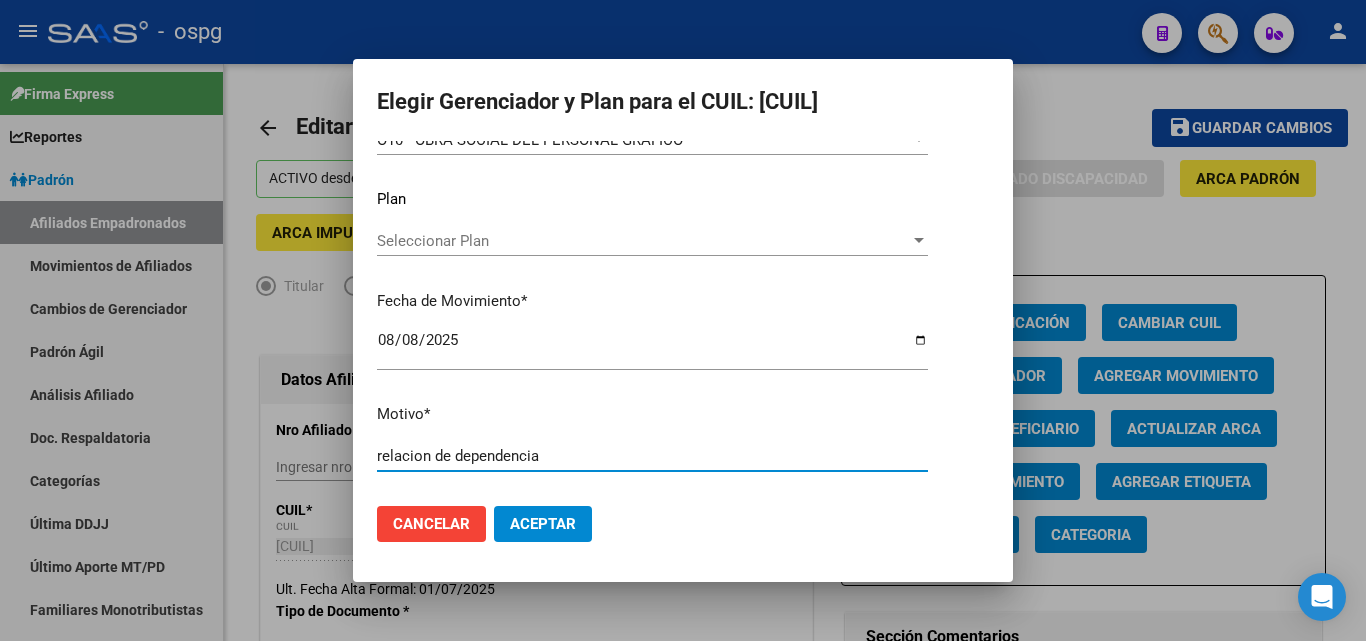 type on "relacion de dependencia" 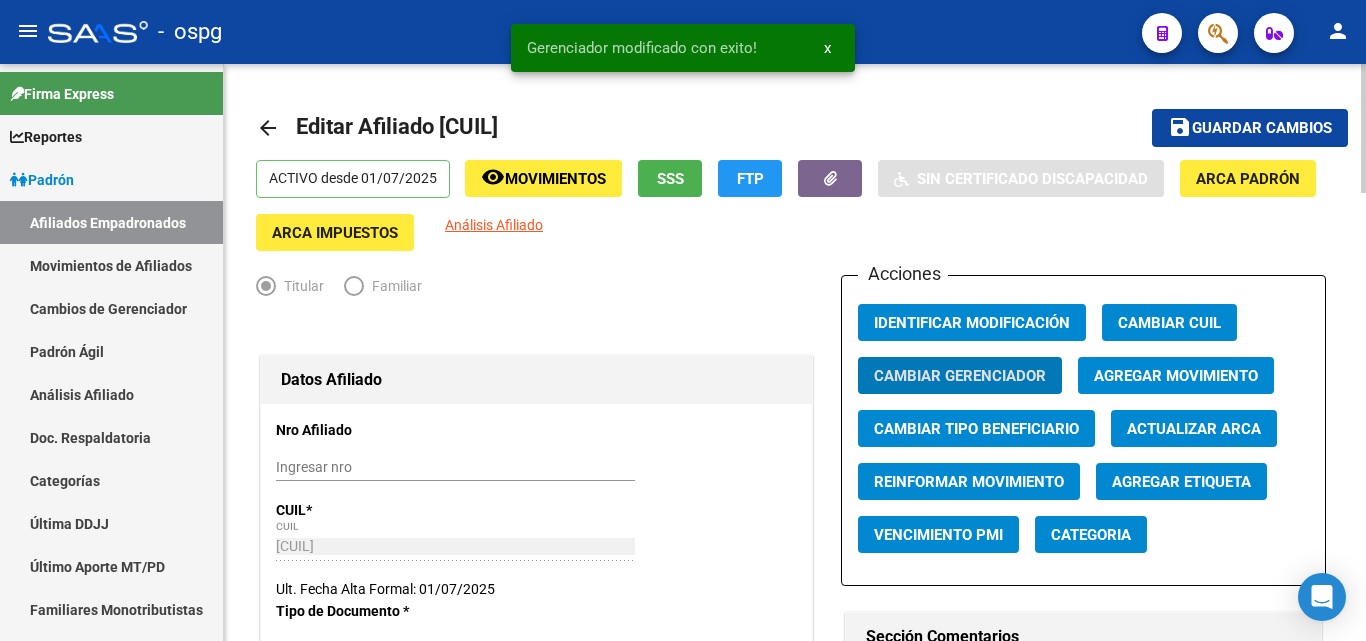 drag, startPoint x: 1217, startPoint y: 115, endPoint x: 1126, endPoint y: 157, distance: 100.22475 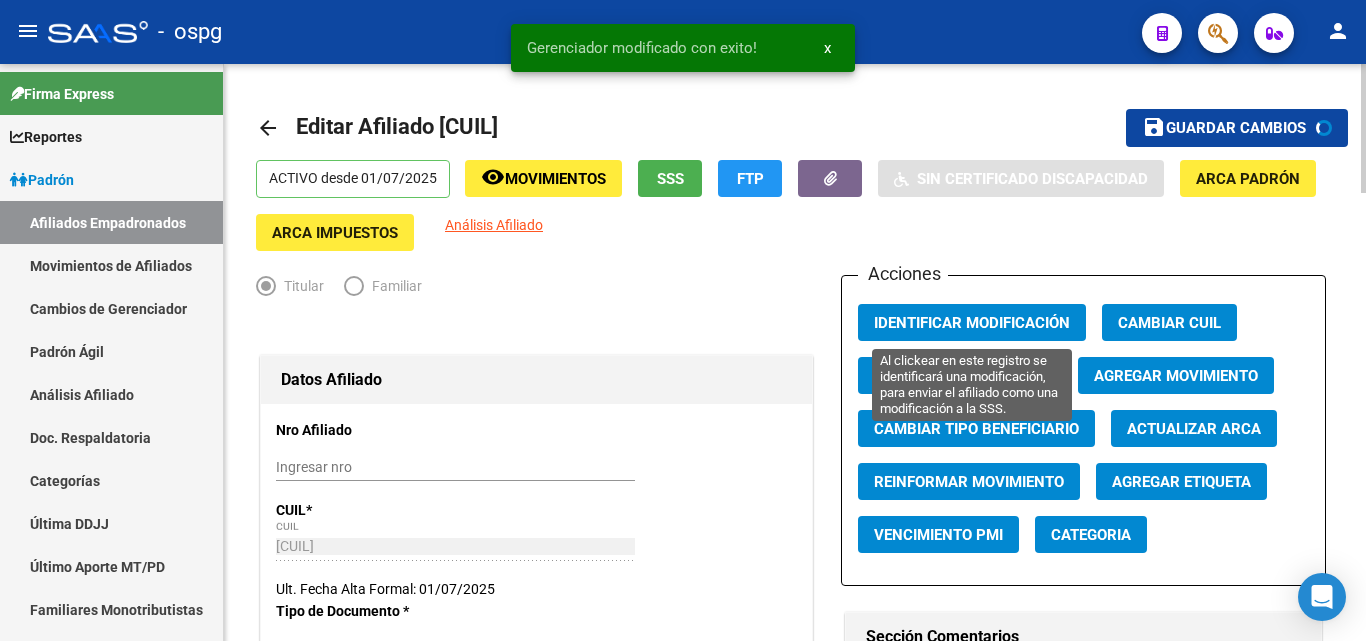 click on "Identificar Modificación" 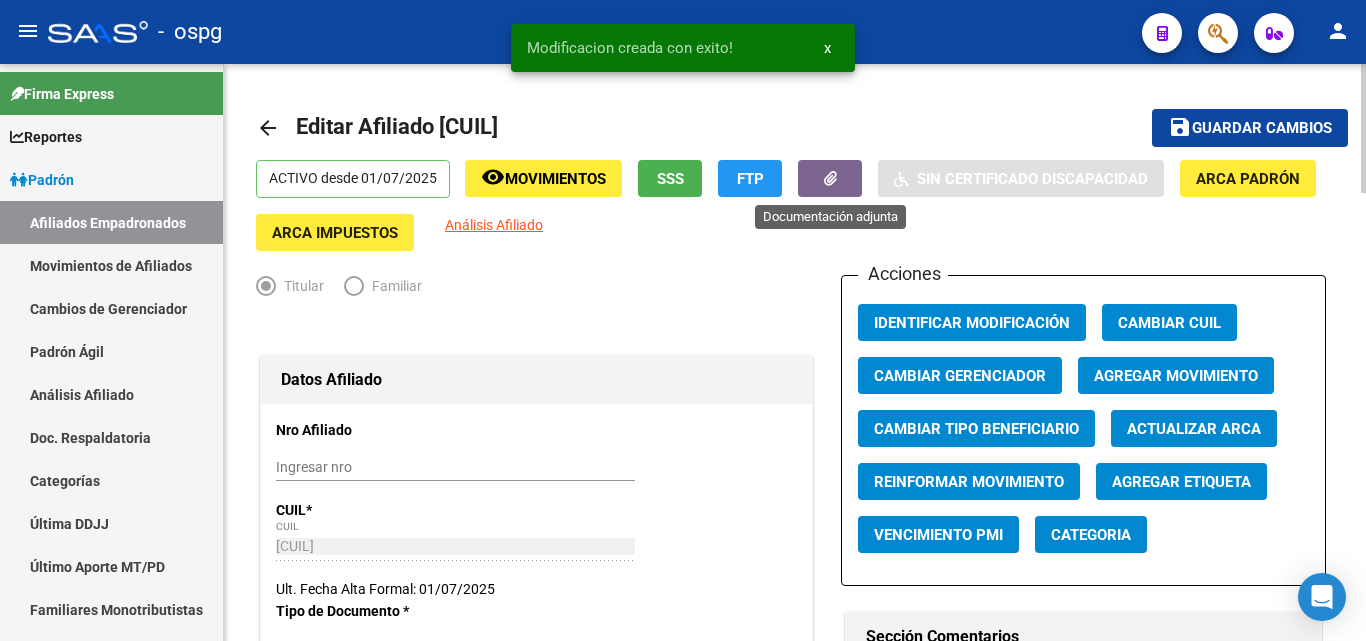 click 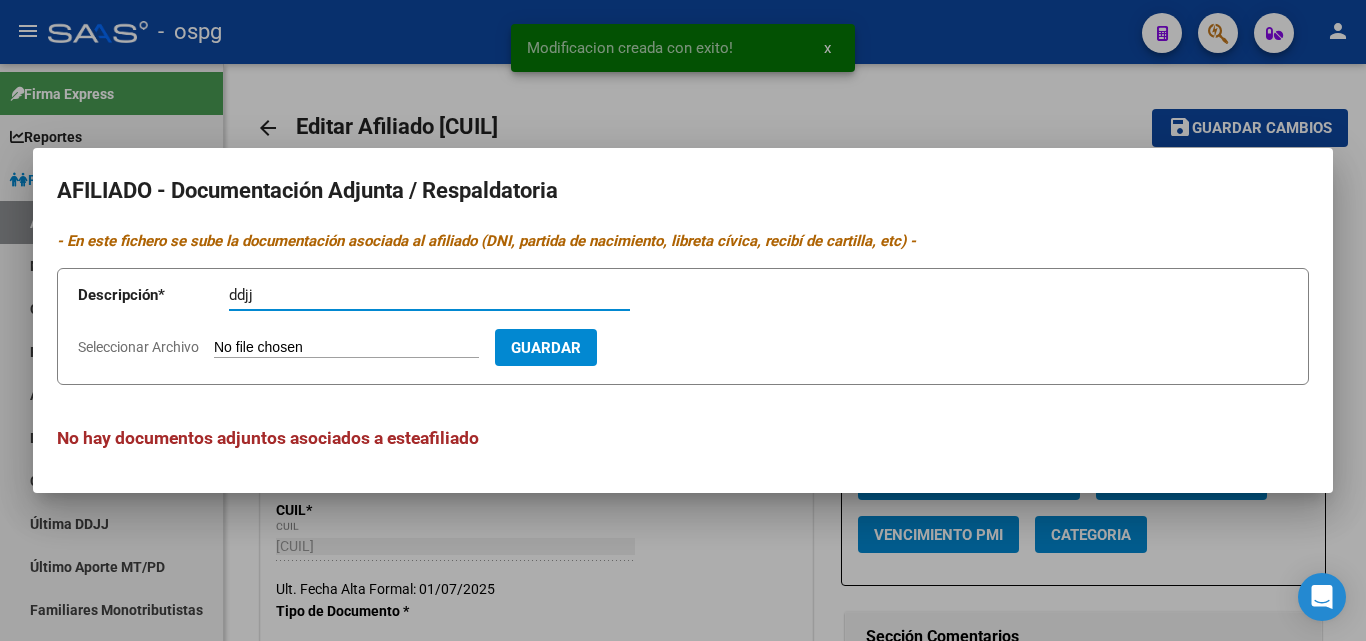 type on "ddjj" 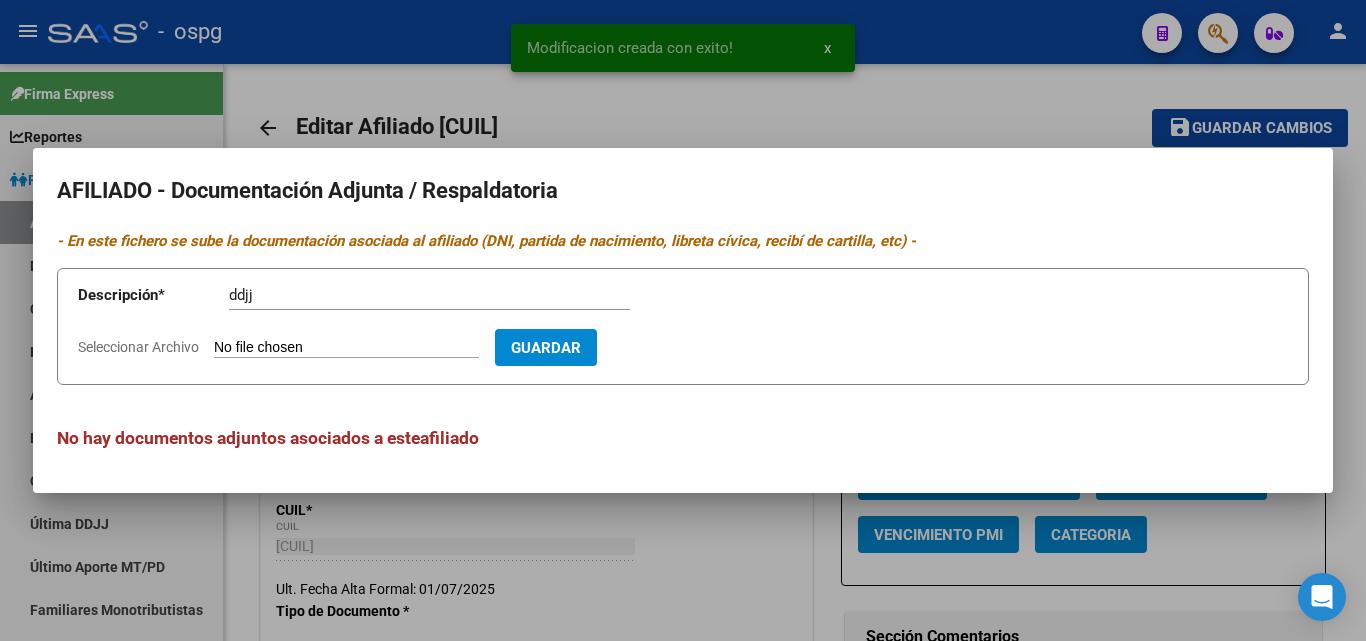 click on "Seleccionar Archivo" at bounding box center (346, 348) 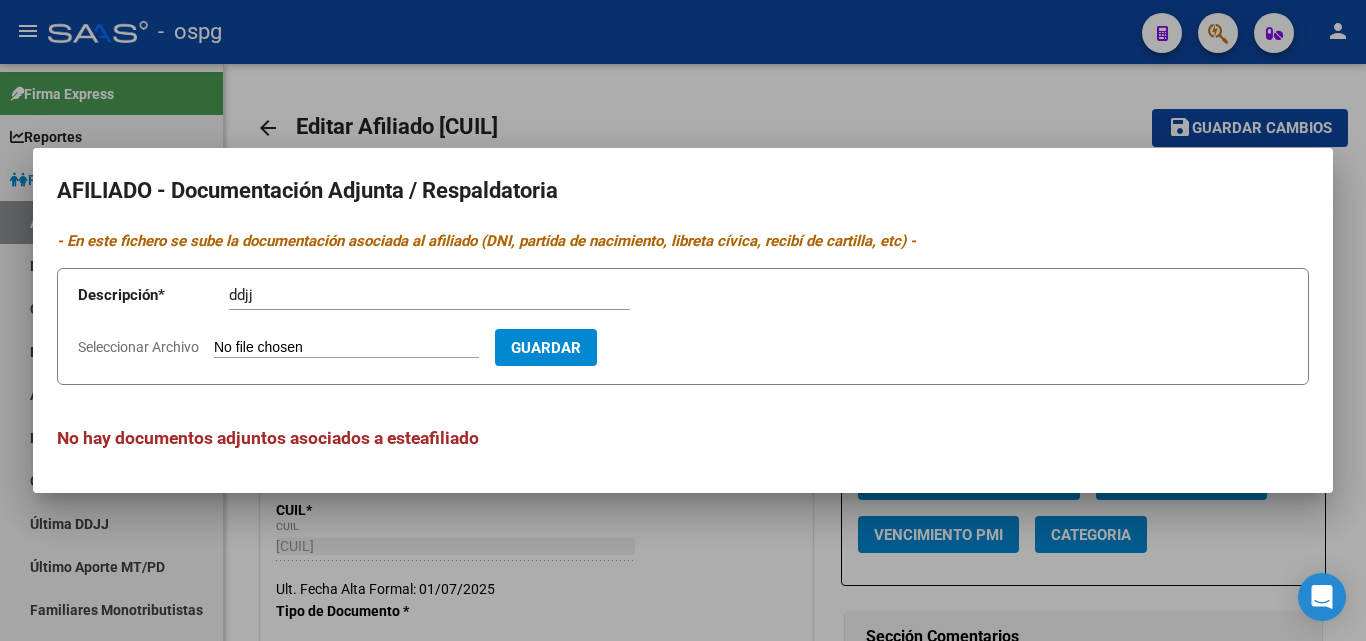 type on "C:\fakepath\cambio de OS juarez.pdf" 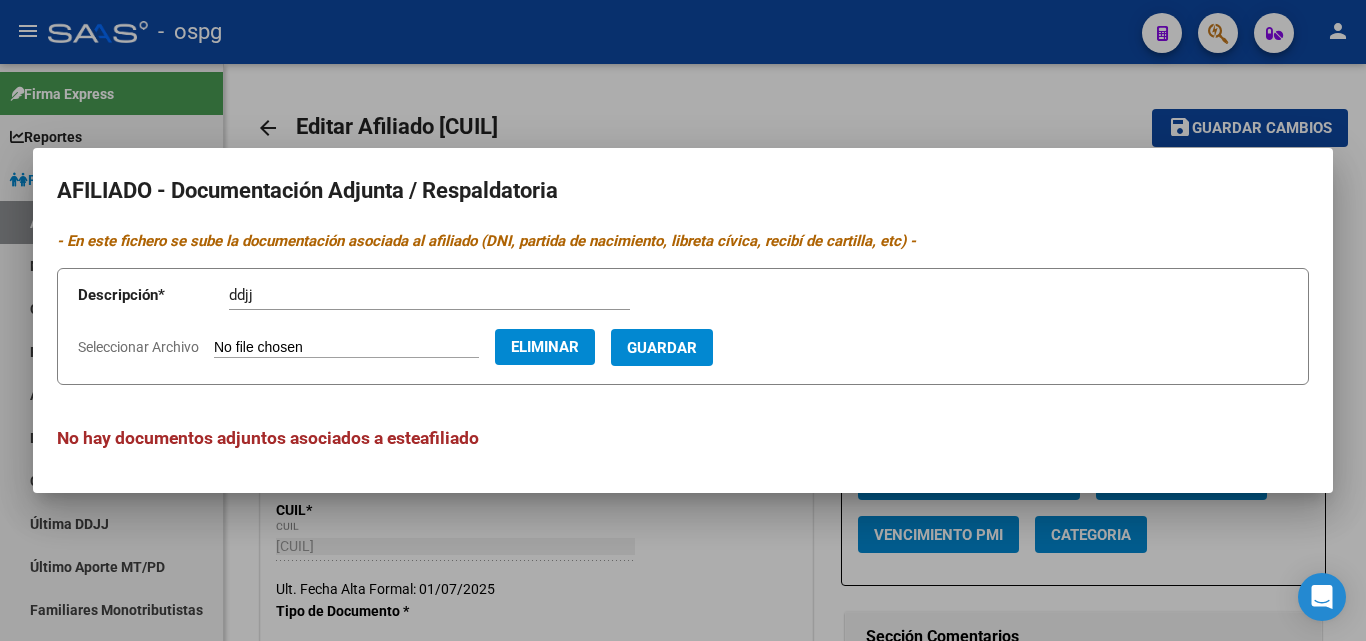 click on "Guardar" at bounding box center (662, 348) 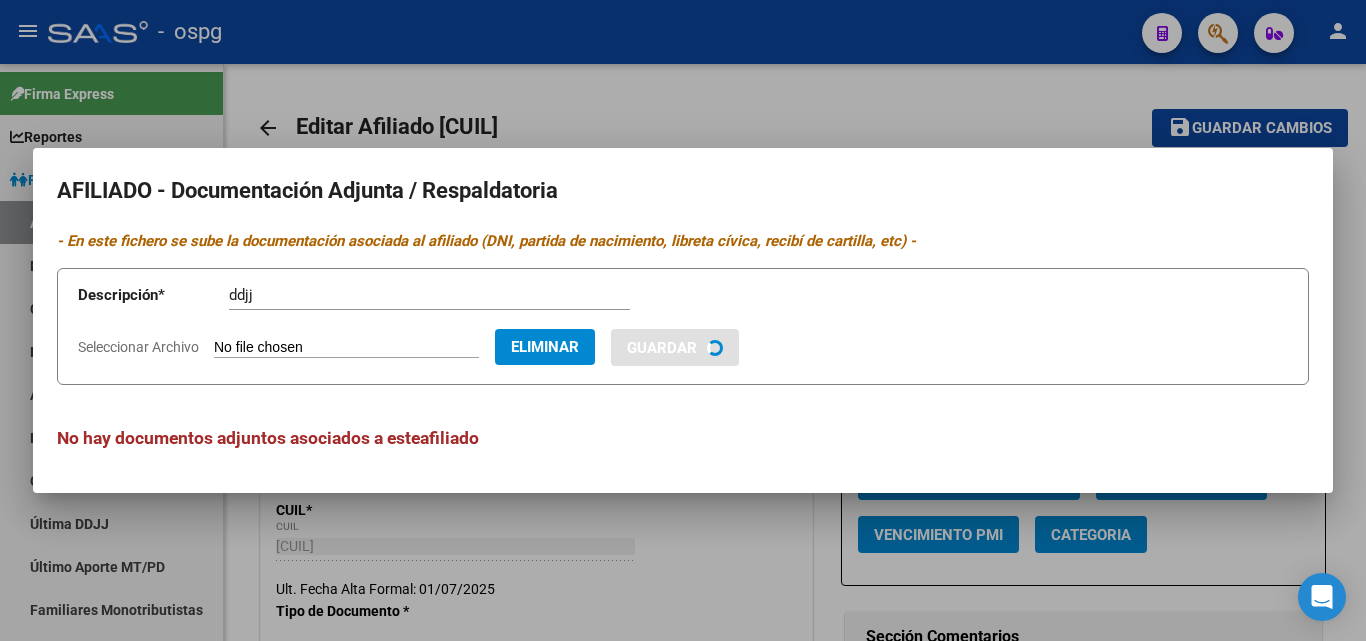 type 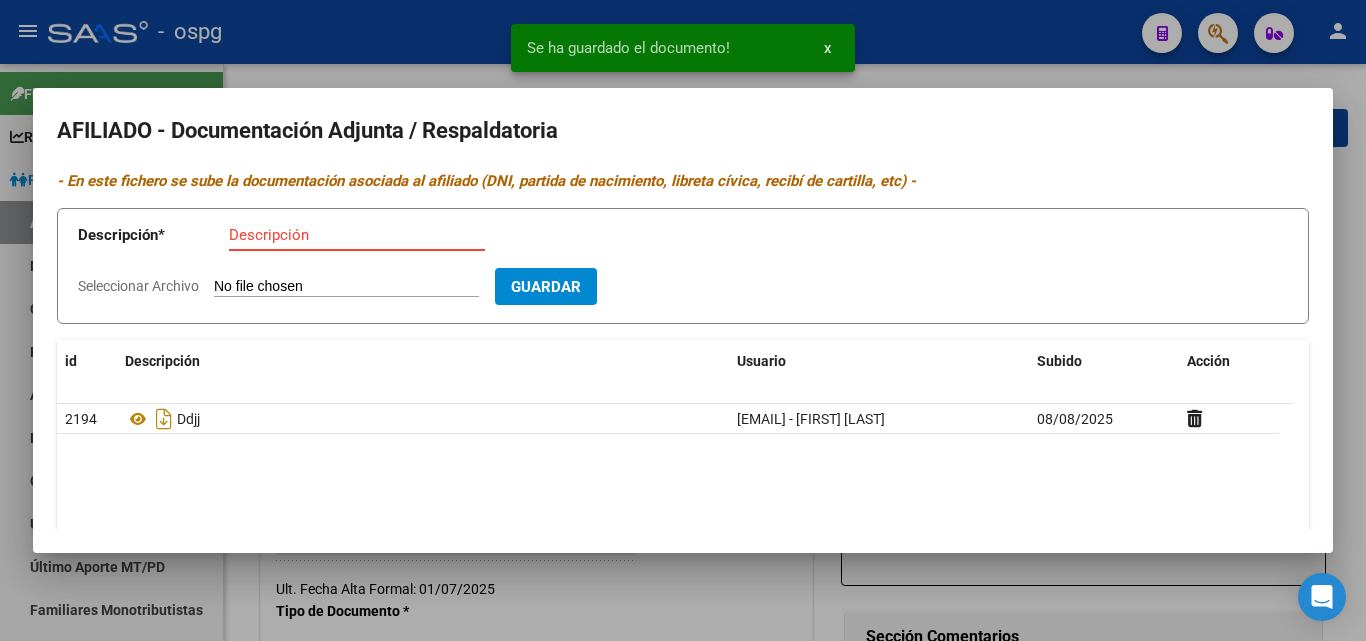 click on "Descripción" at bounding box center (357, 235) 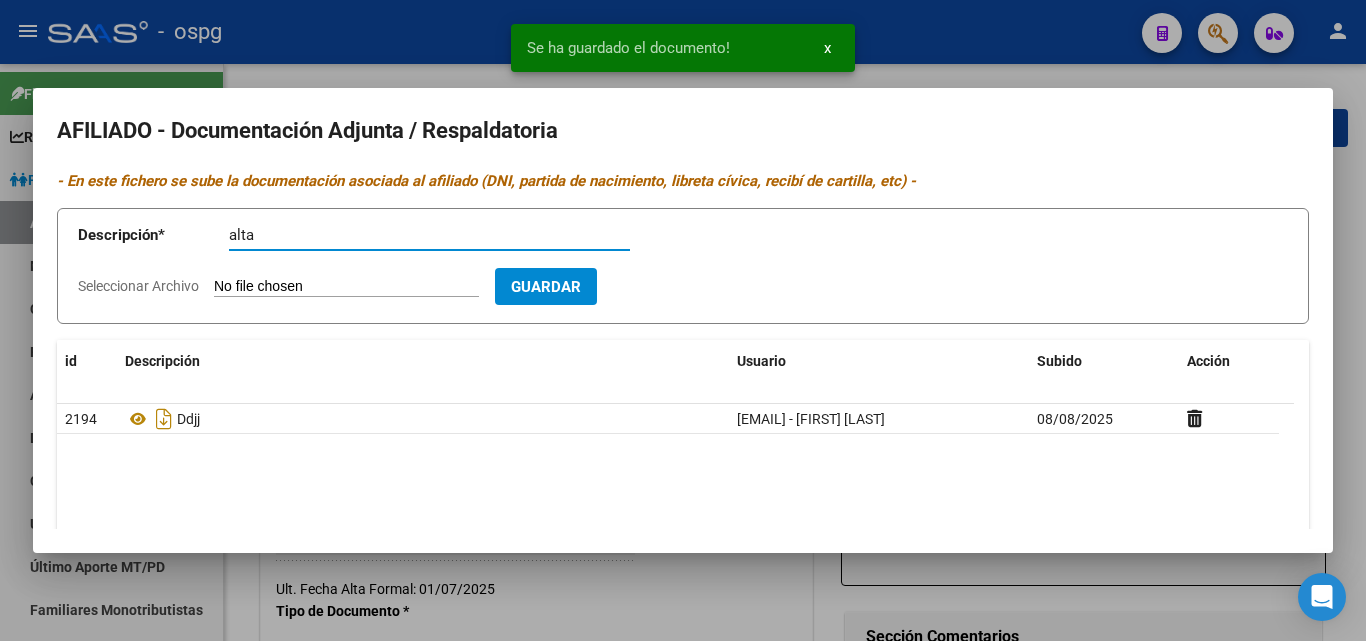 type on "alta" 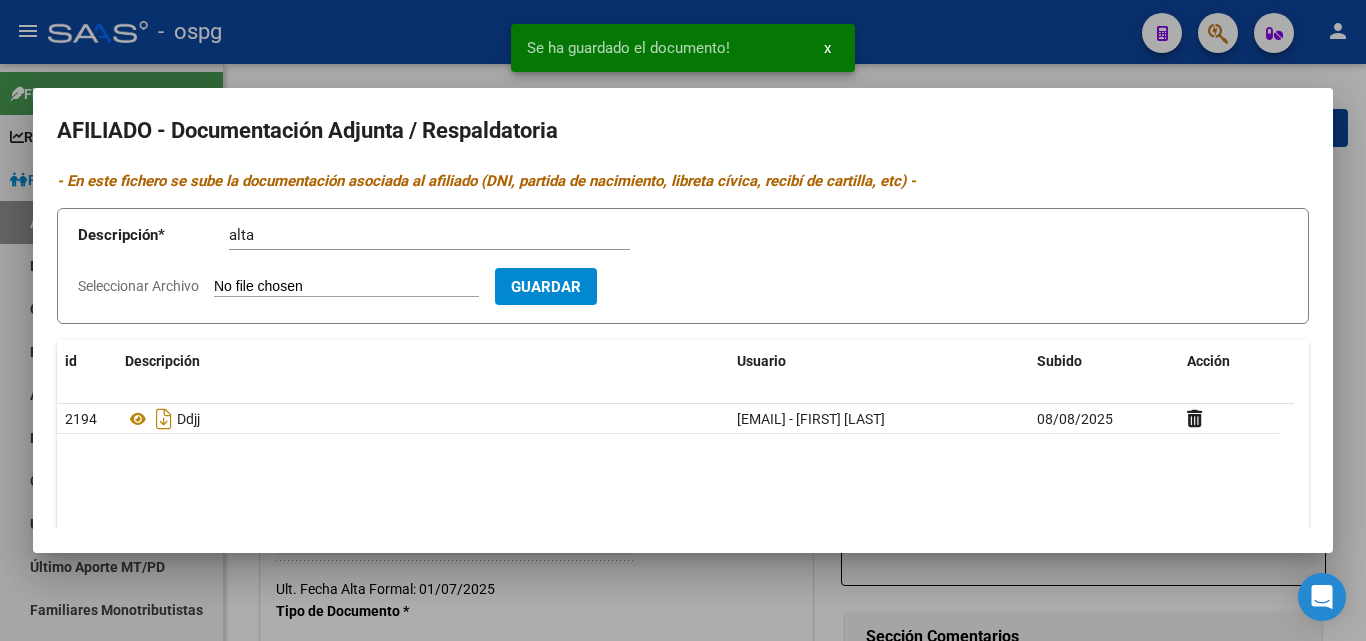 click on "Seleccionar Archivo" 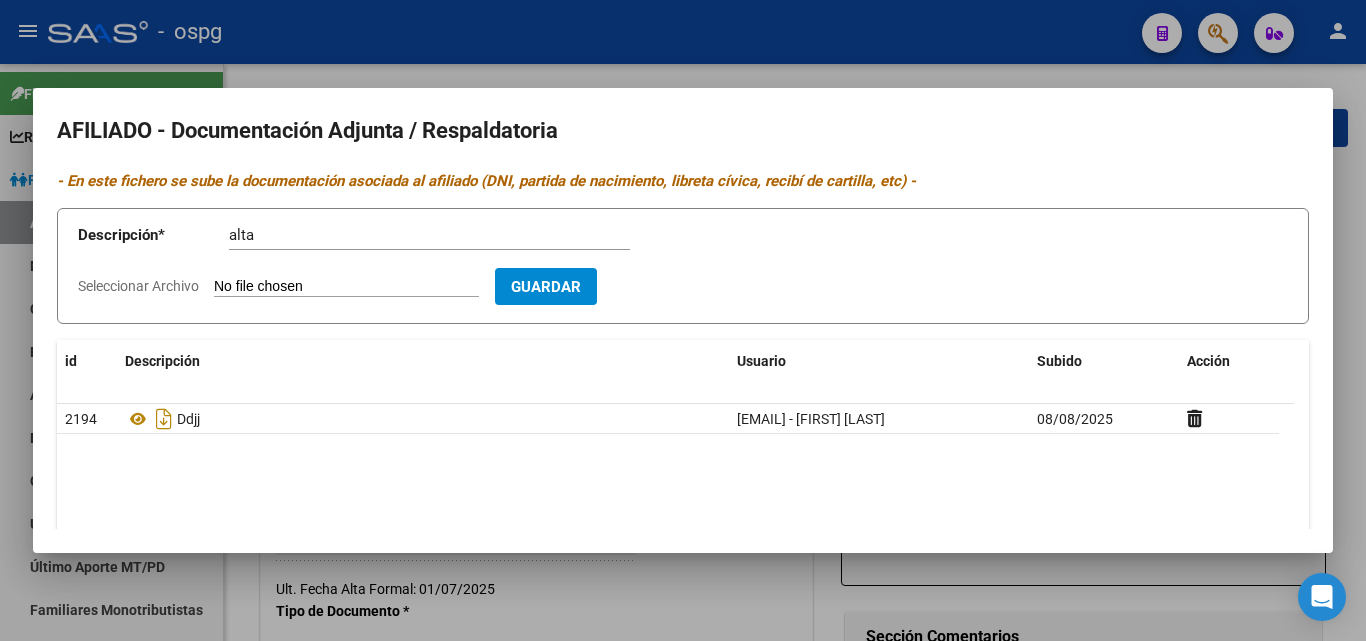 type on "C:\fakepath\alta de afip [NAME].pdf" 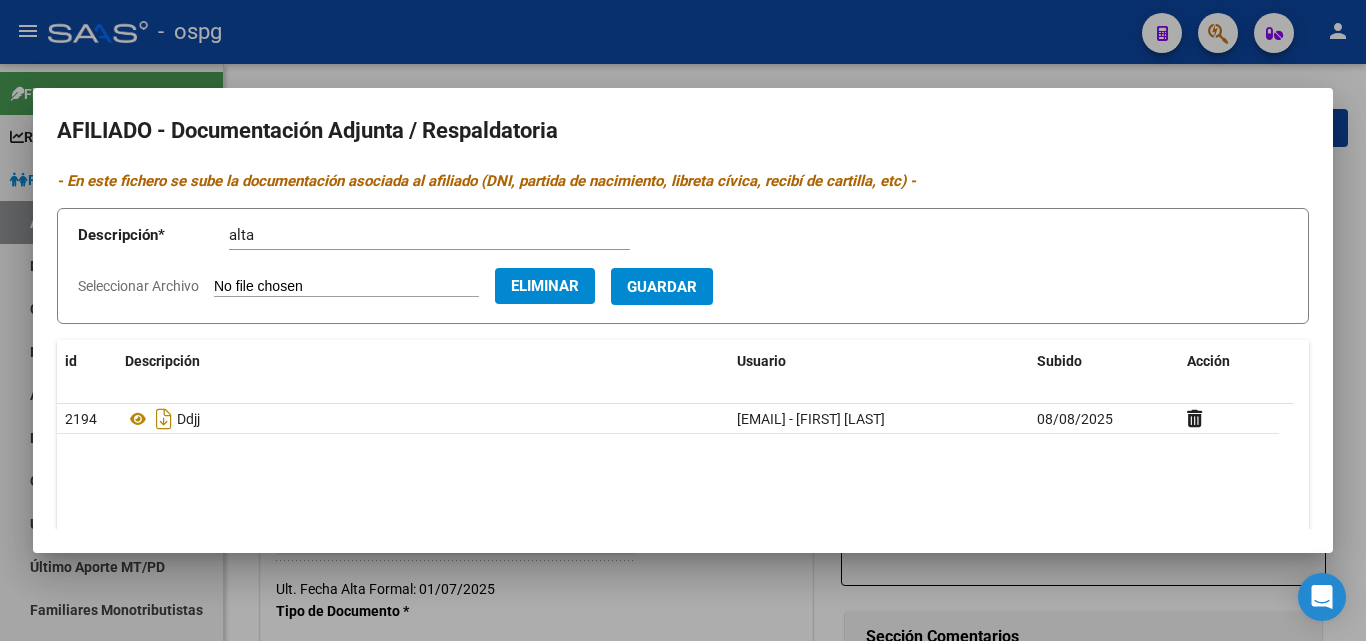 click on "Guardar" at bounding box center (662, 287) 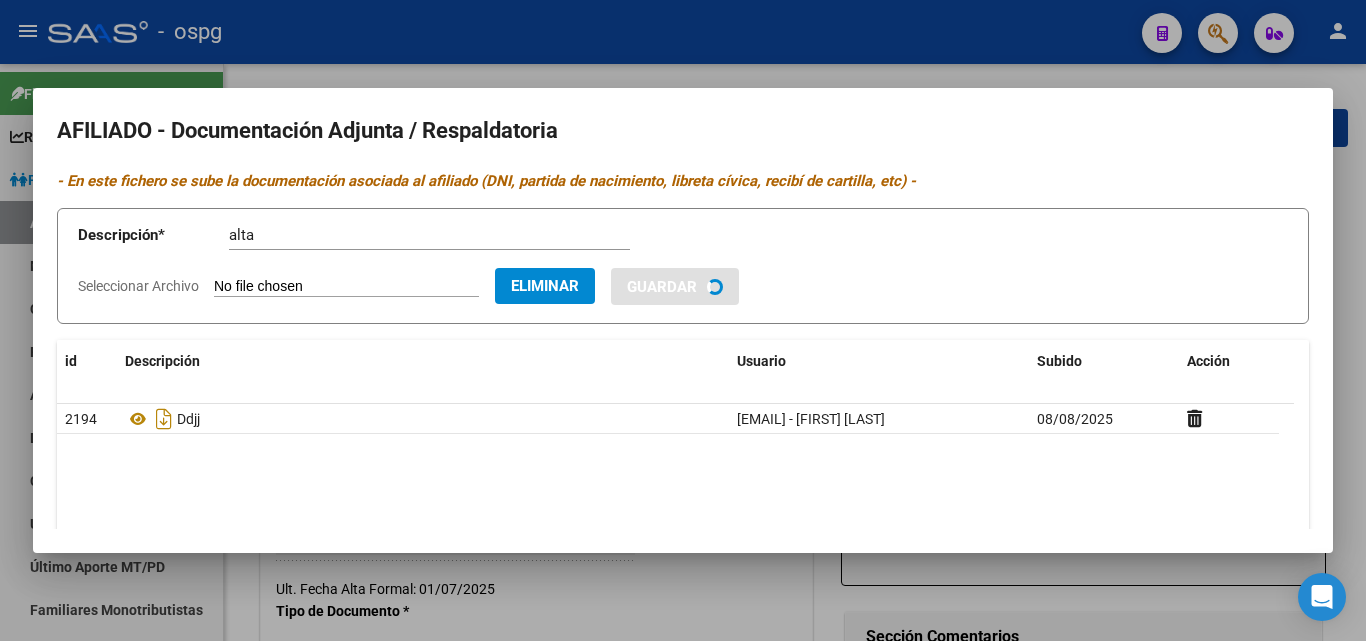 type 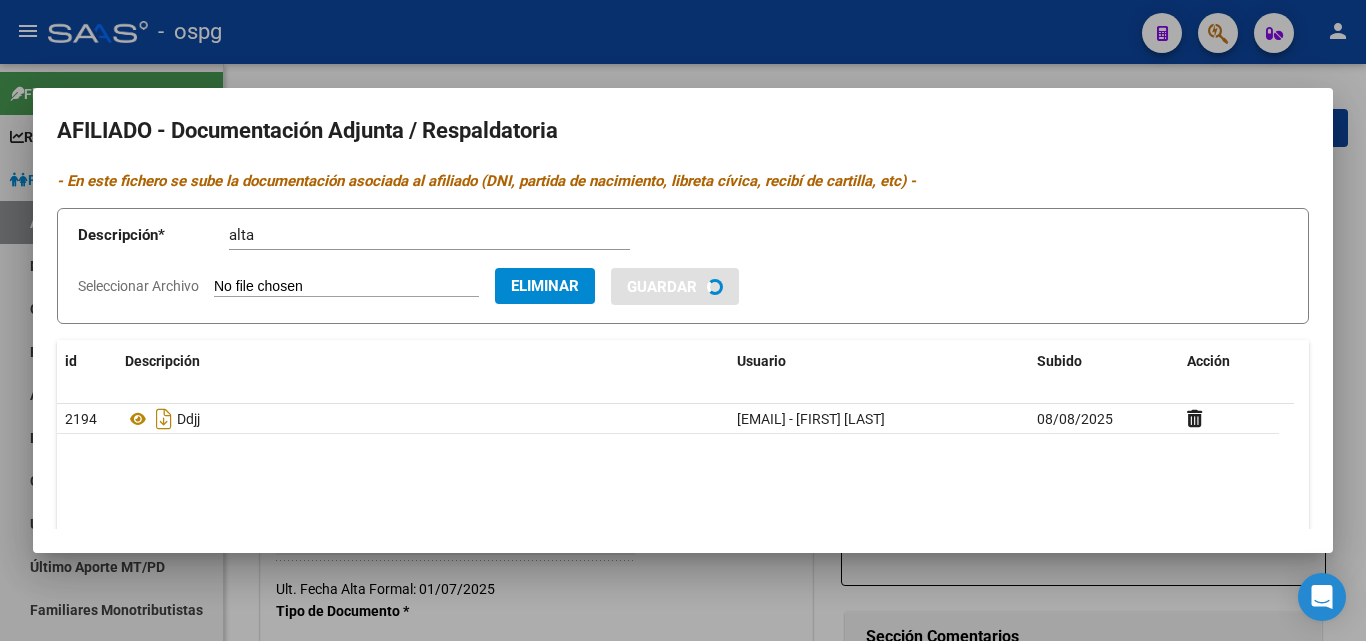 type 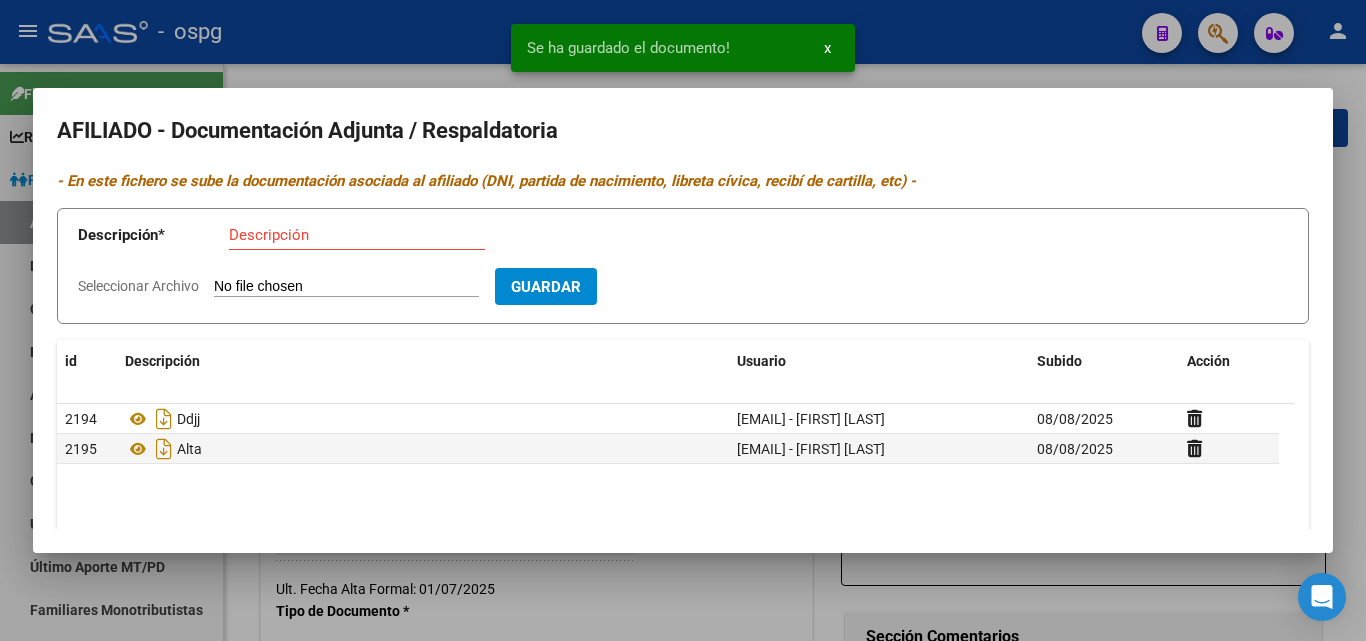 click on "Descripción" at bounding box center [357, 235] 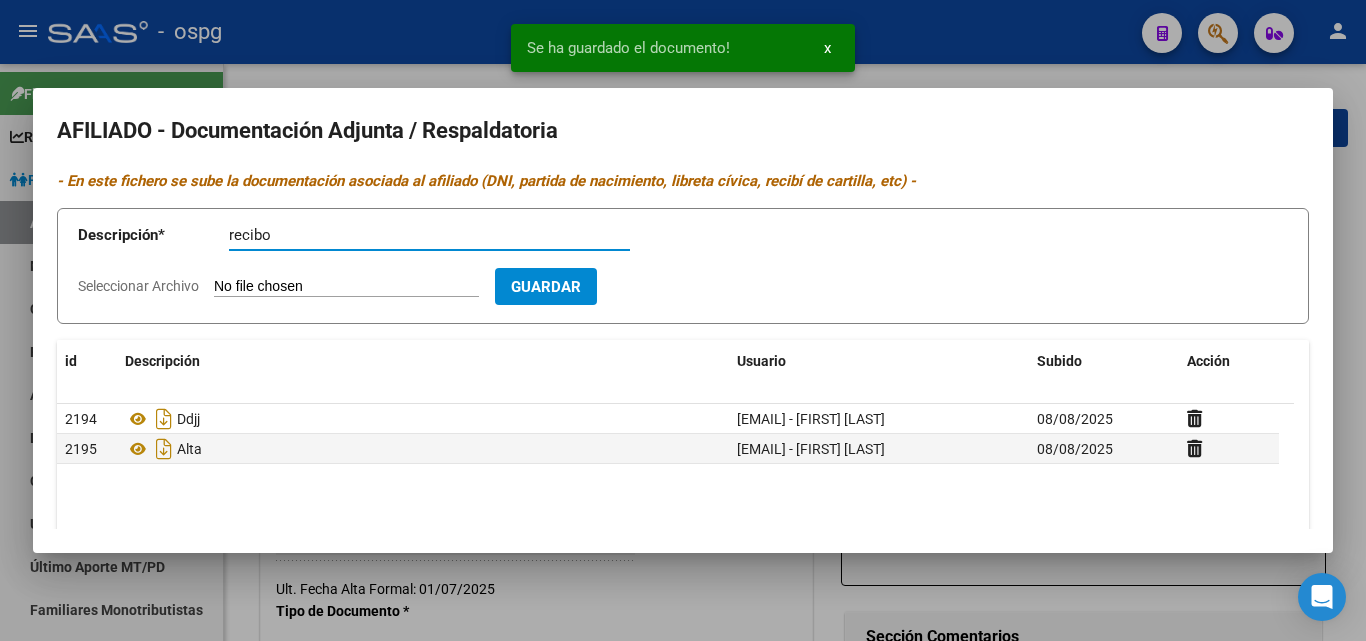 type on "recibo" 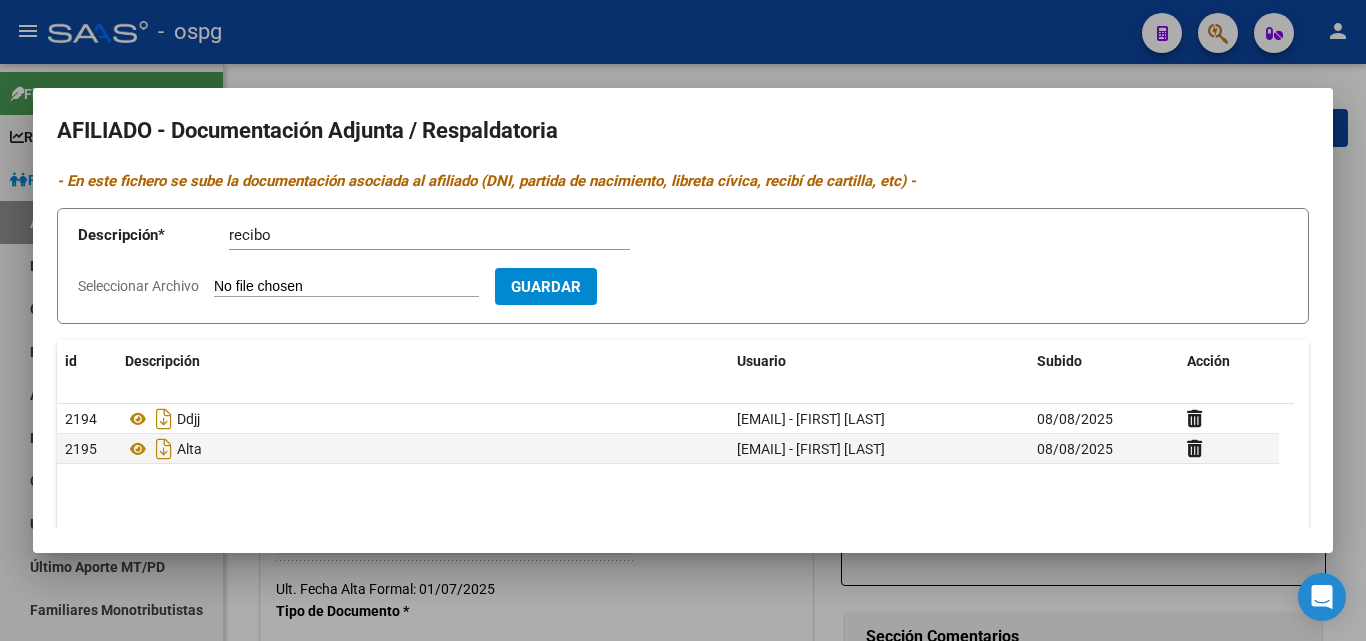 type on "C:\fakepath\sueldo definitiva de junio juarez.jpeg" 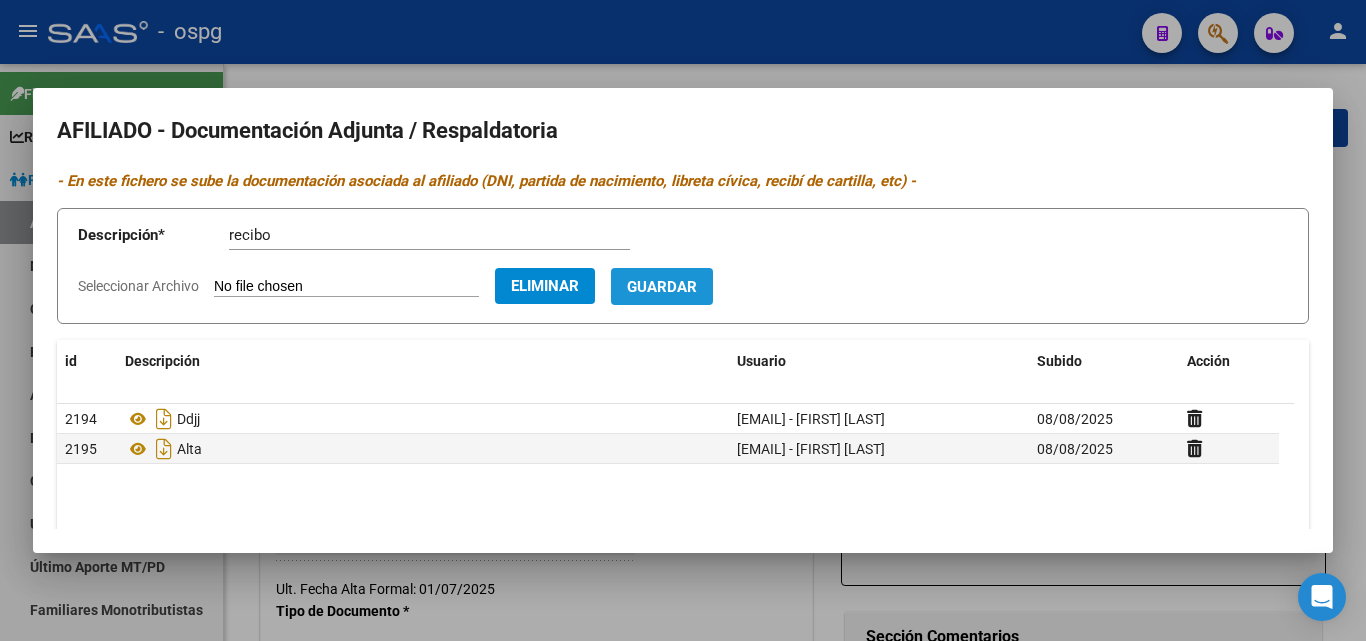 click on "Guardar" at bounding box center [662, 286] 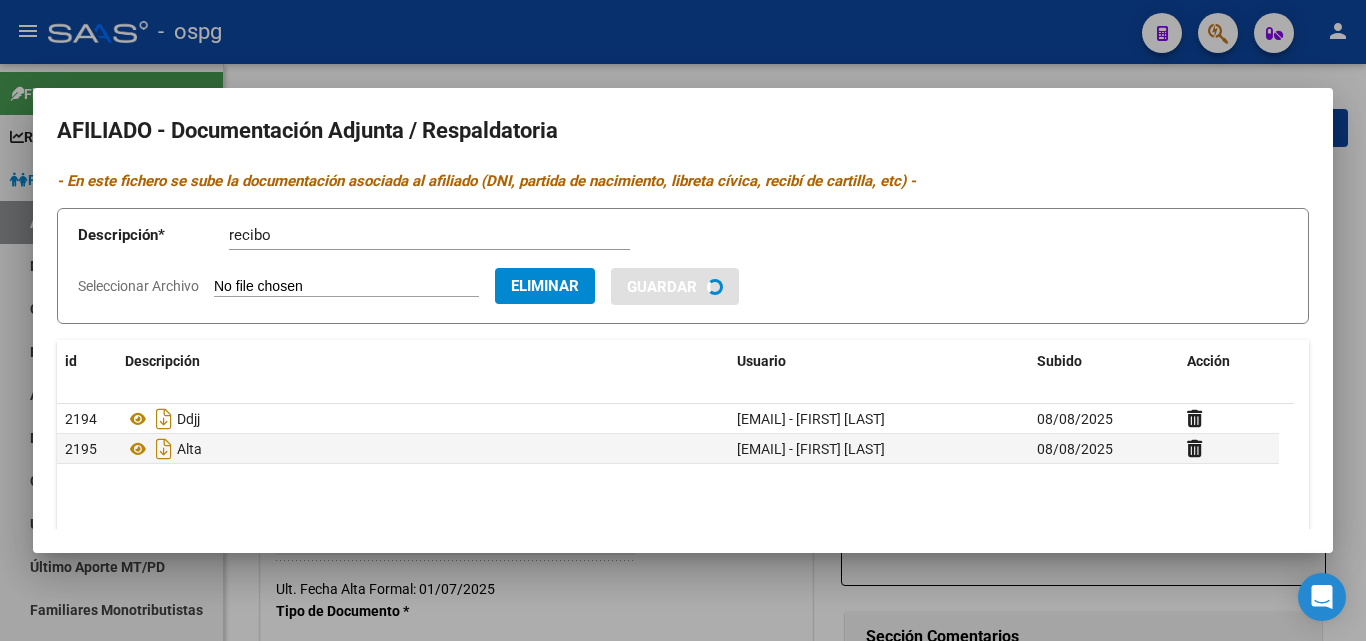 type 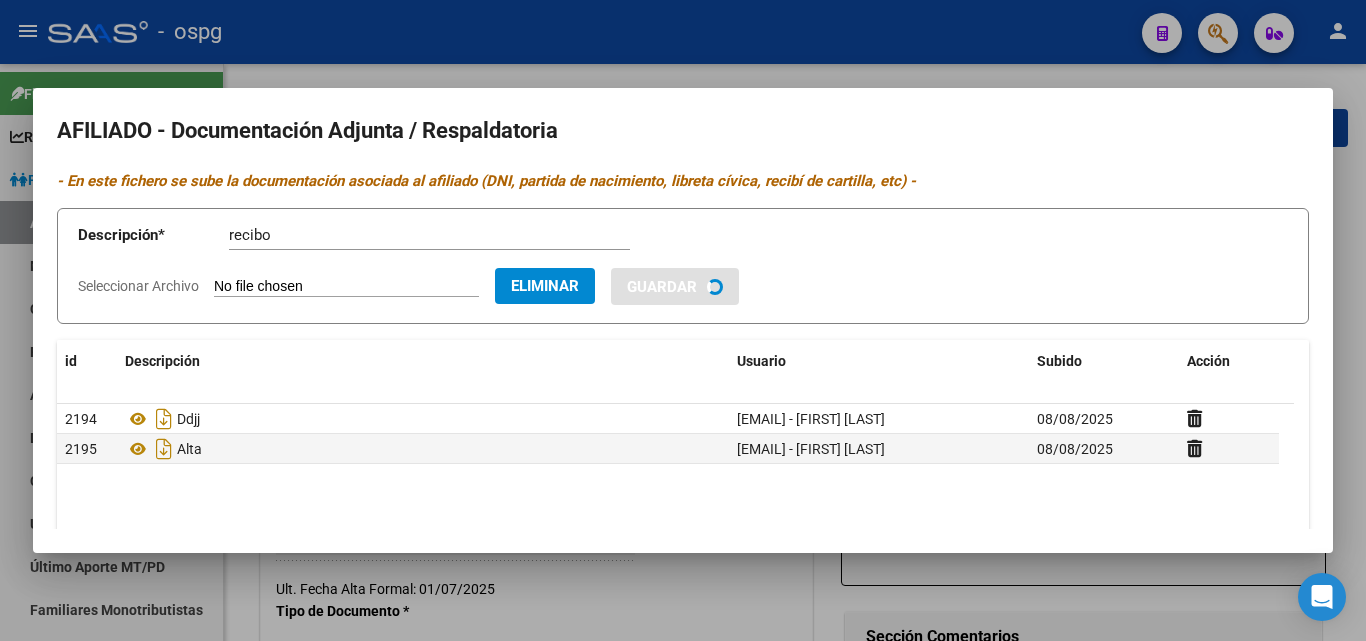 type 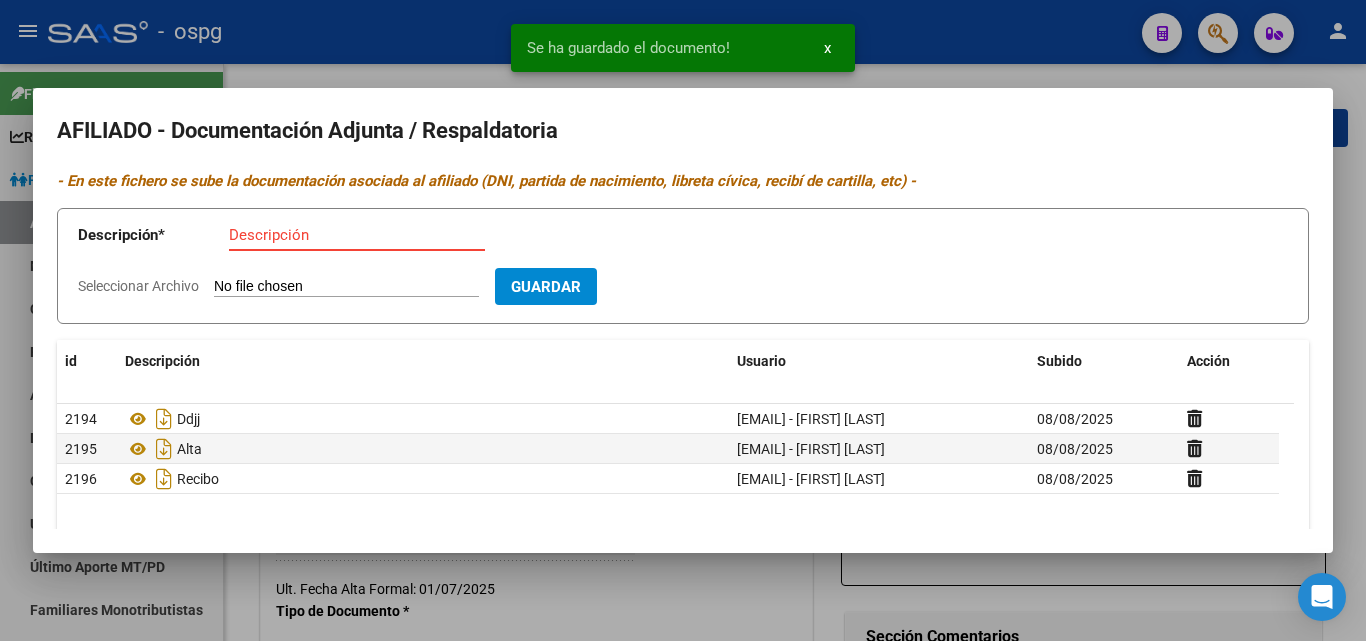 click on "Descripción" at bounding box center [357, 235] 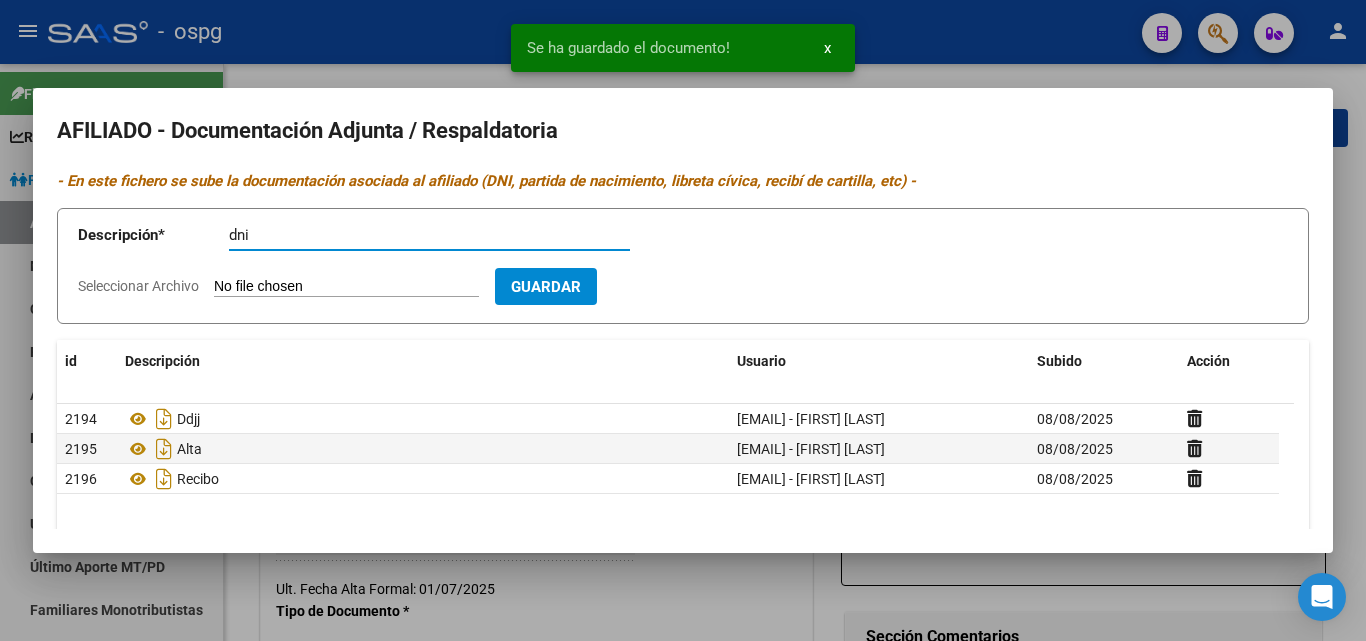type on "dni" 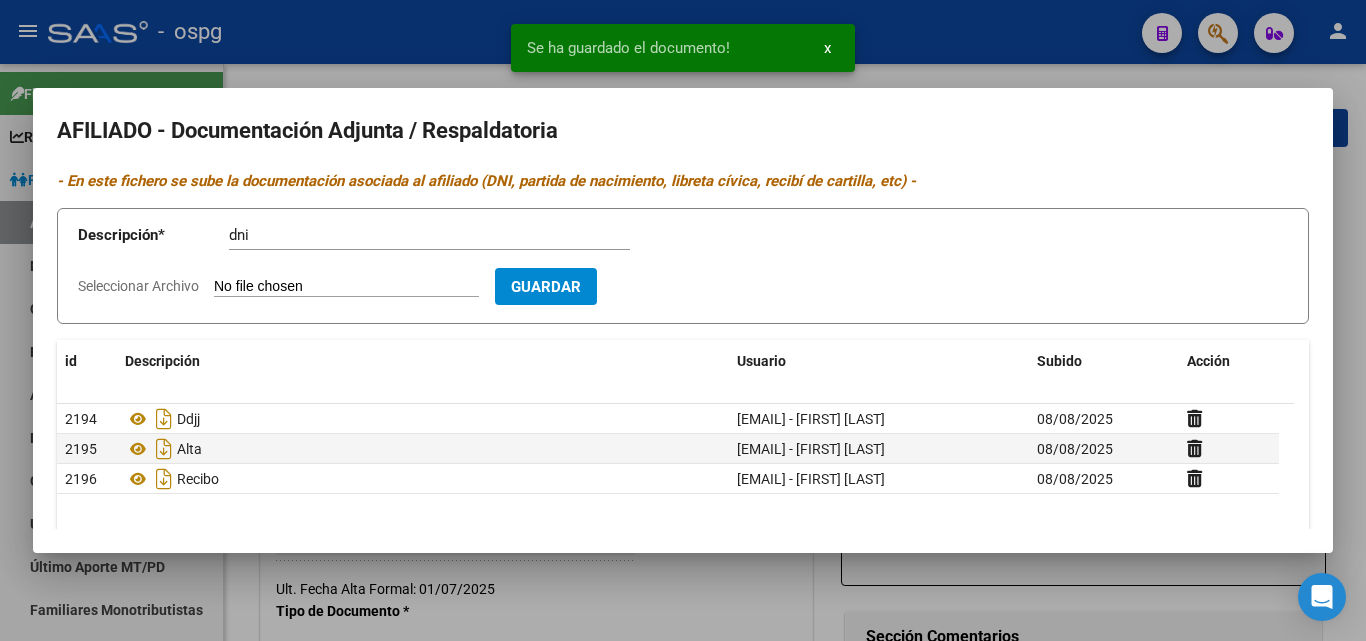 click on "Seleccionar Archivo" at bounding box center (346, 287) 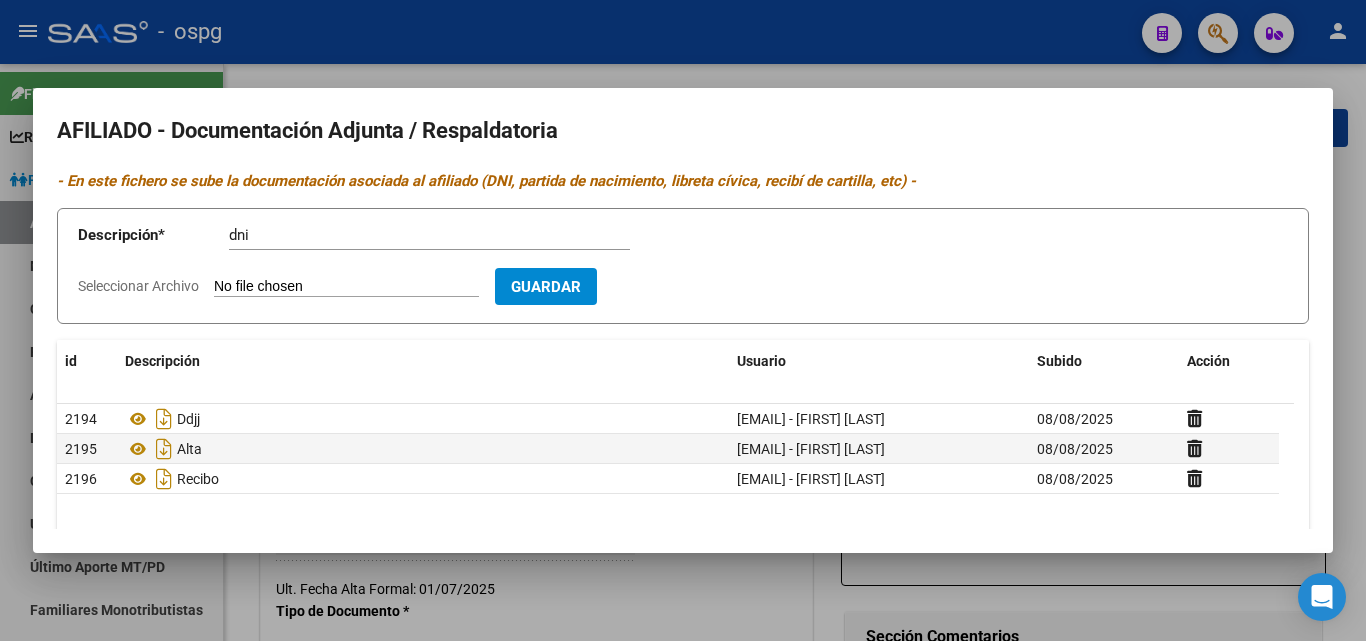 type on "C:\fakepath\dni titular juarez.pdf" 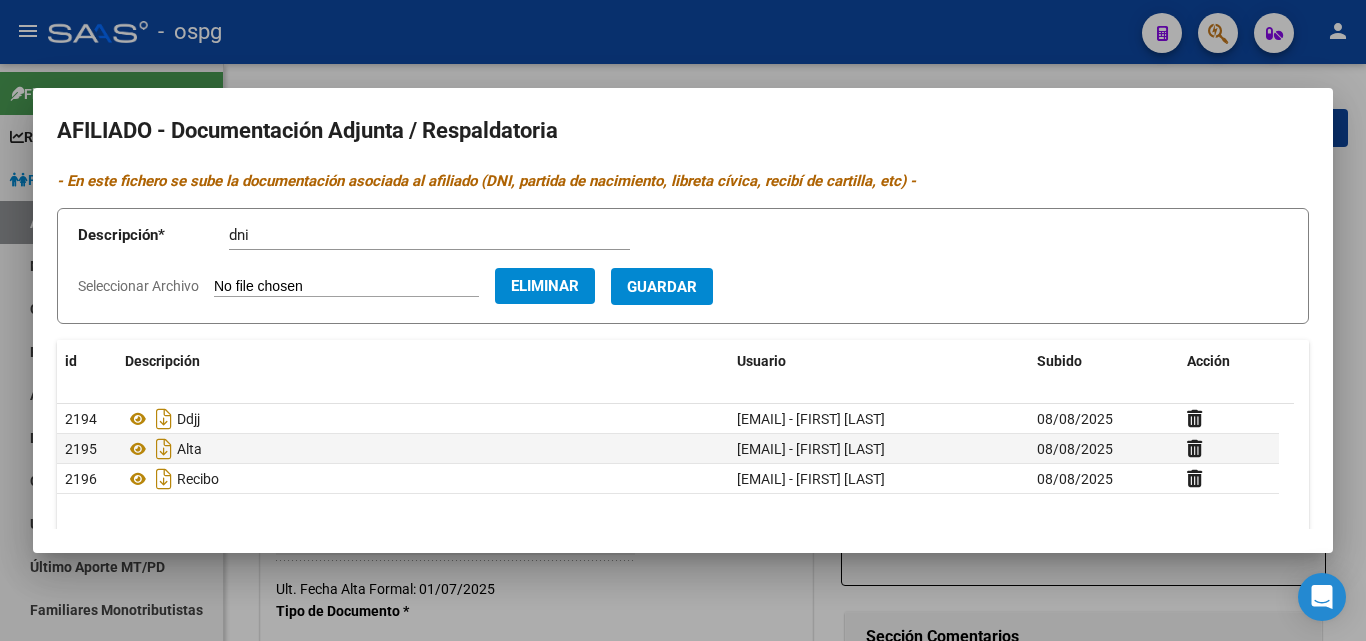 click on "Guardar" at bounding box center (662, 286) 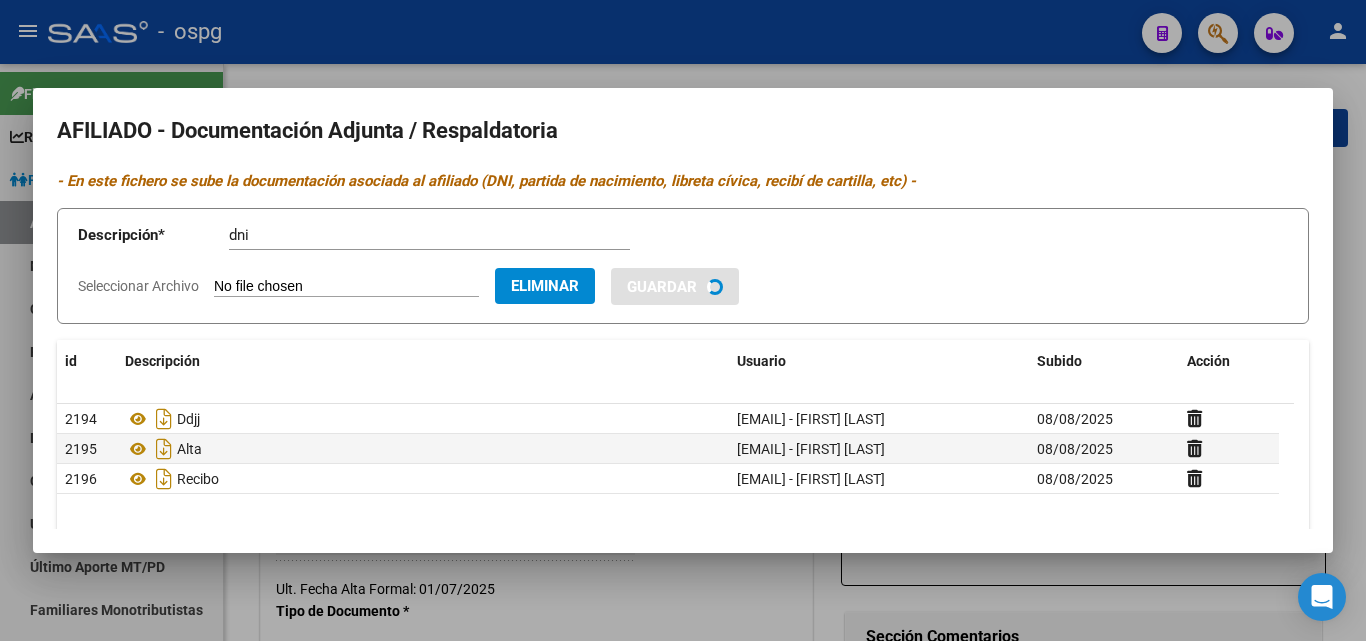 type 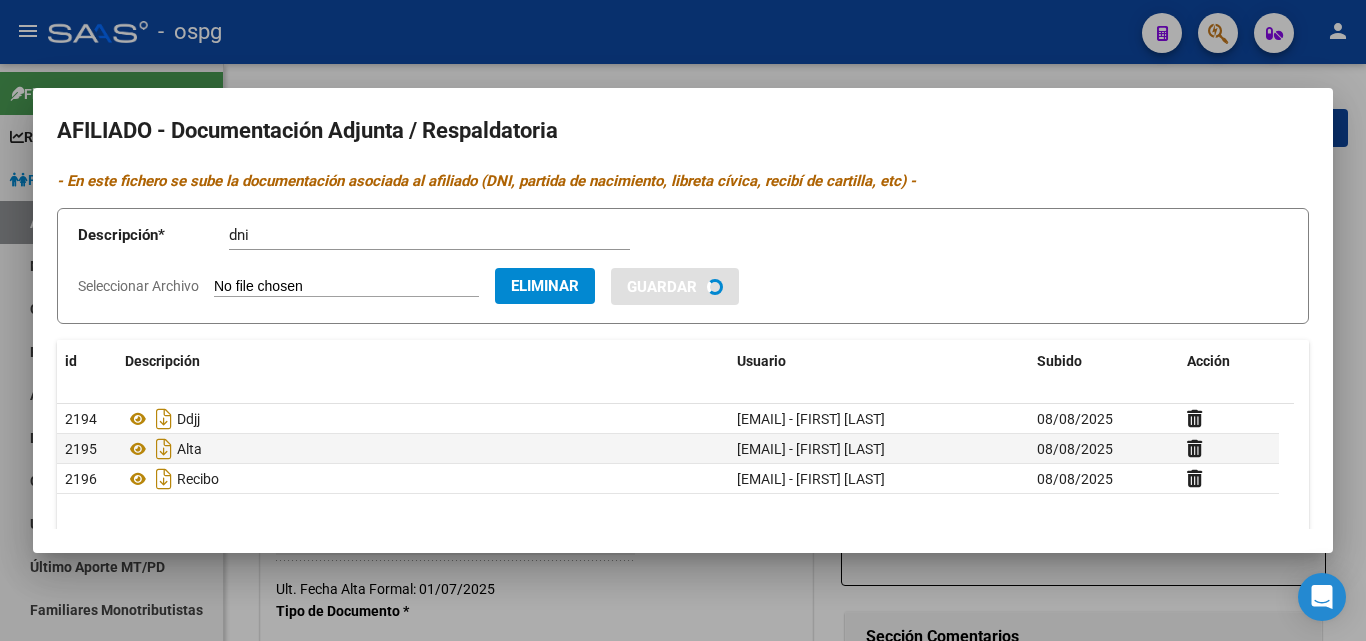 type 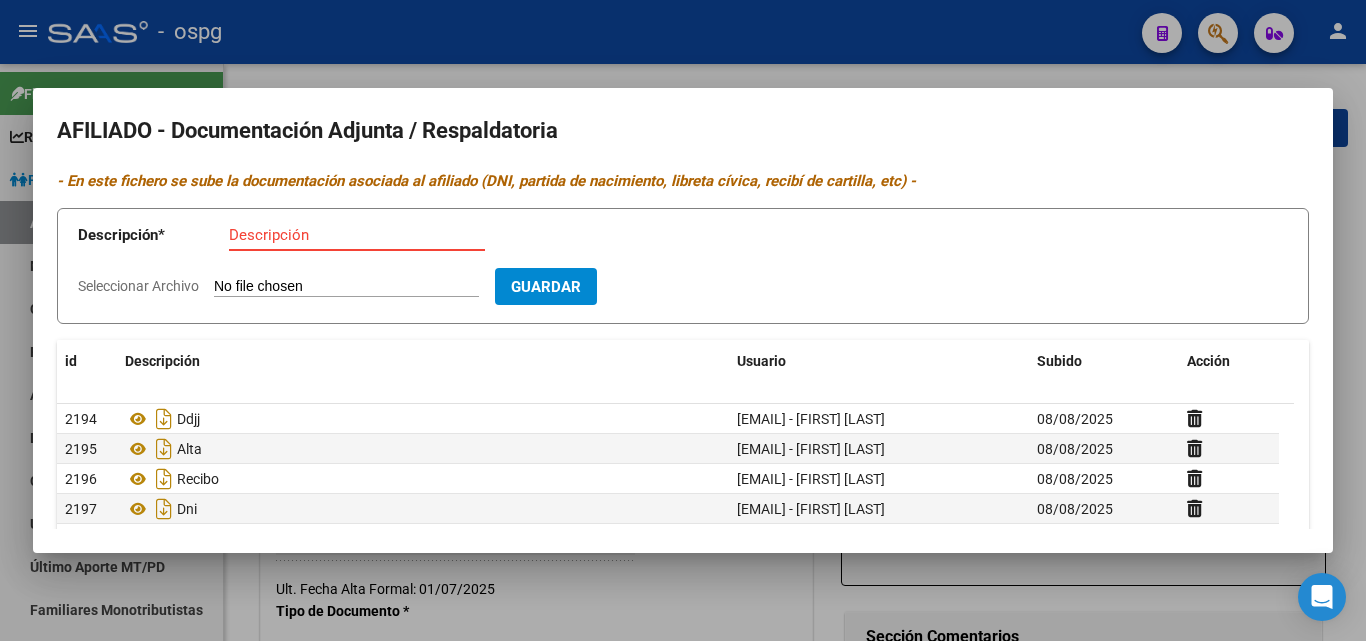 click on "Descripción" at bounding box center (357, 235) 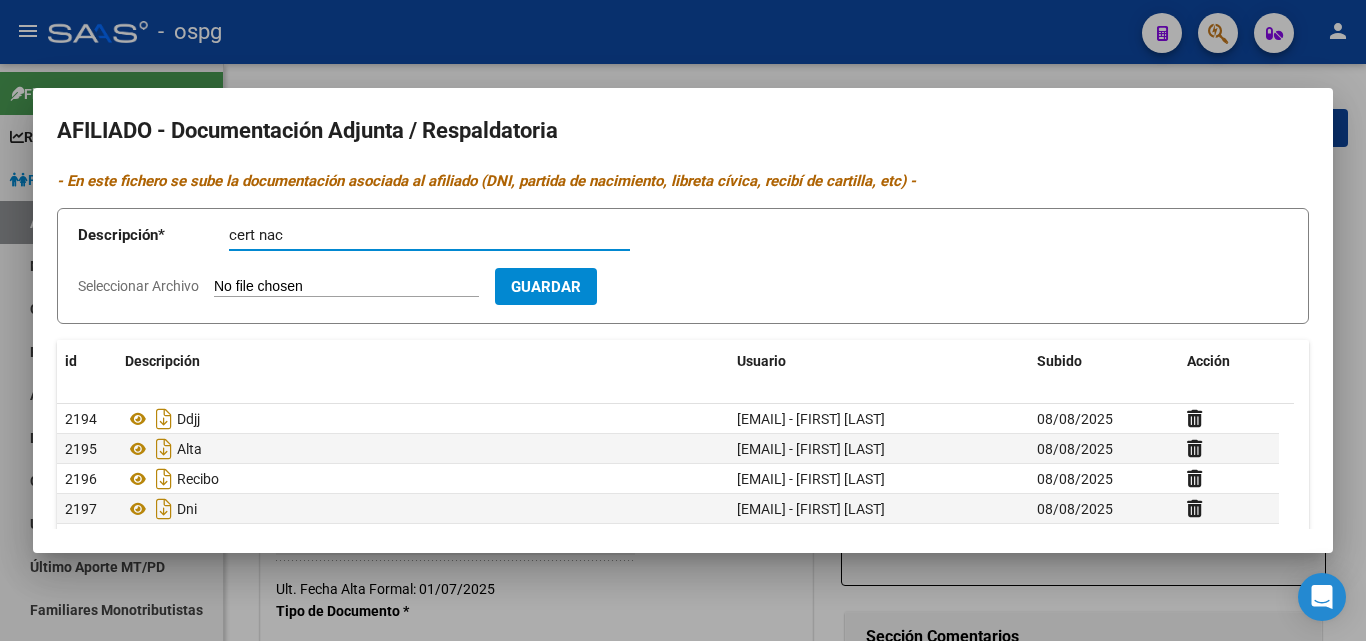 type on "cert nac" 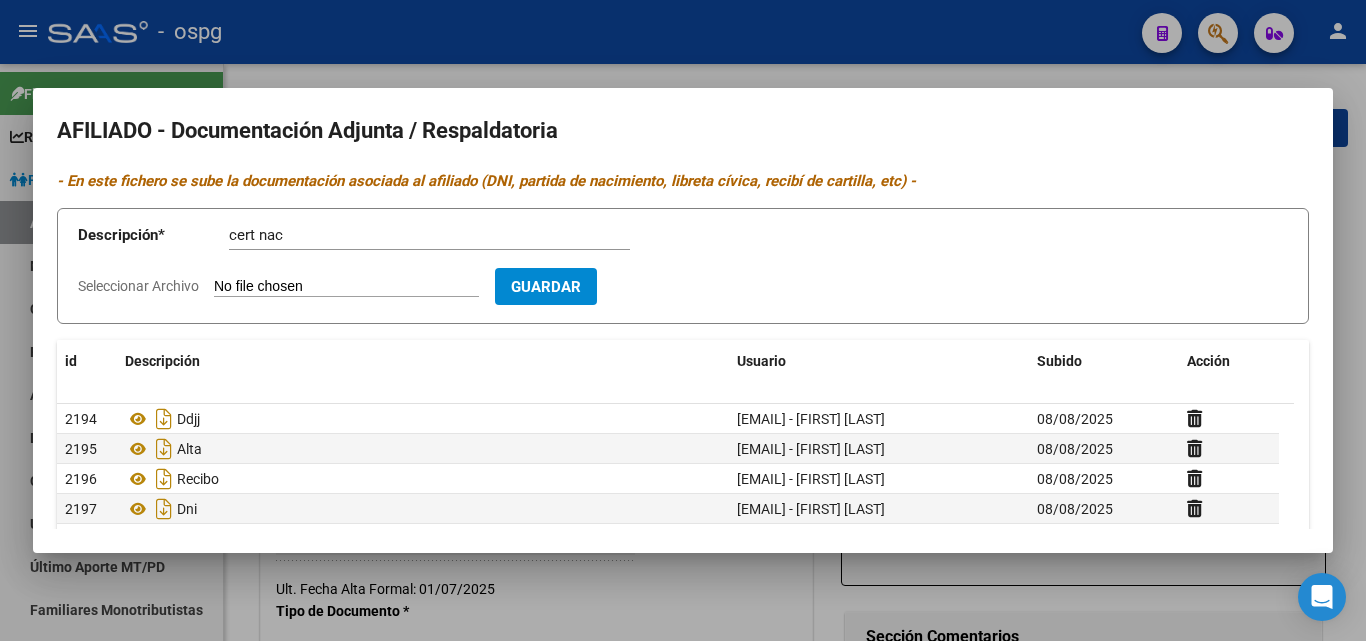 click on "Seleccionar Archivo" at bounding box center [346, 287] 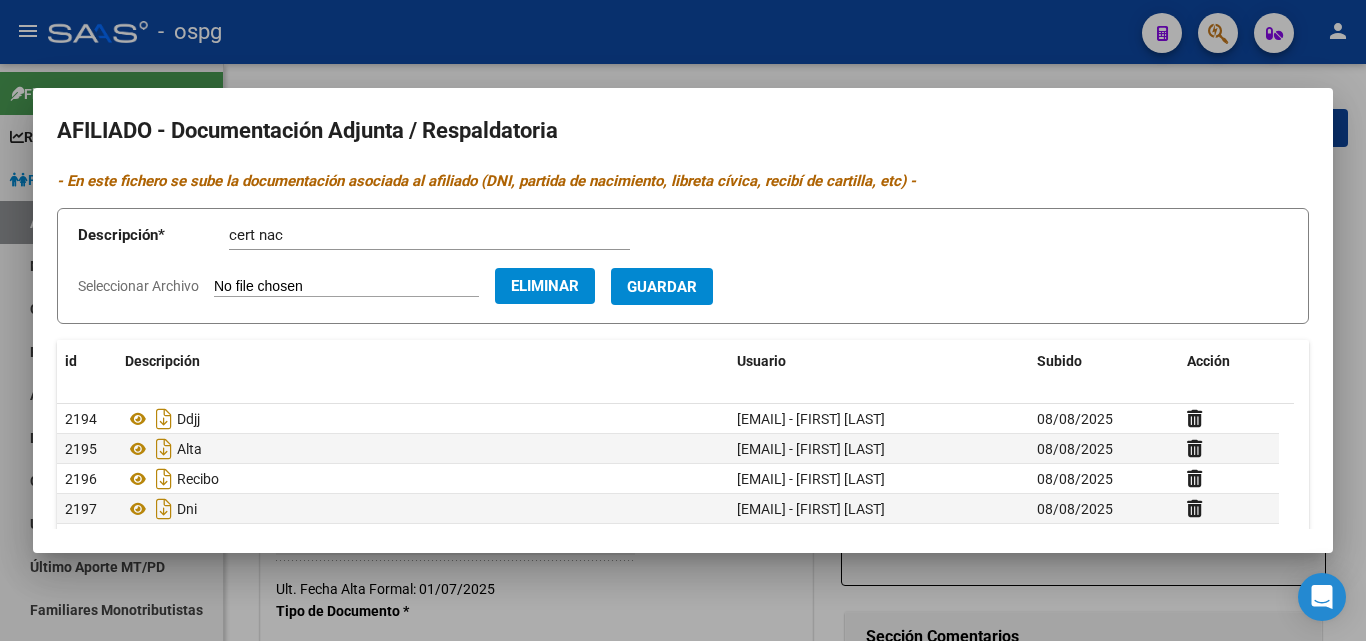click on "Guardar" at bounding box center (662, 286) 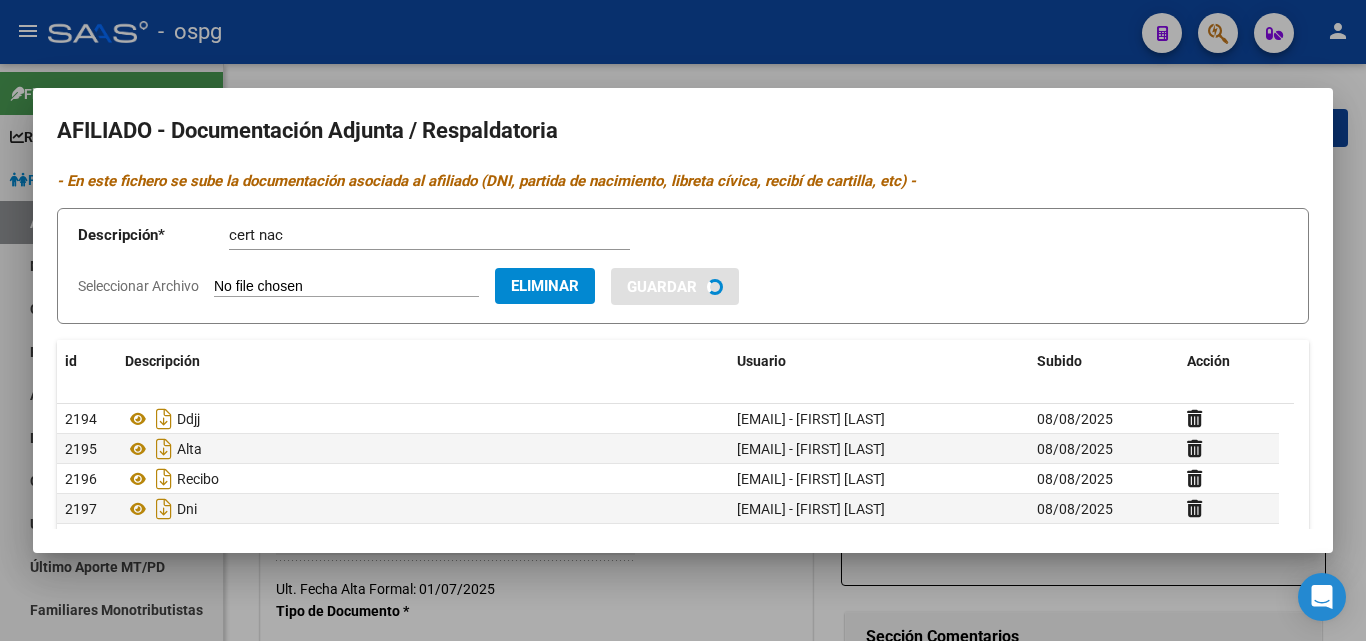type 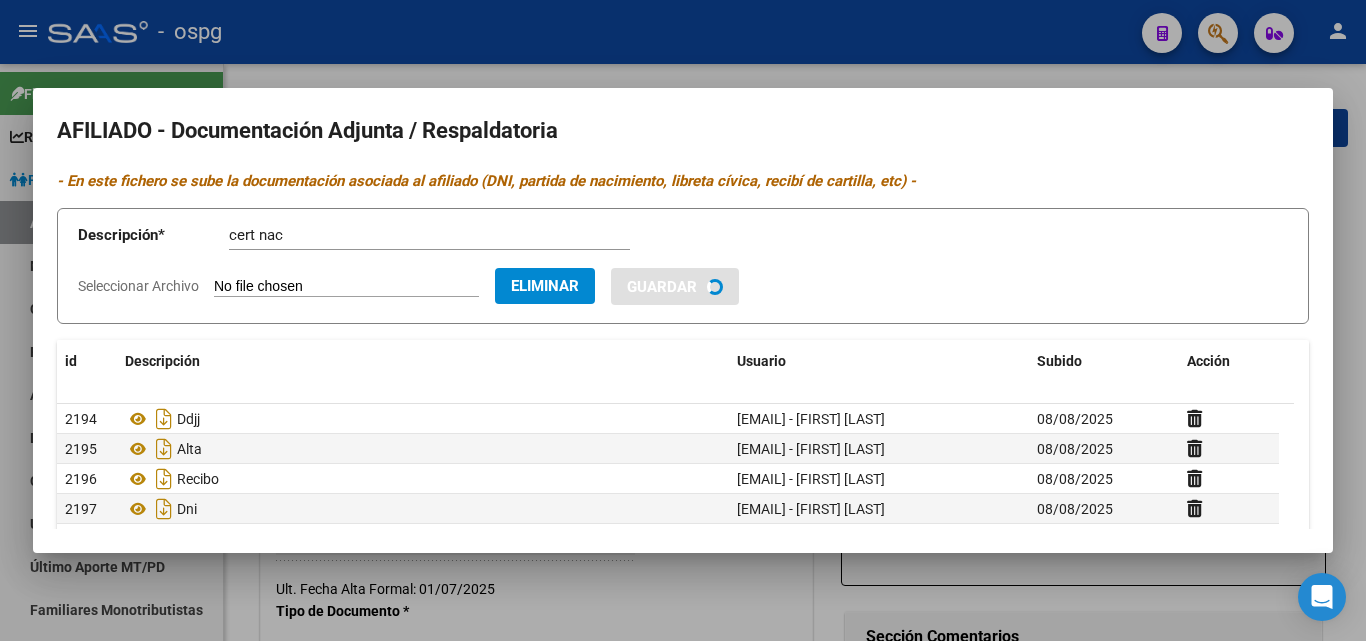 type 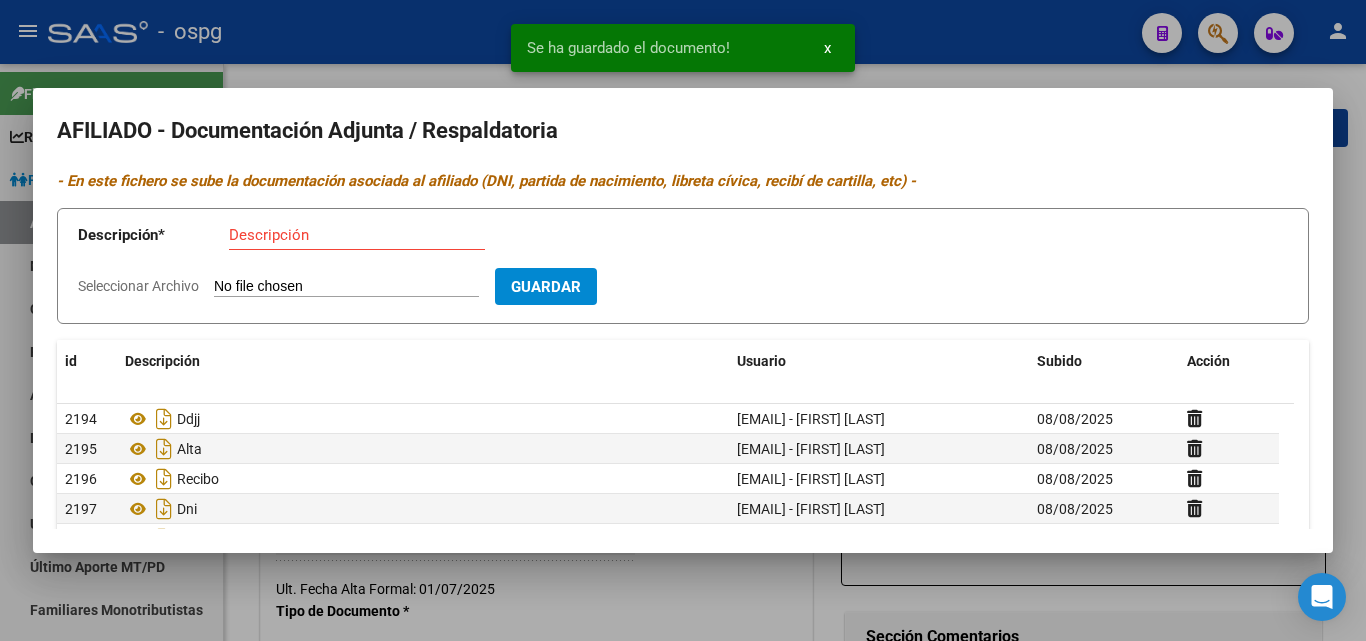 click on "Descripción" at bounding box center [357, 235] 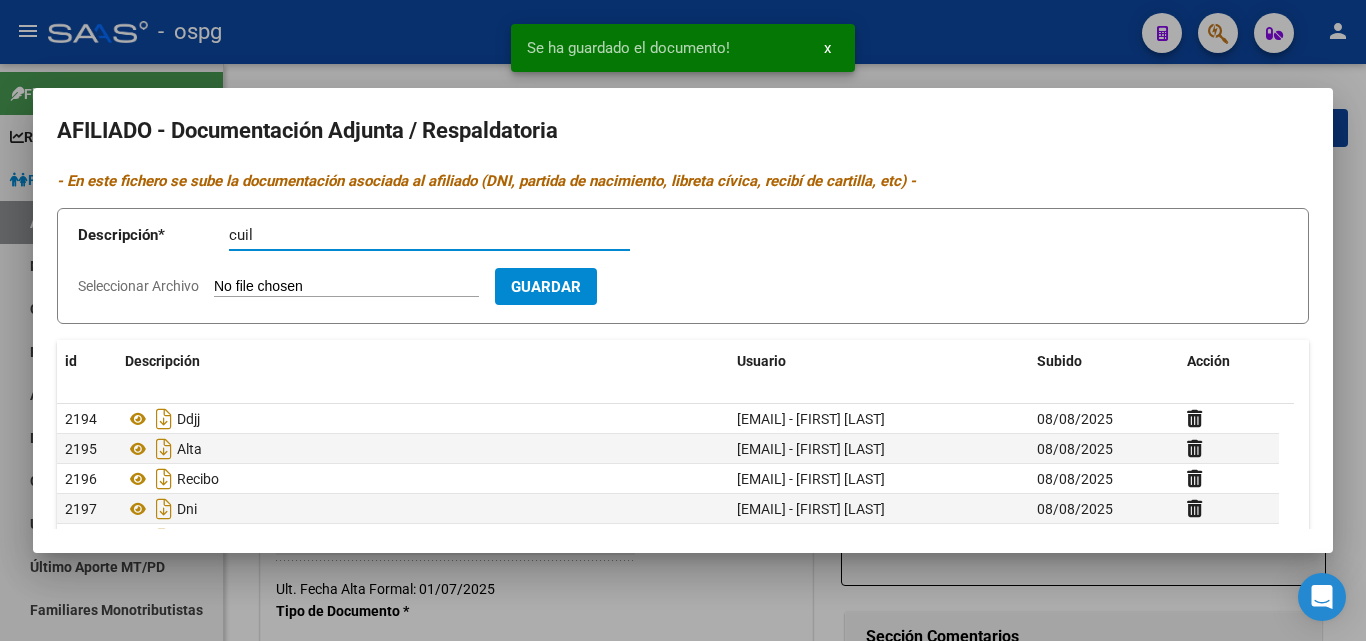 type on "cuil" 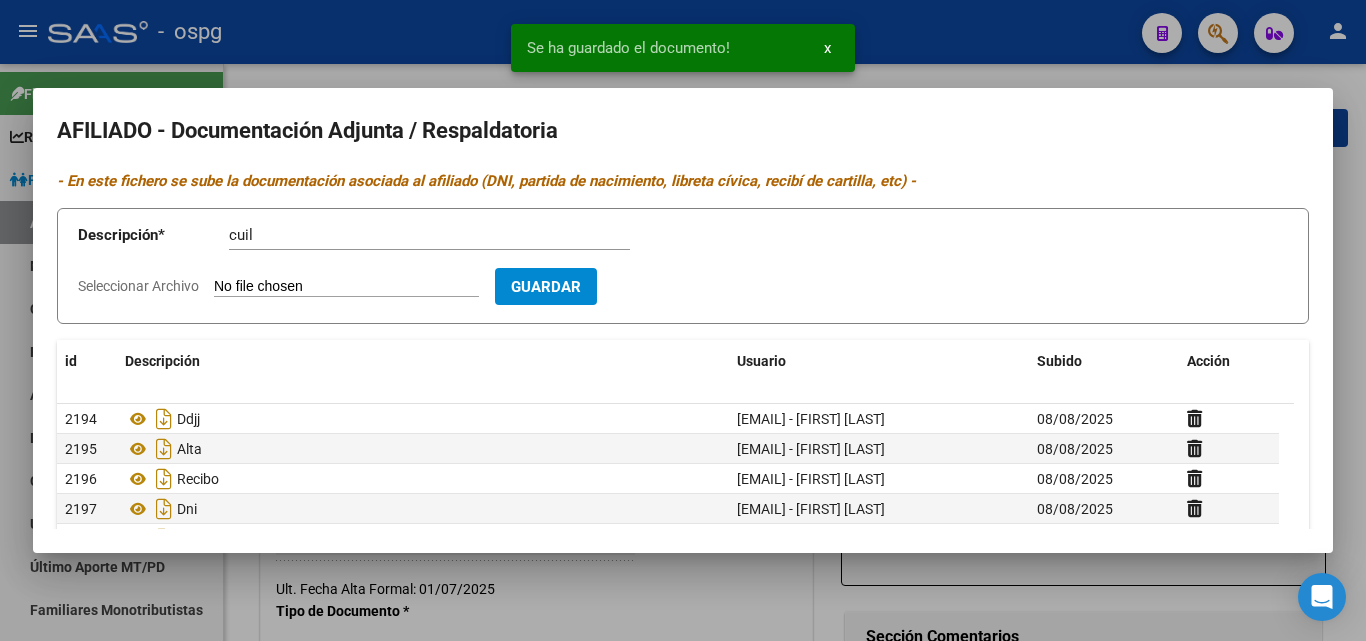 click on "Seleccionar Archivo" at bounding box center (346, 287) 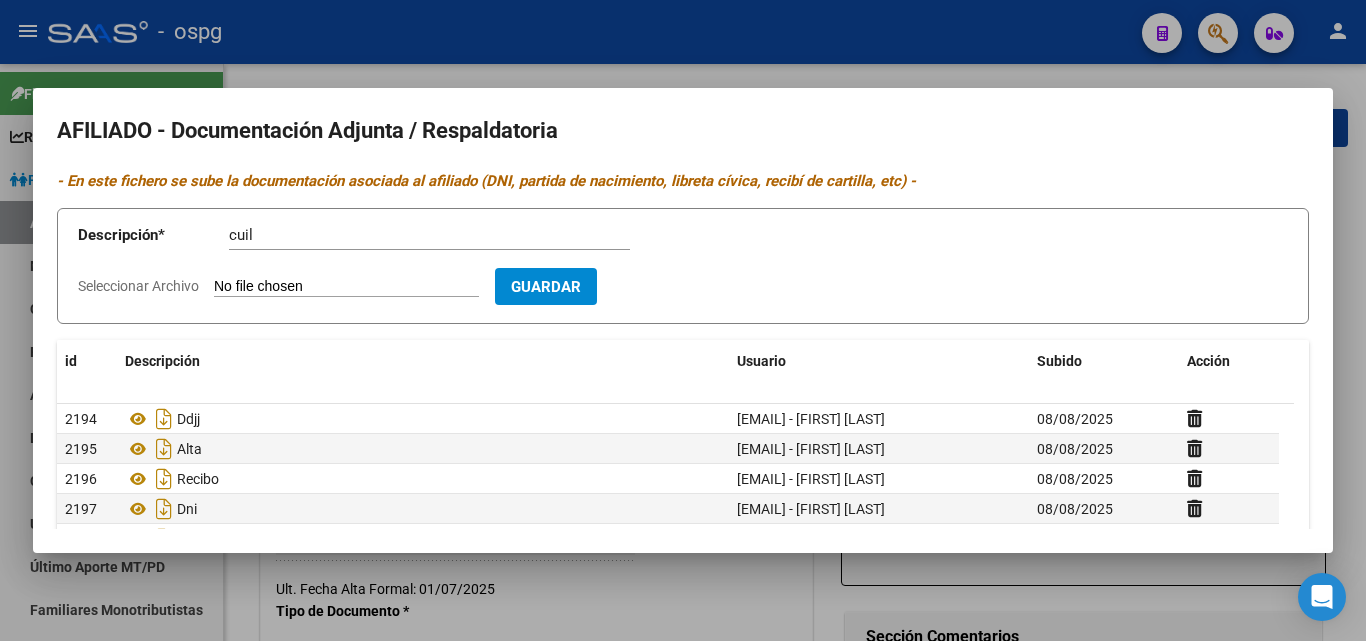 type on "C:\fakepath\CUIL Matías juarez.pdf" 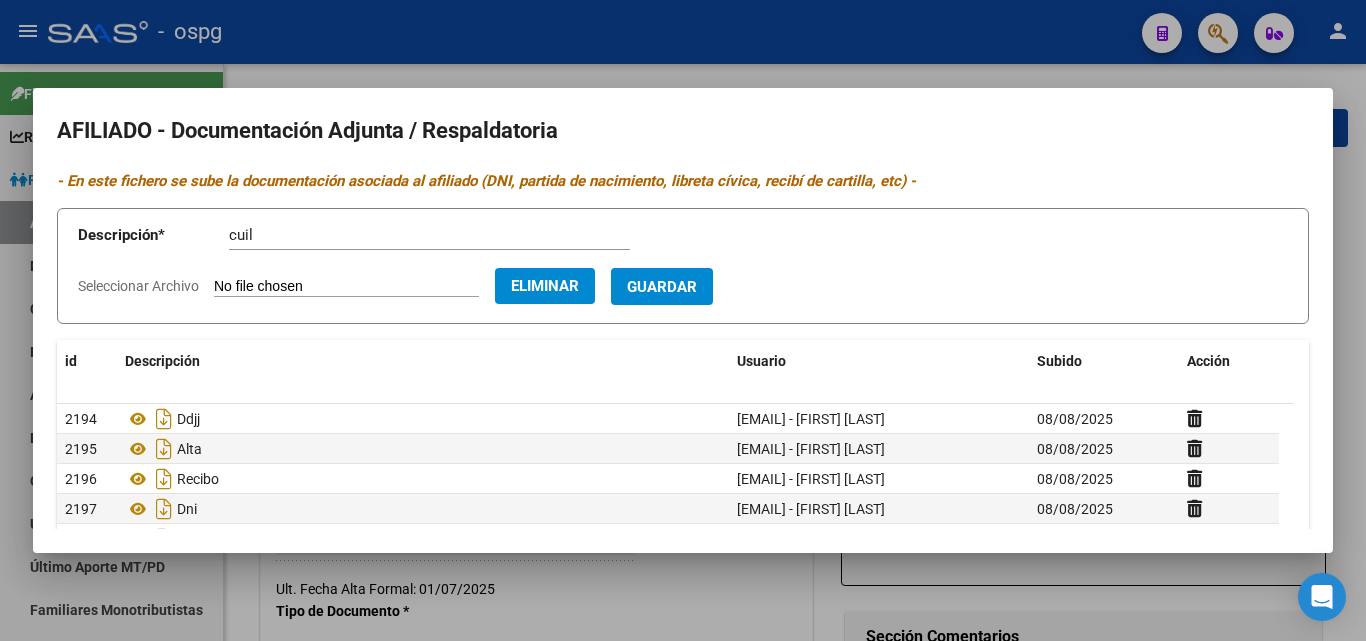 click on "Guardar" at bounding box center (662, 287) 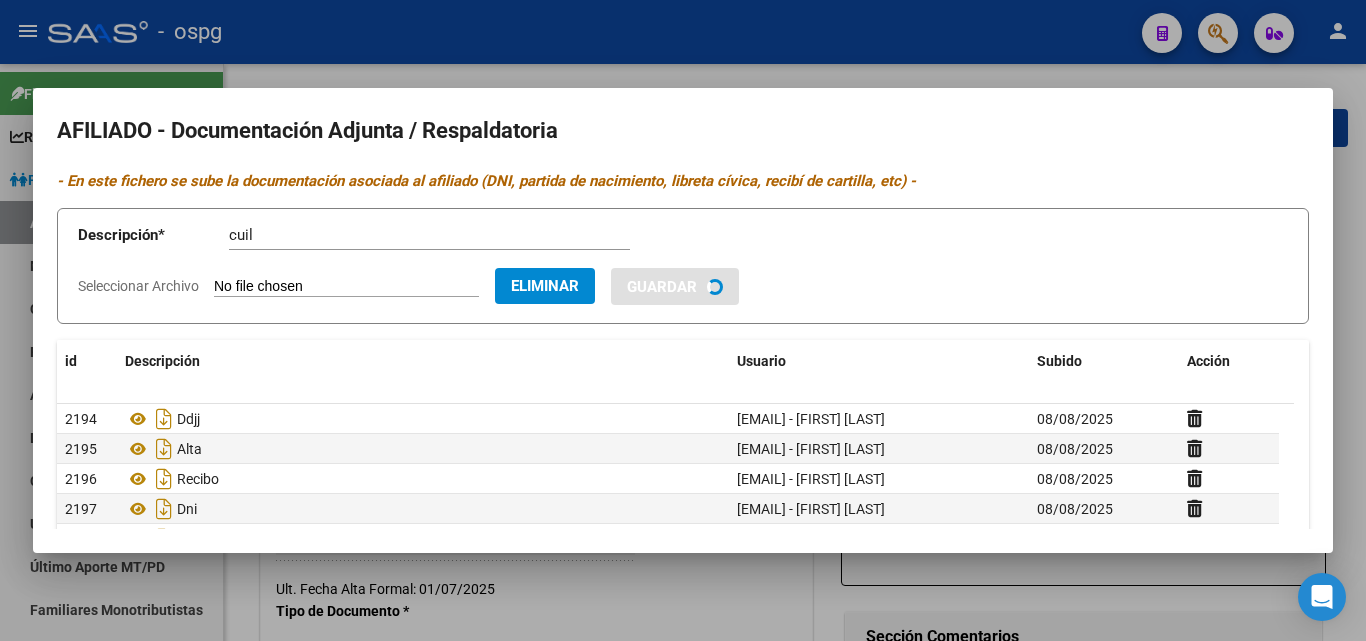 type 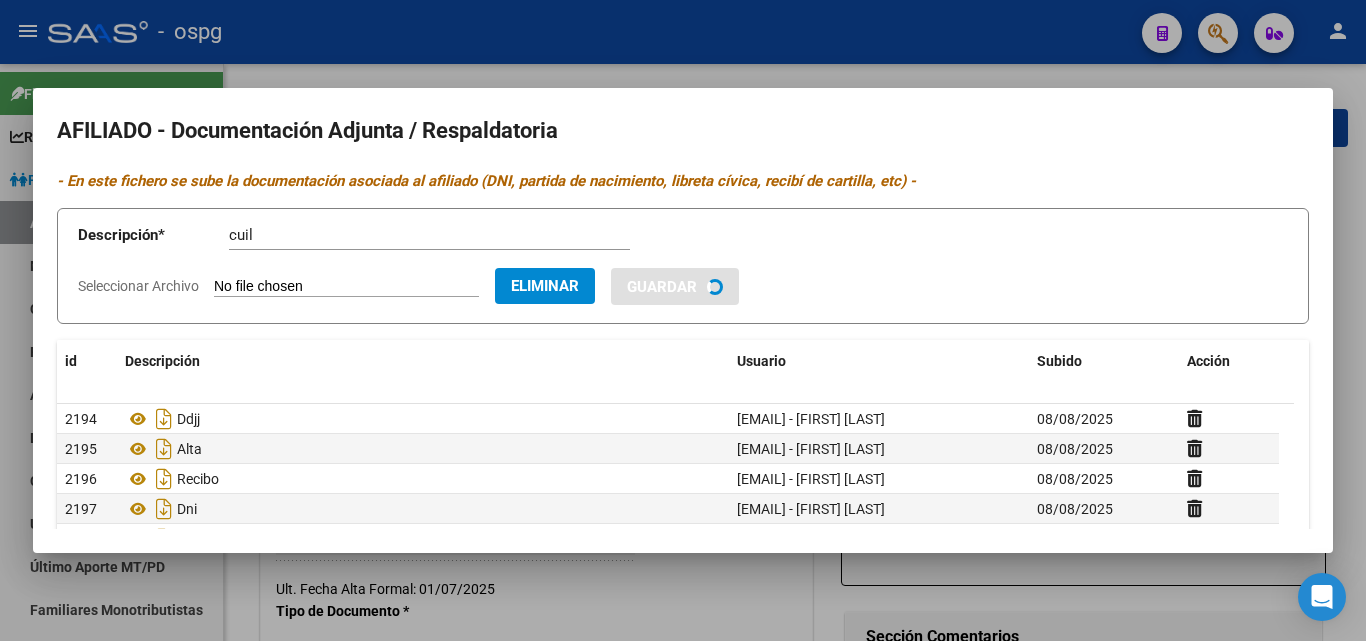 type 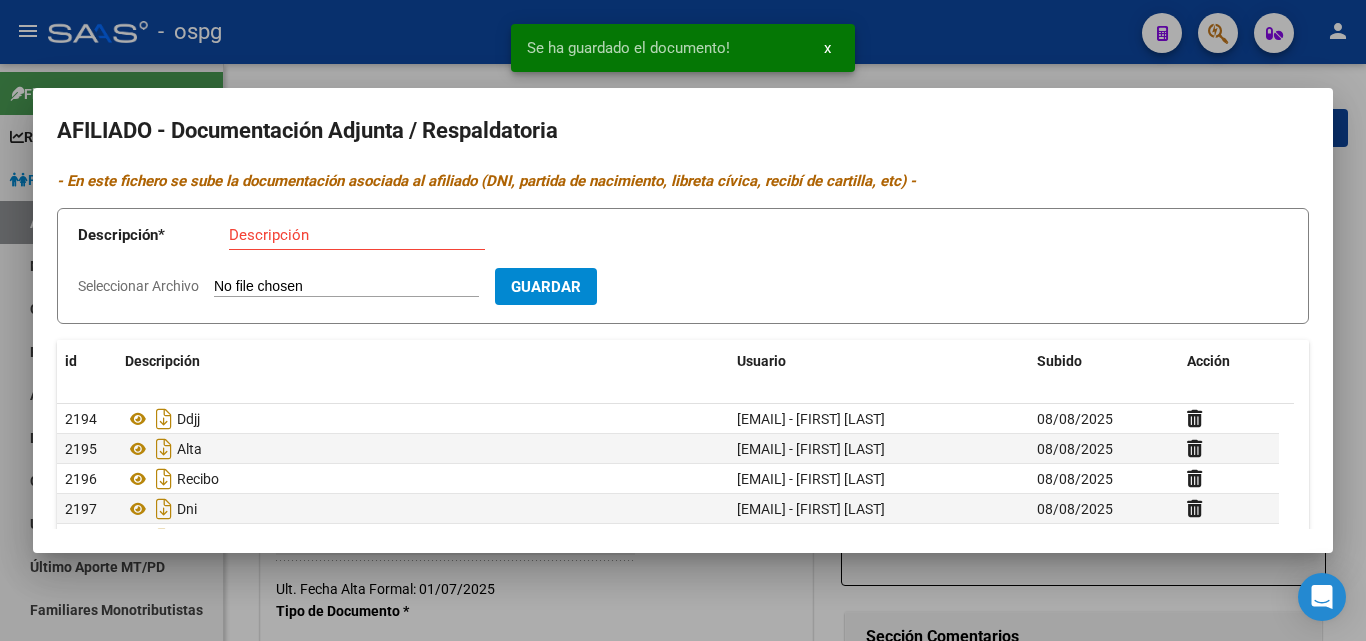 click on "Descripción" at bounding box center [357, 235] 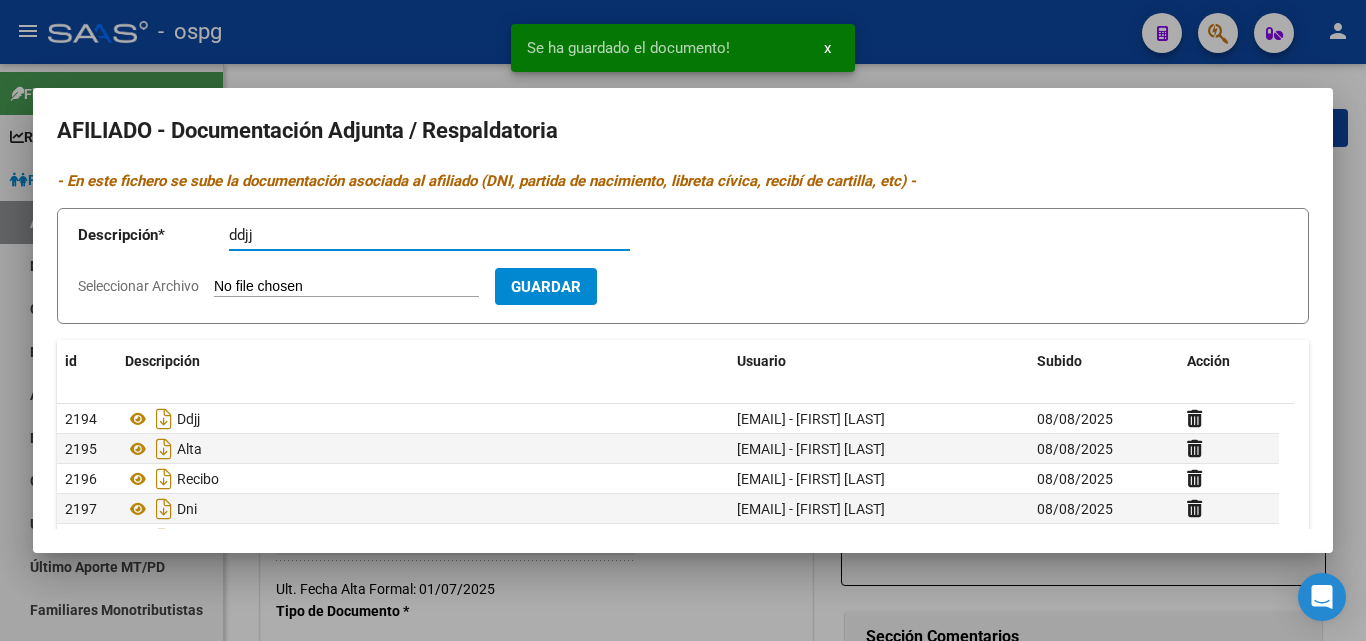 type on "ddjj" 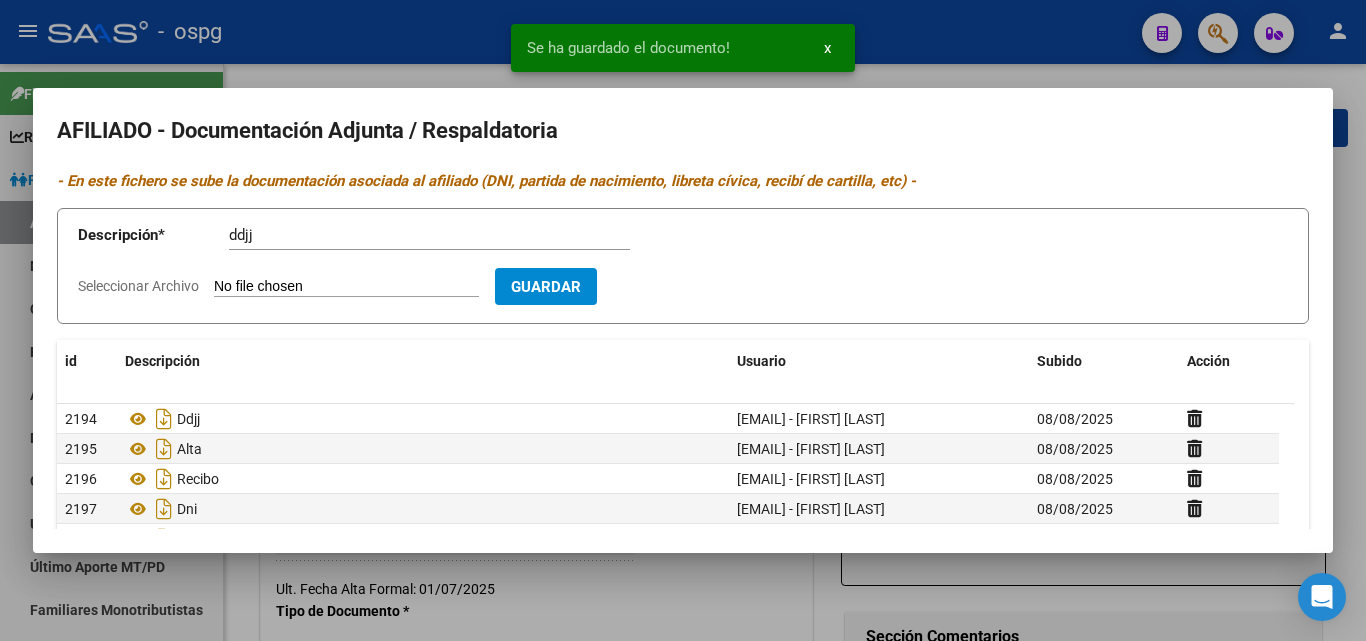 click on "Seleccionar Archivo" at bounding box center [346, 287] 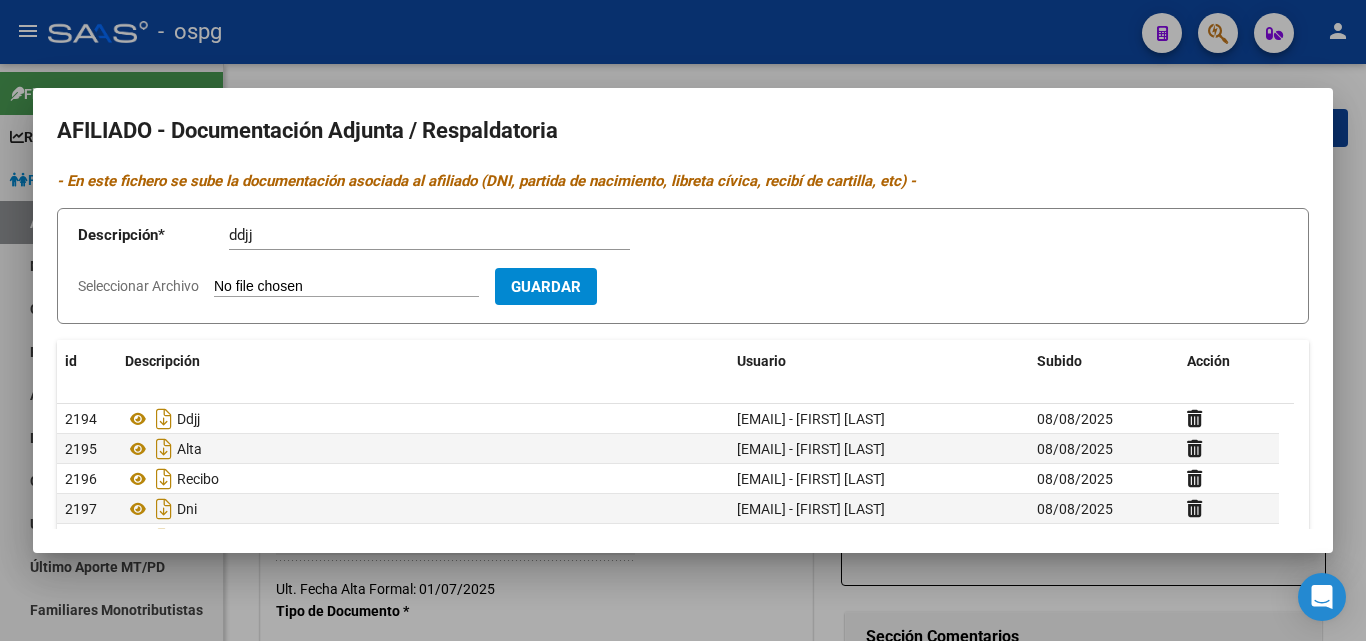 type on "C:\fakepath\juarez ddjj.jpg" 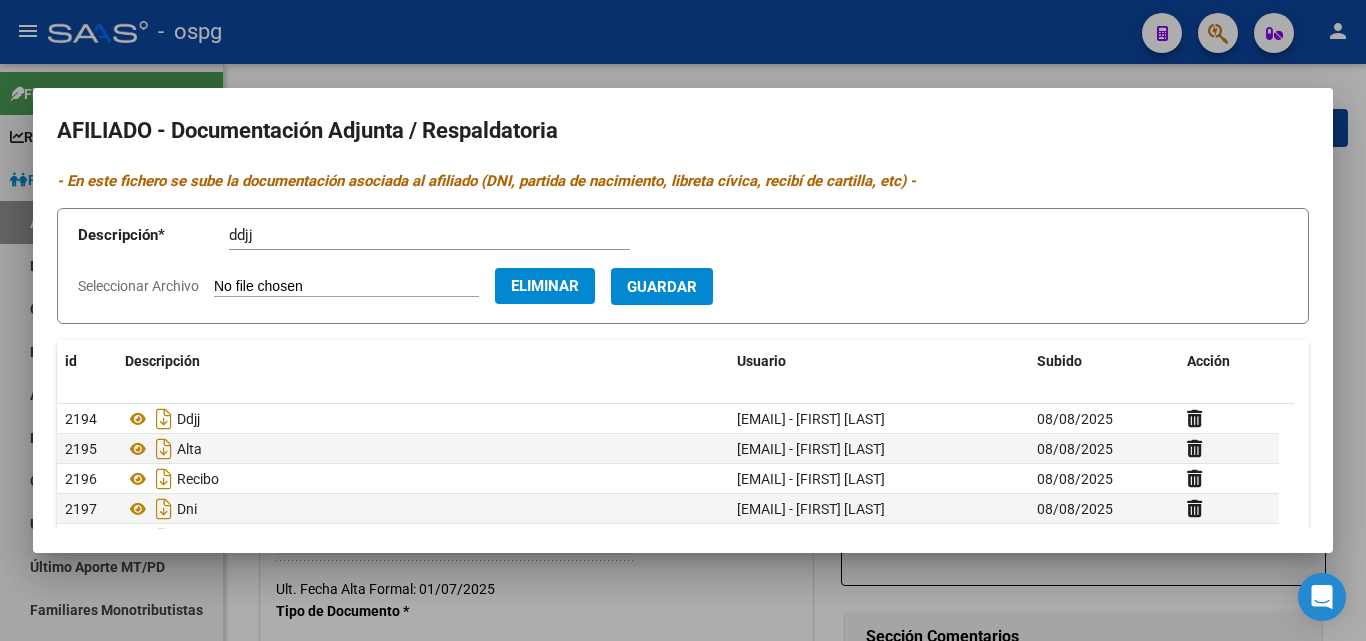 click on "Guardar" at bounding box center [662, 286] 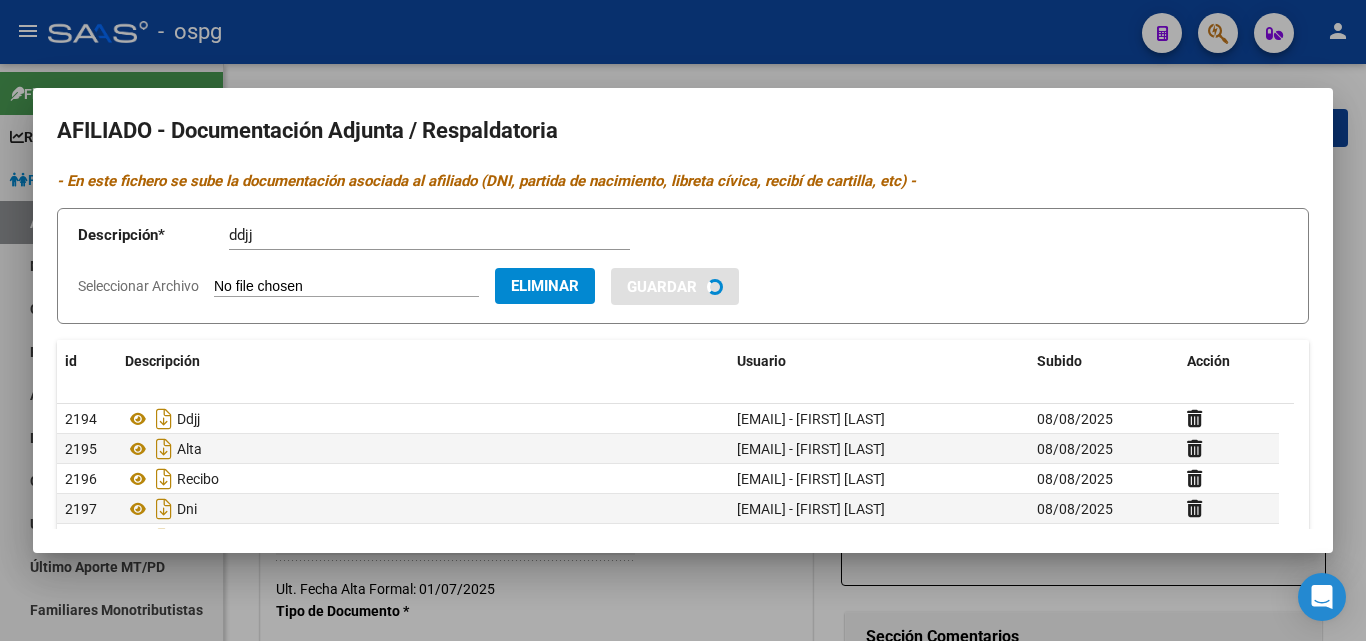 type 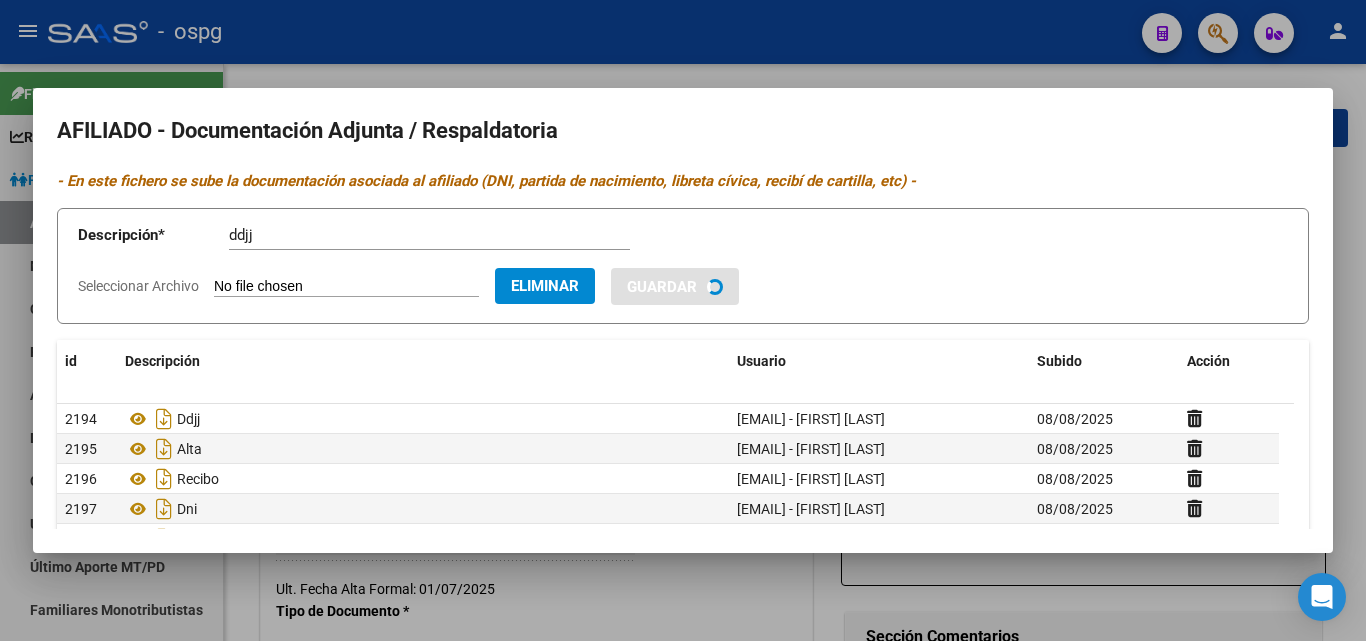 type 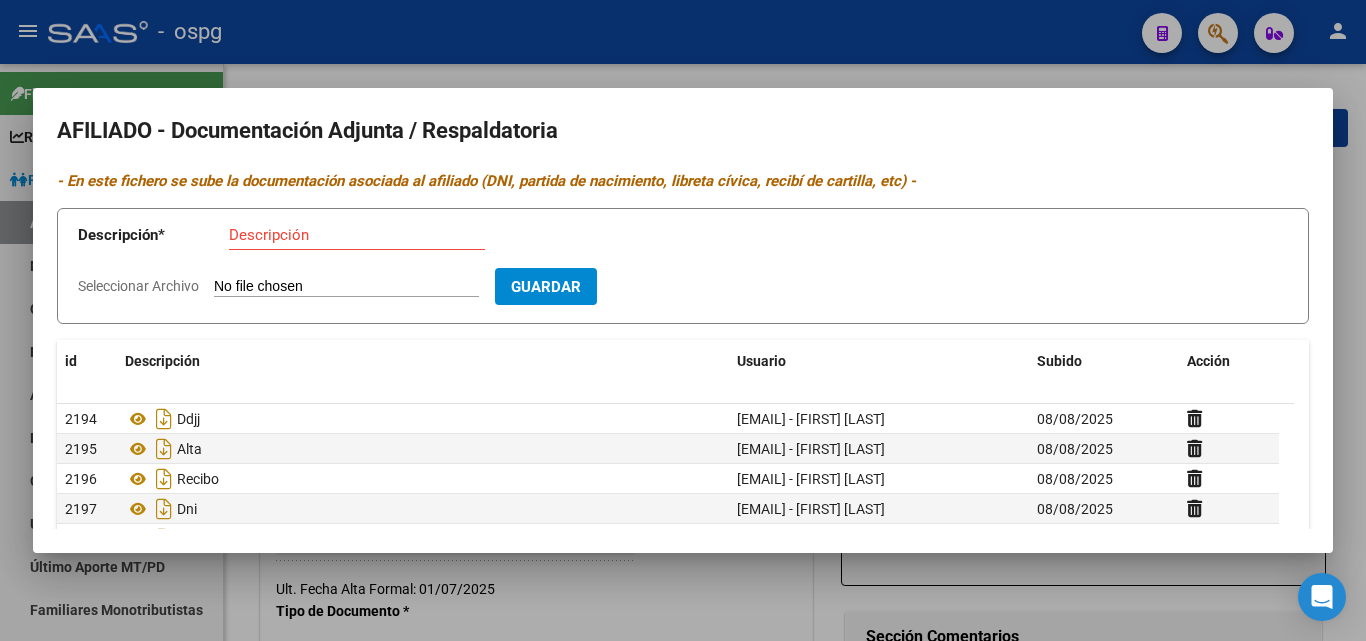 click at bounding box center (683, 320) 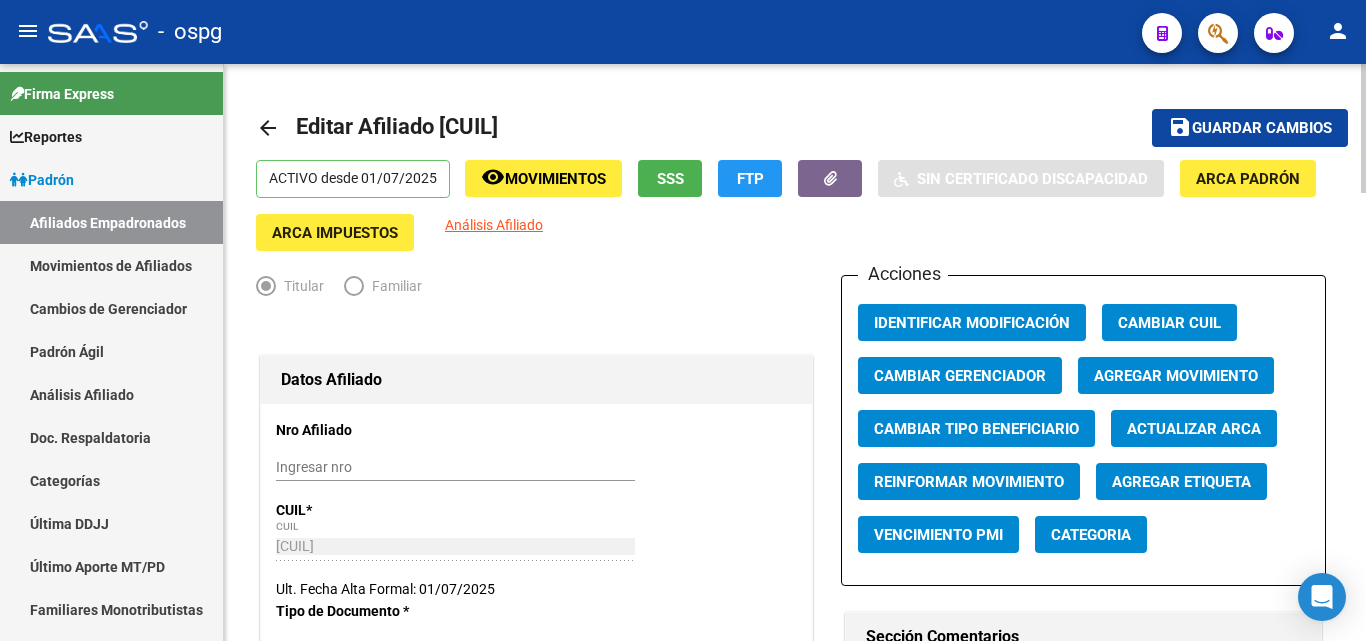 click on "Guardar cambios" 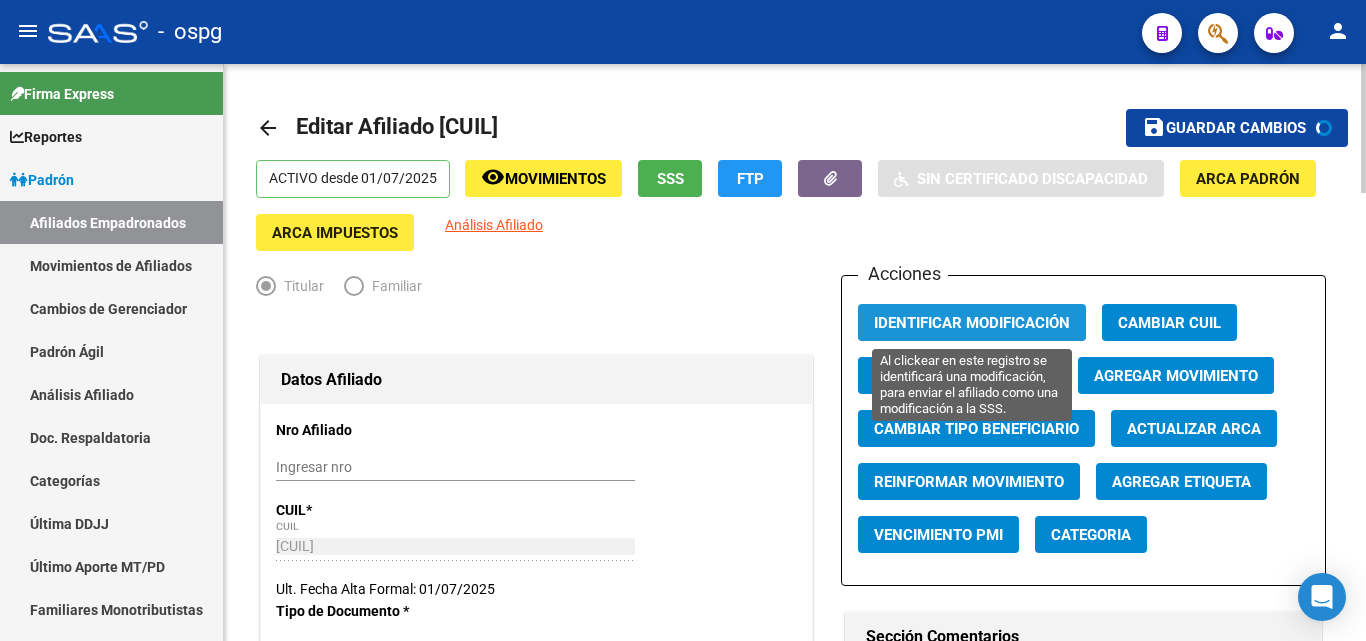 click on "Identificar Modificación" 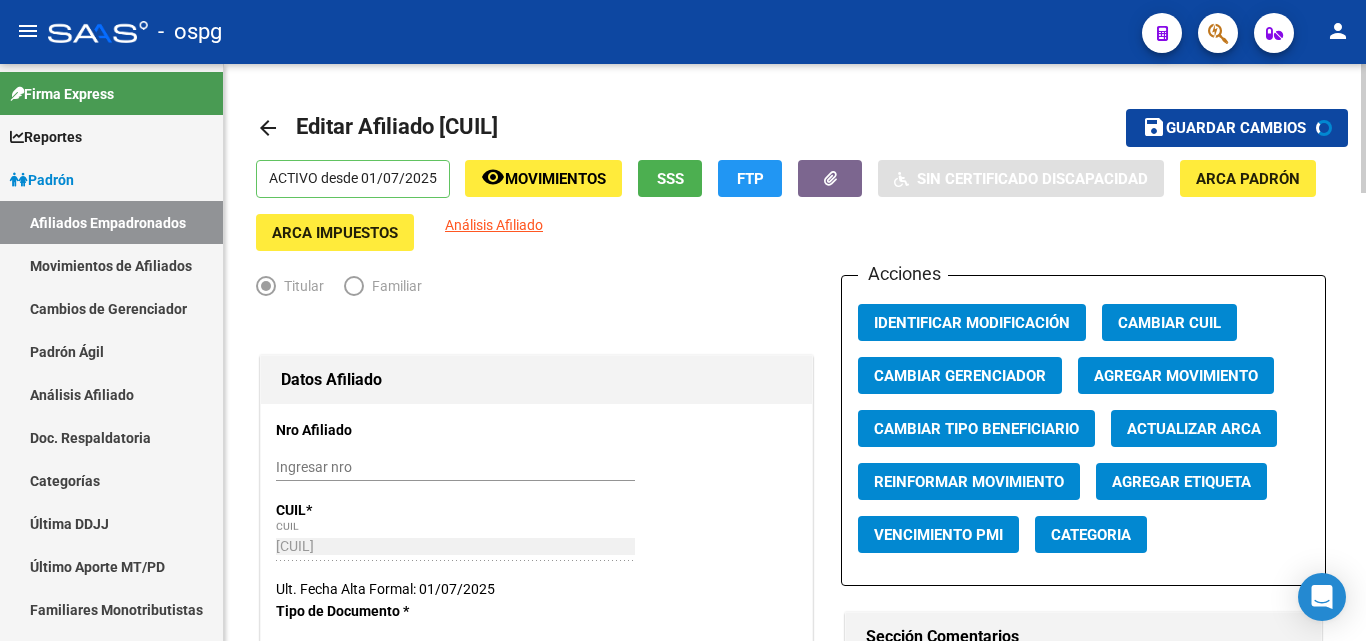 click on "arrow_back" 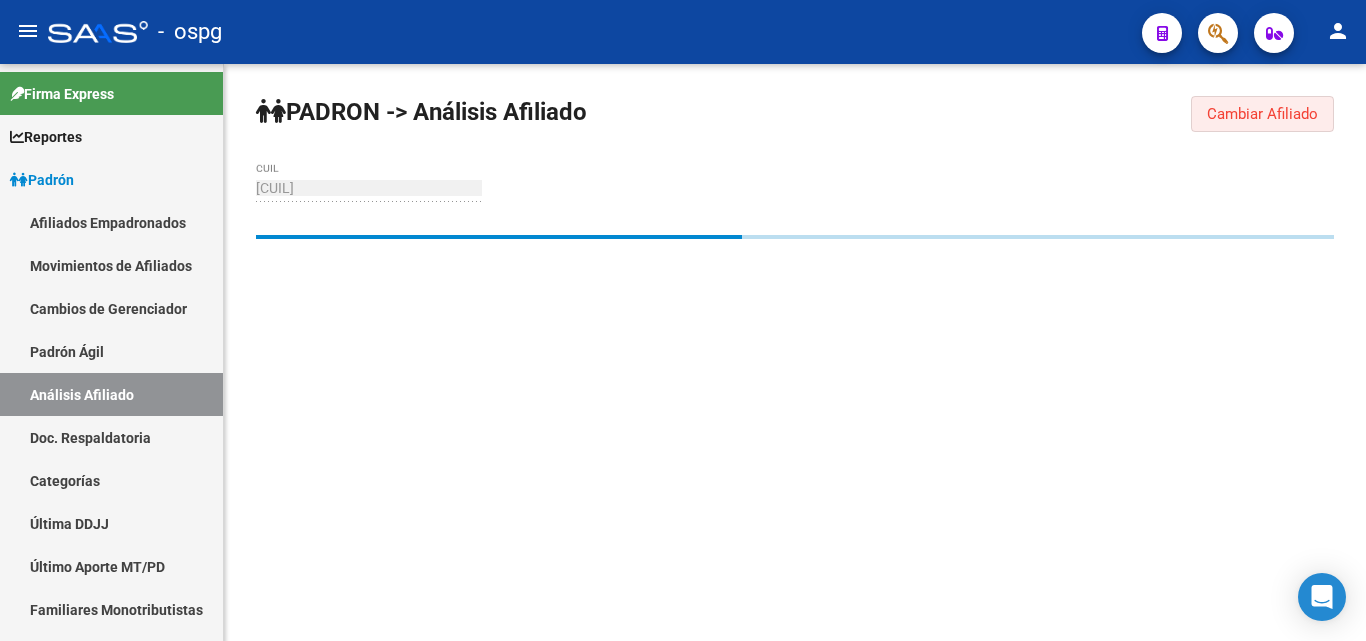 drag, startPoint x: 1239, startPoint y: 111, endPoint x: 852, endPoint y: 140, distance: 388.08505 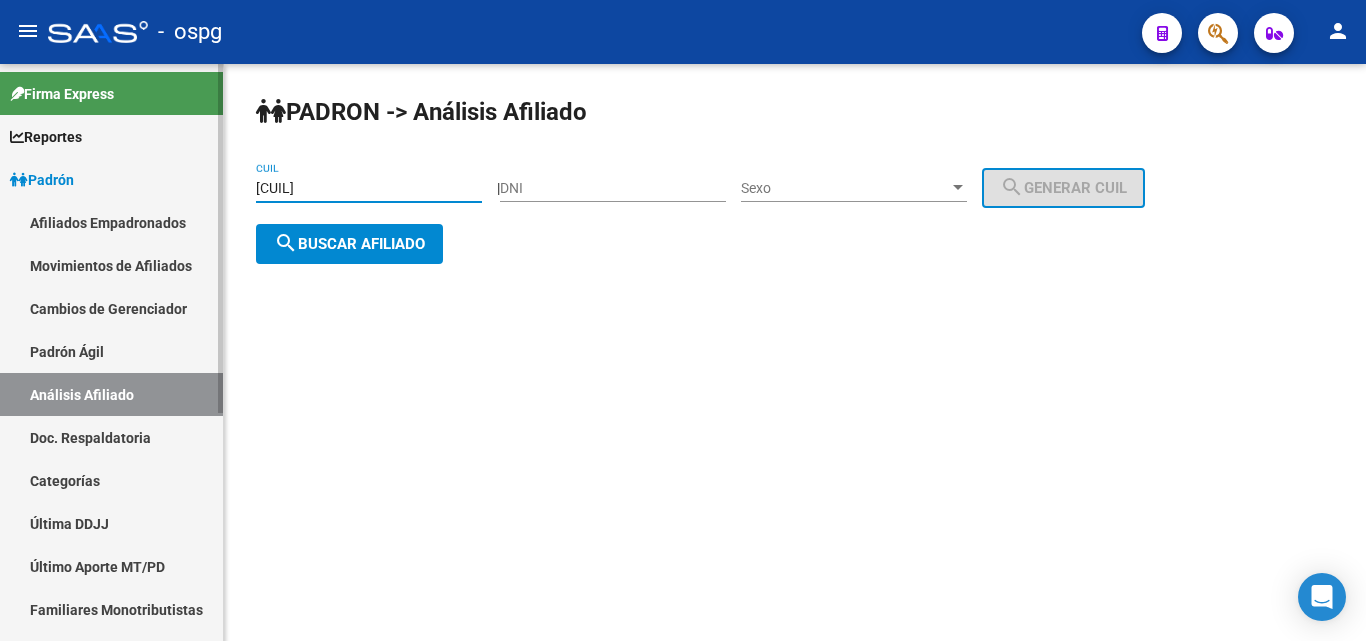 drag, startPoint x: 397, startPoint y: 193, endPoint x: 188, endPoint y: 194, distance: 209.0024 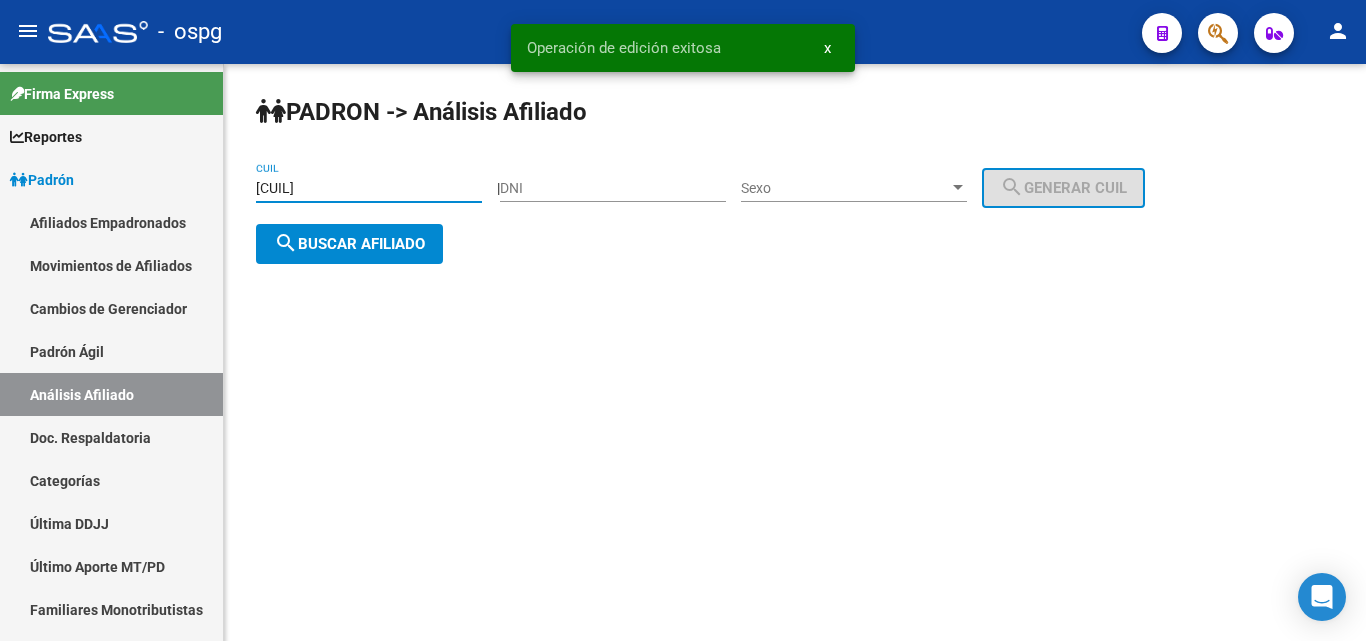 type on "[CUIL]" 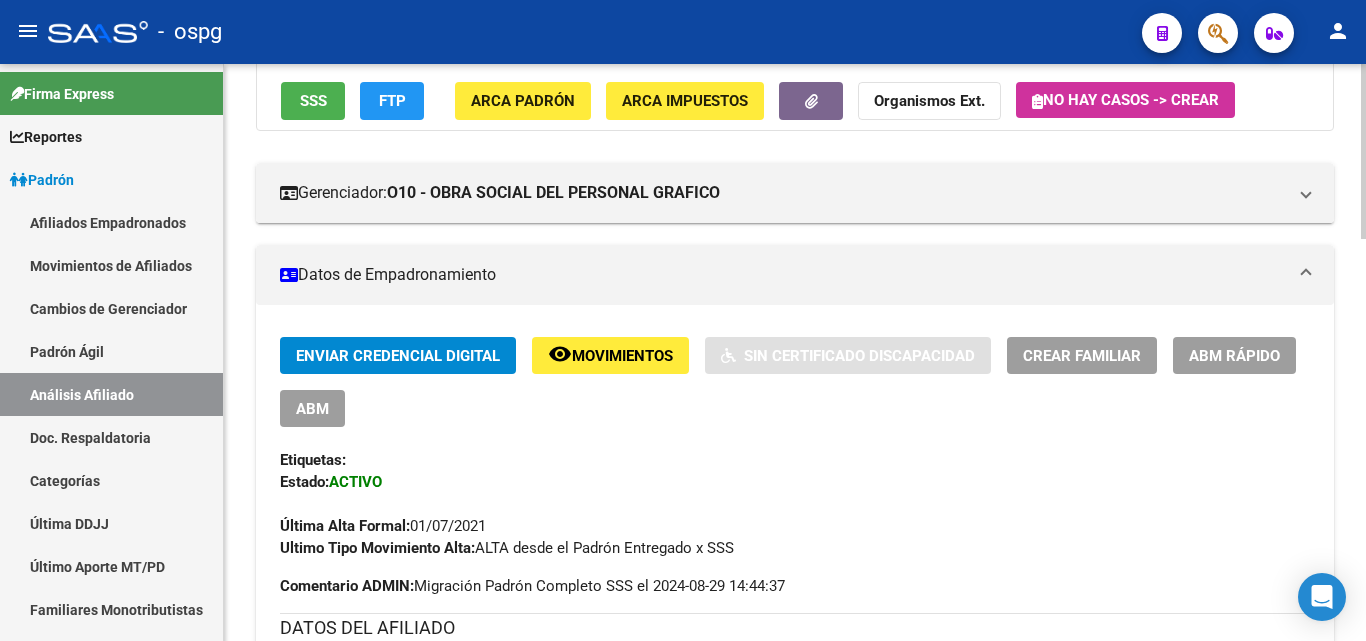 scroll, scrollTop: 200, scrollLeft: 0, axis: vertical 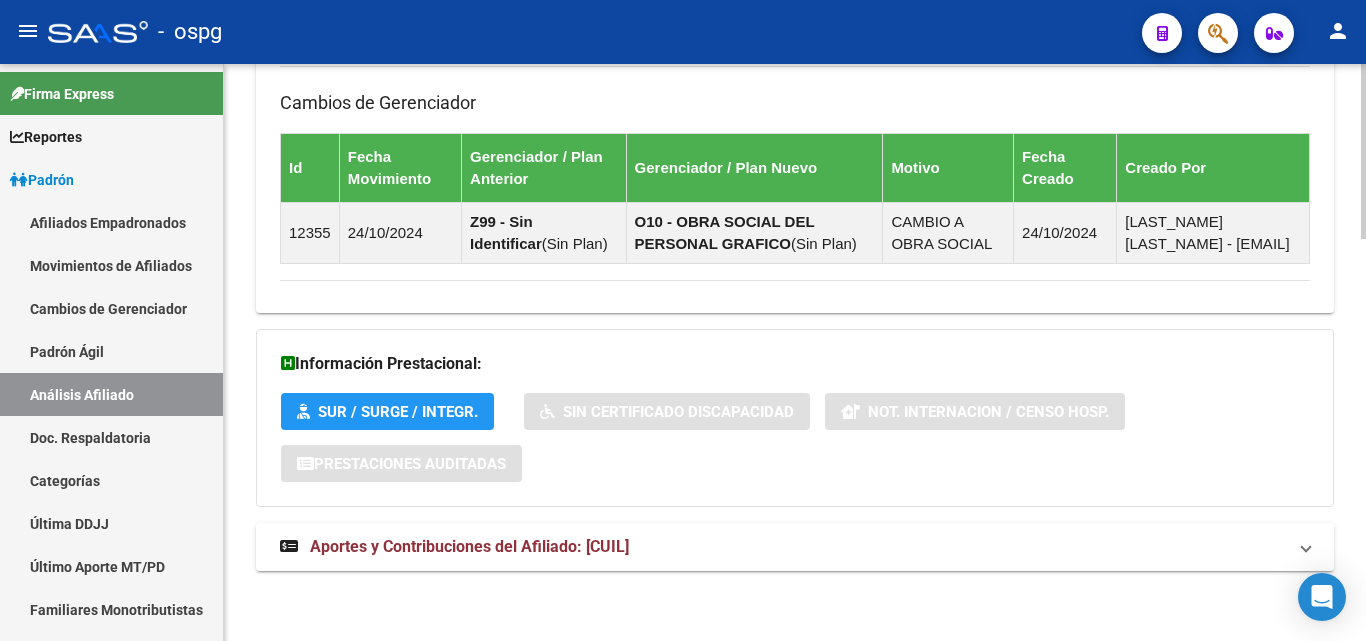 click on "Aportes y Contribuciones del Afiliado: [CUIL]" at bounding box center [469, 546] 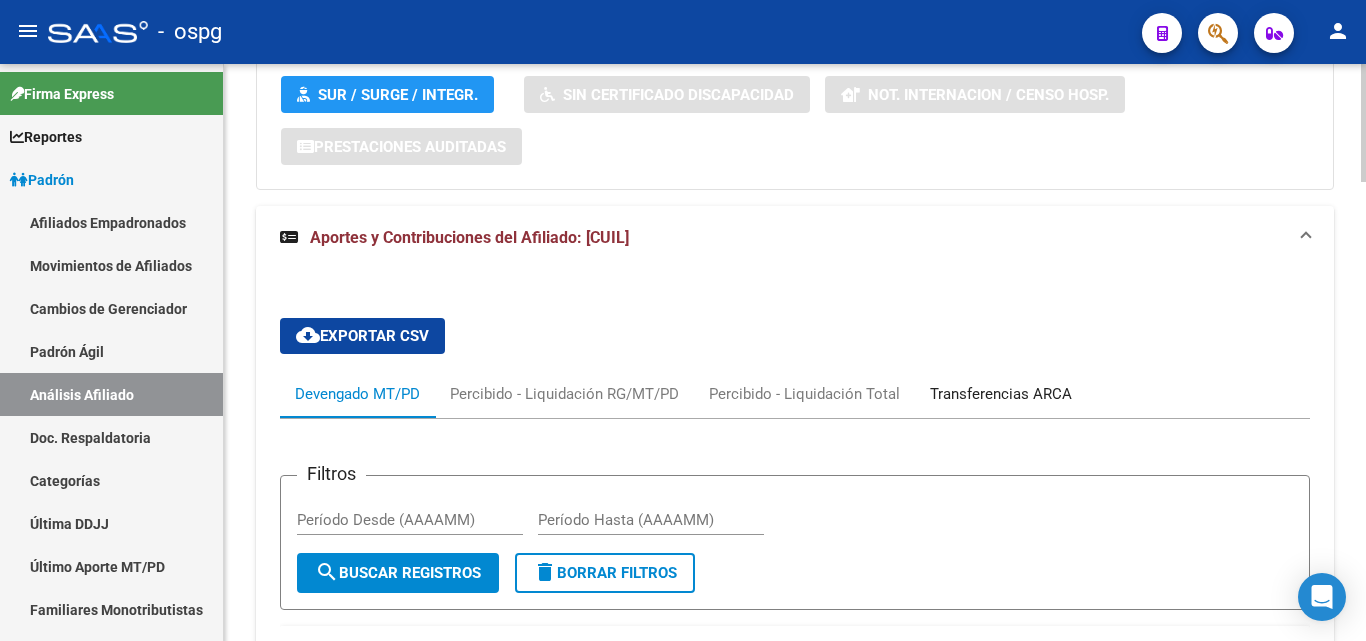 click on "Transferencias ARCA" at bounding box center (1001, 394) 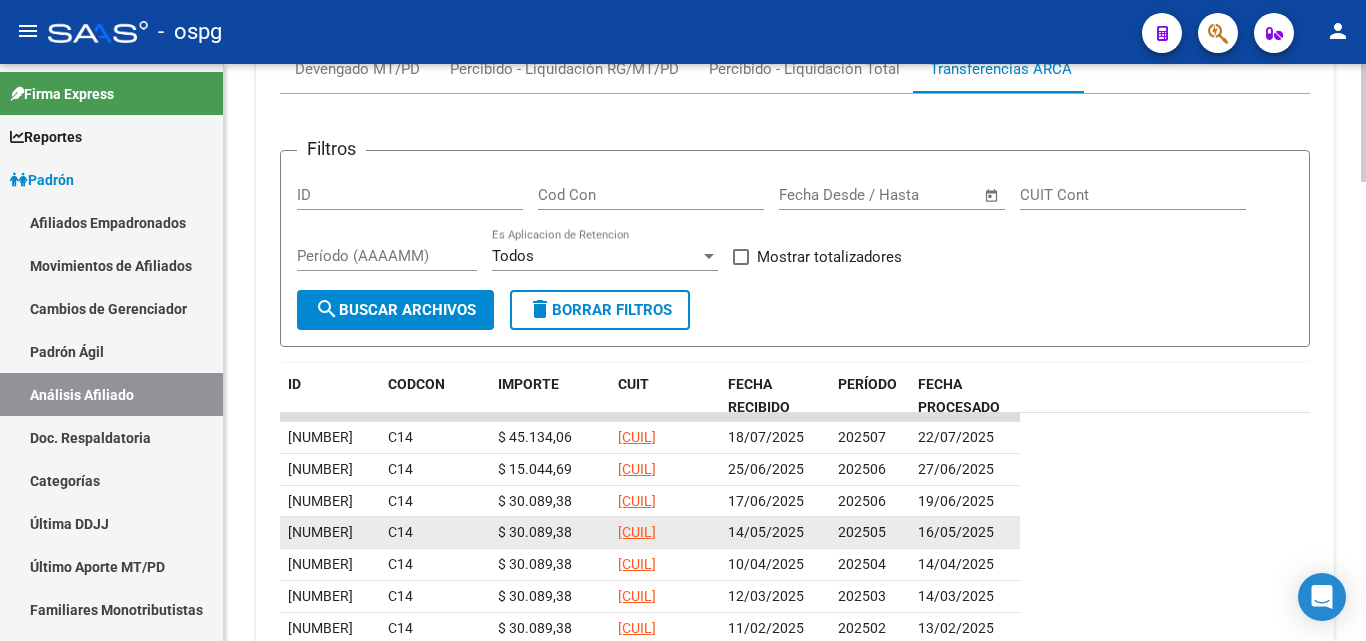 scroll, scrollTop: 2085, scrollLeft: 0, axis: vertical 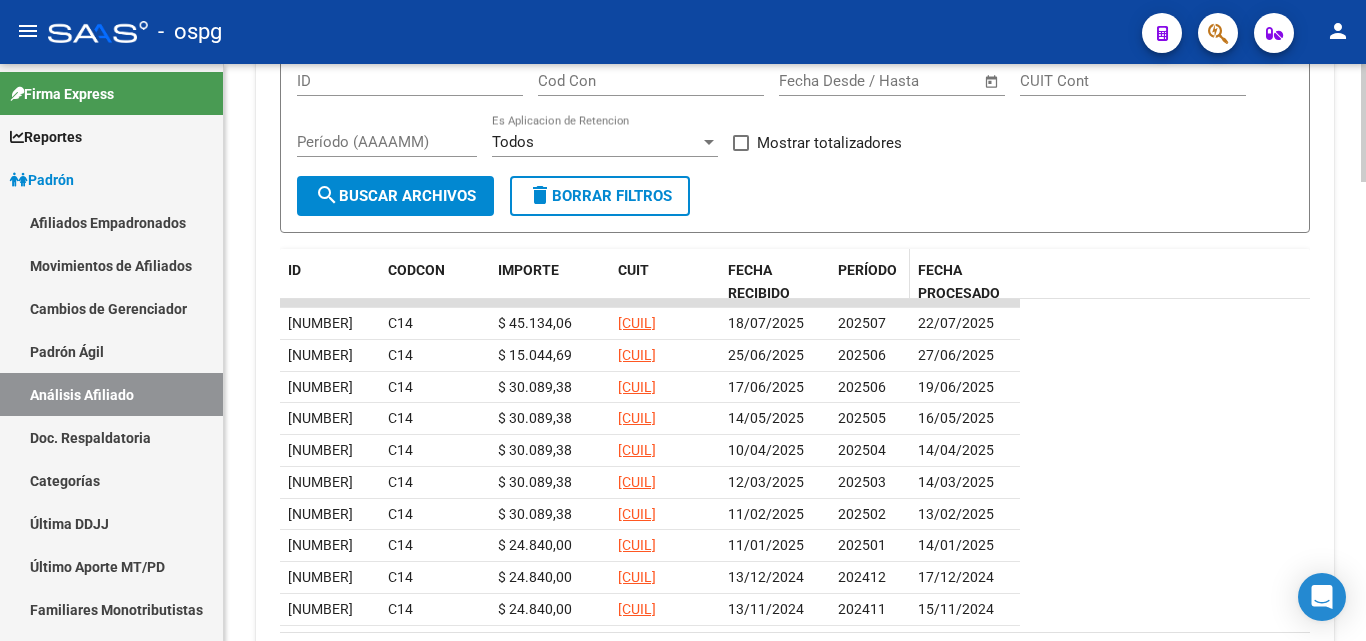 click on "PERÍODO" 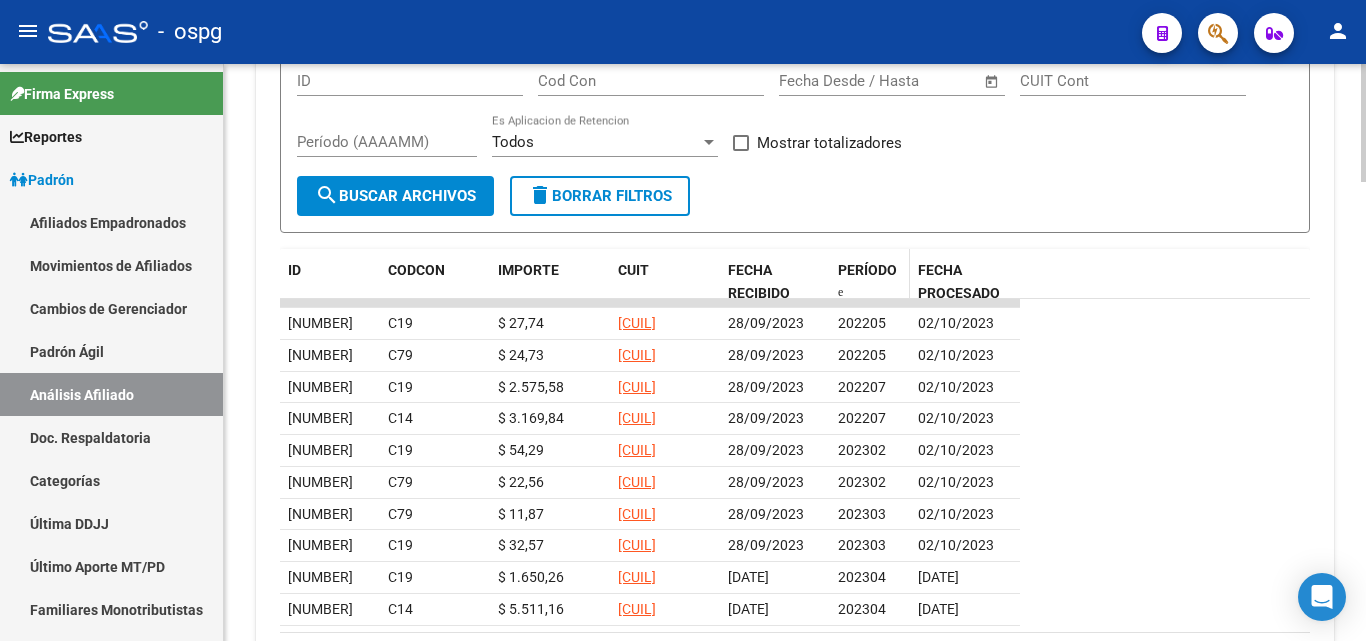 click on "PERÍODO" 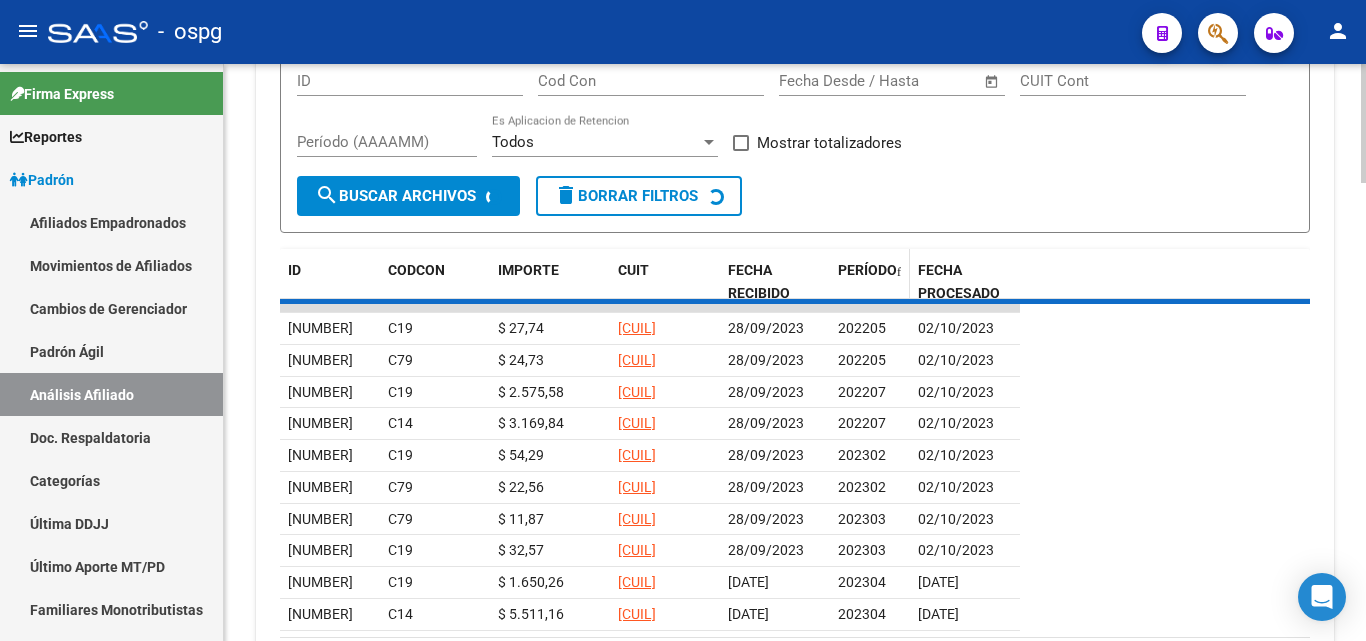 scroll, scrollTop: 2085, scrollLeft: 0, axis: vertical 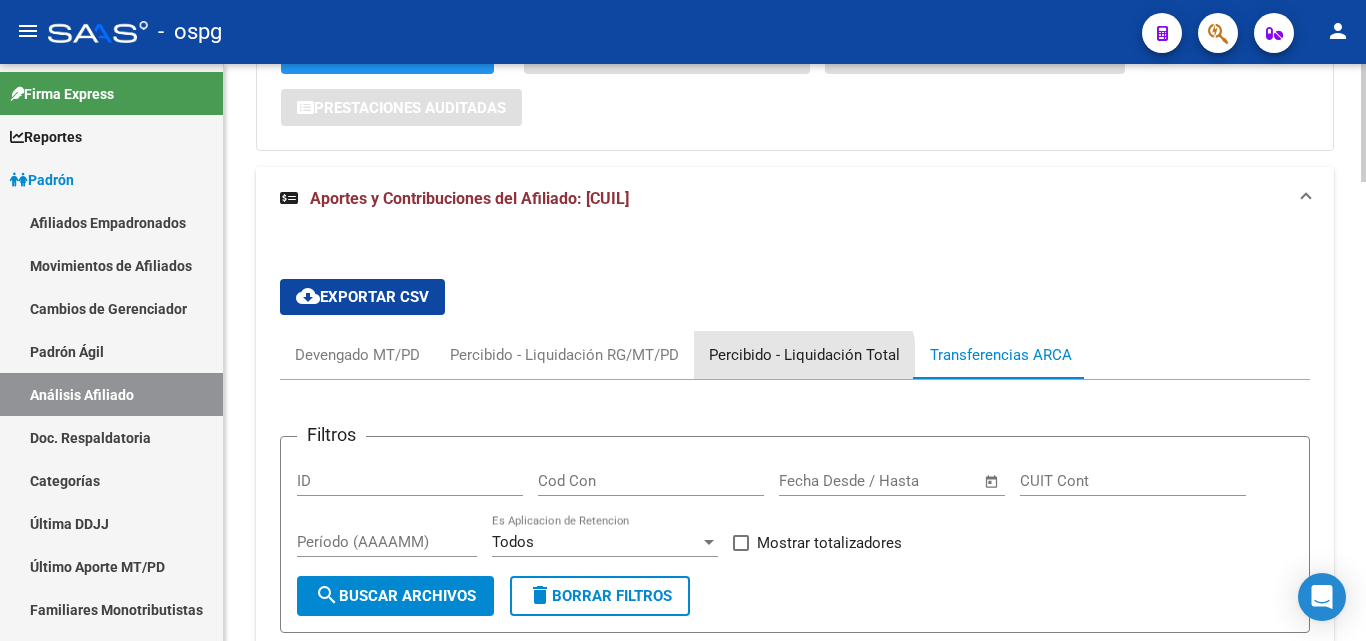 click on "Percibido - Liquidación Total" at bounding box center (804, 355) 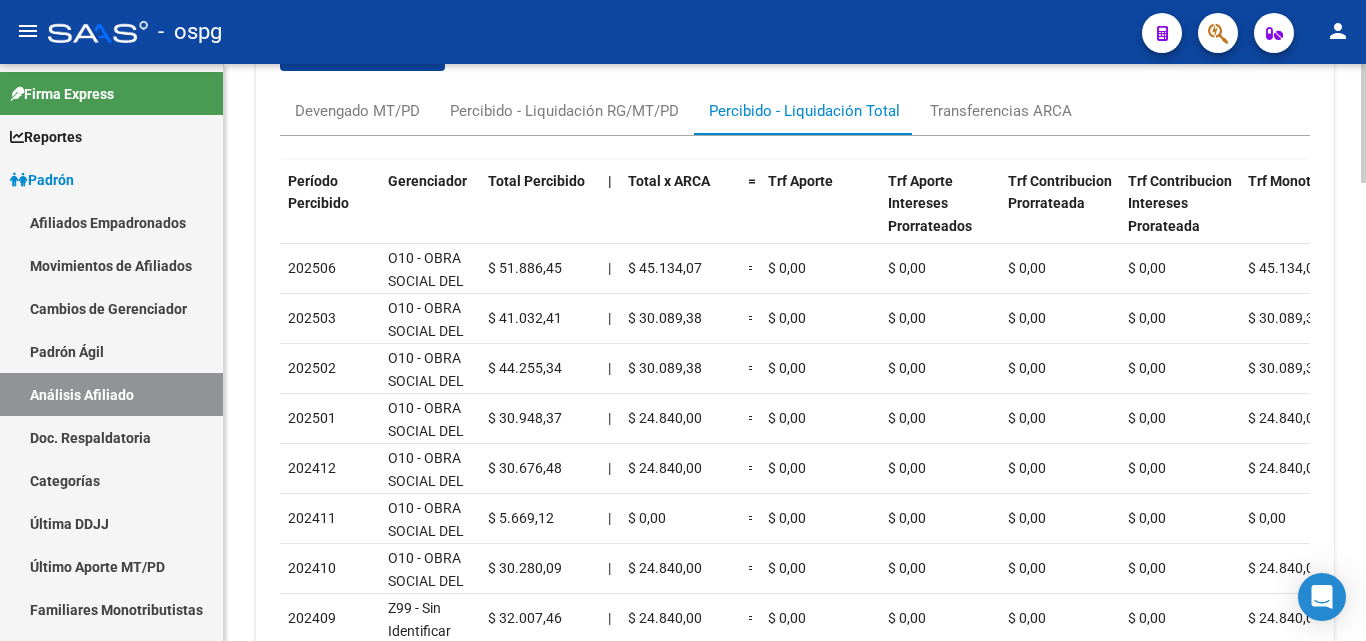 scroll, scrollTop: 1785, scrollLeft: 0, axis: vertical 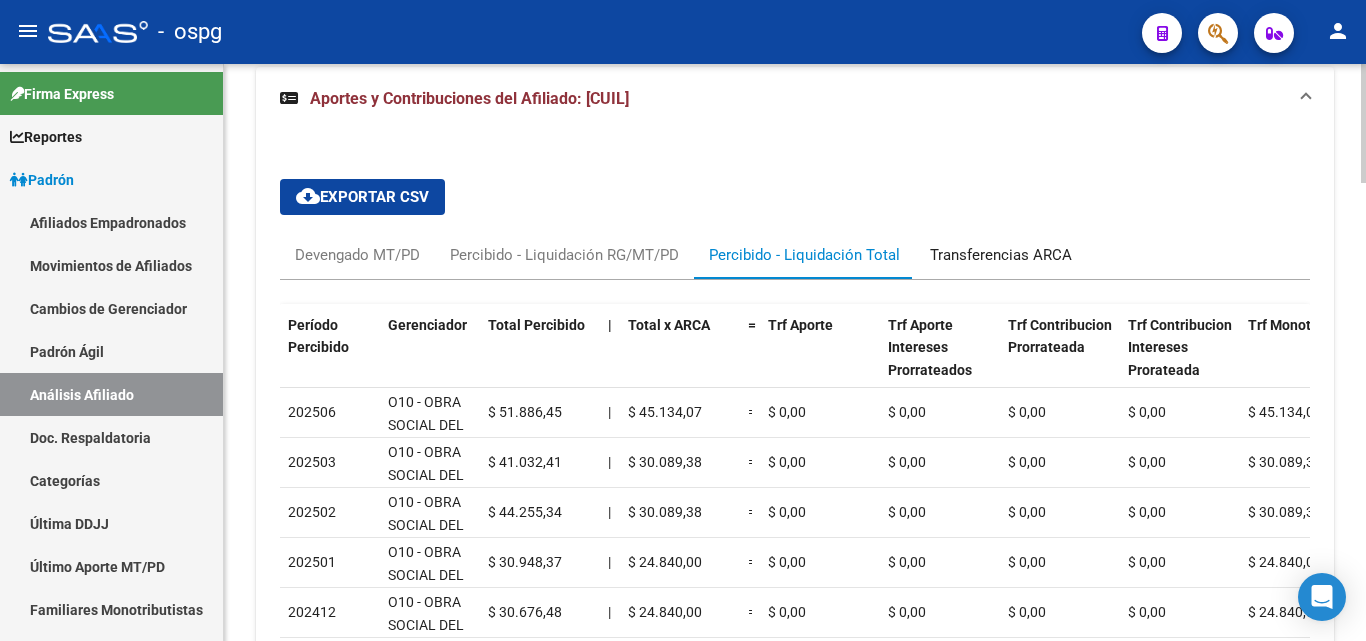 drag, startPoint x: 967, startPoint y: 251, endPoint x: 972, endPoint y: 241, distance: 11.18034 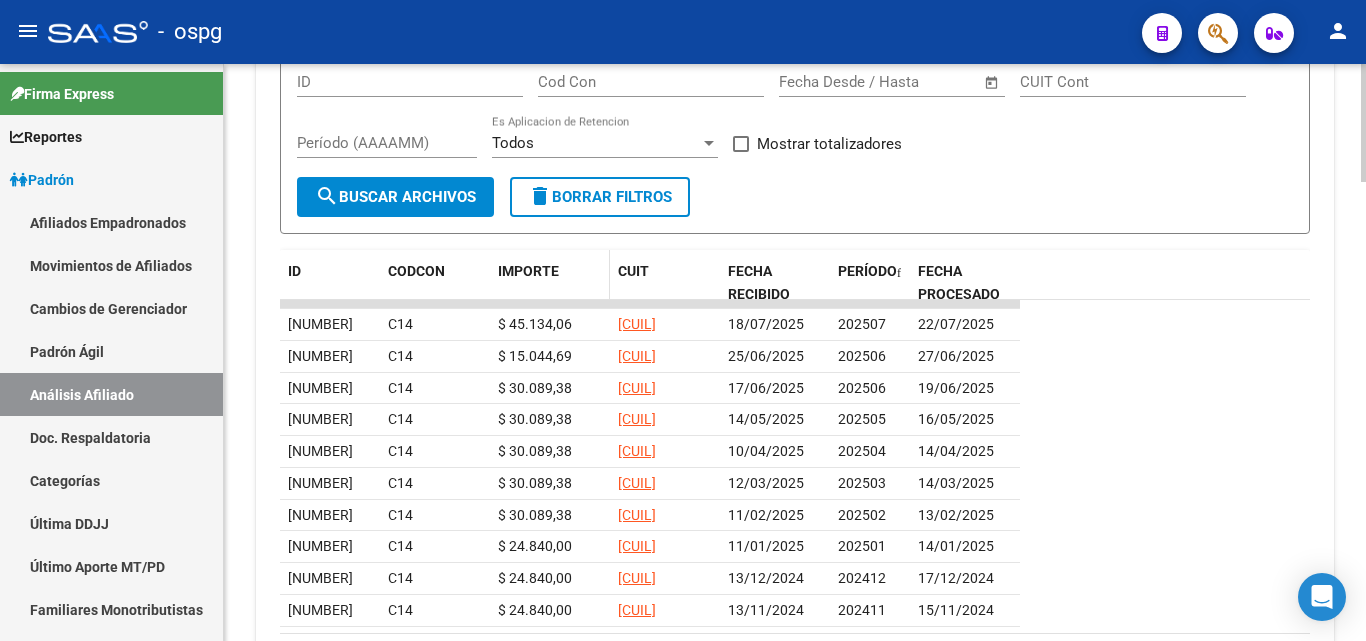 scroll, scrollTop: 2085, scrollLeft: 0, axis: vertical 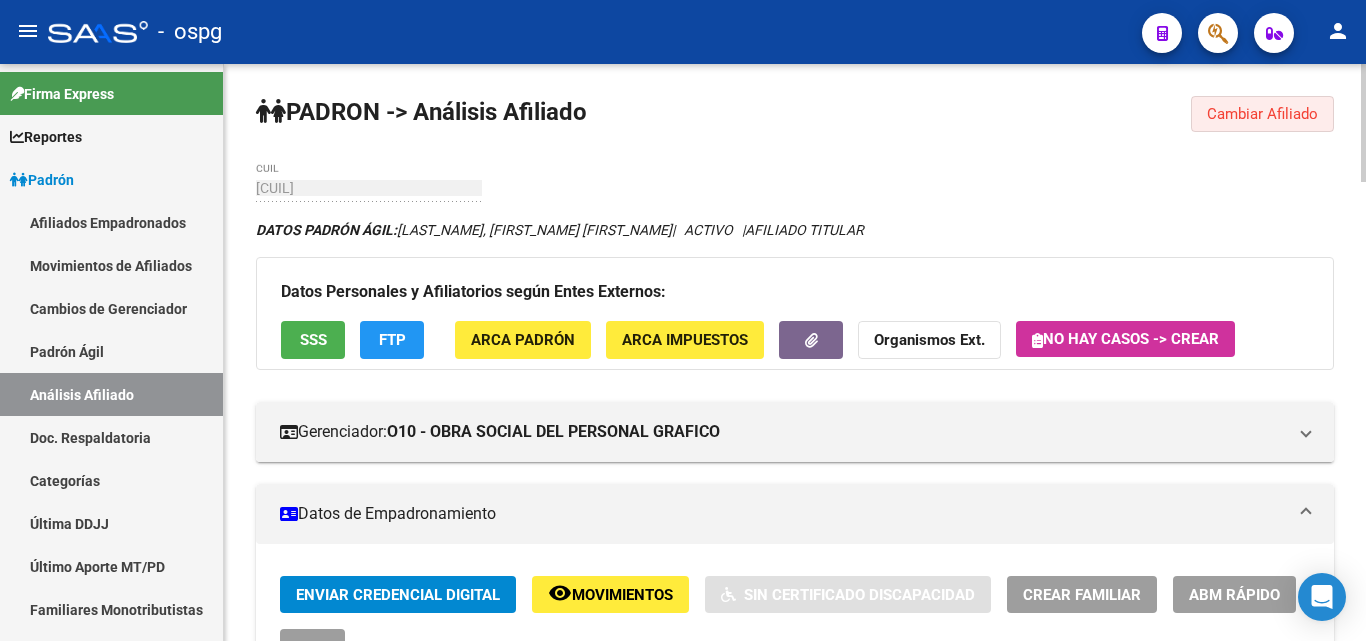click on "Cambiar Afiliado" 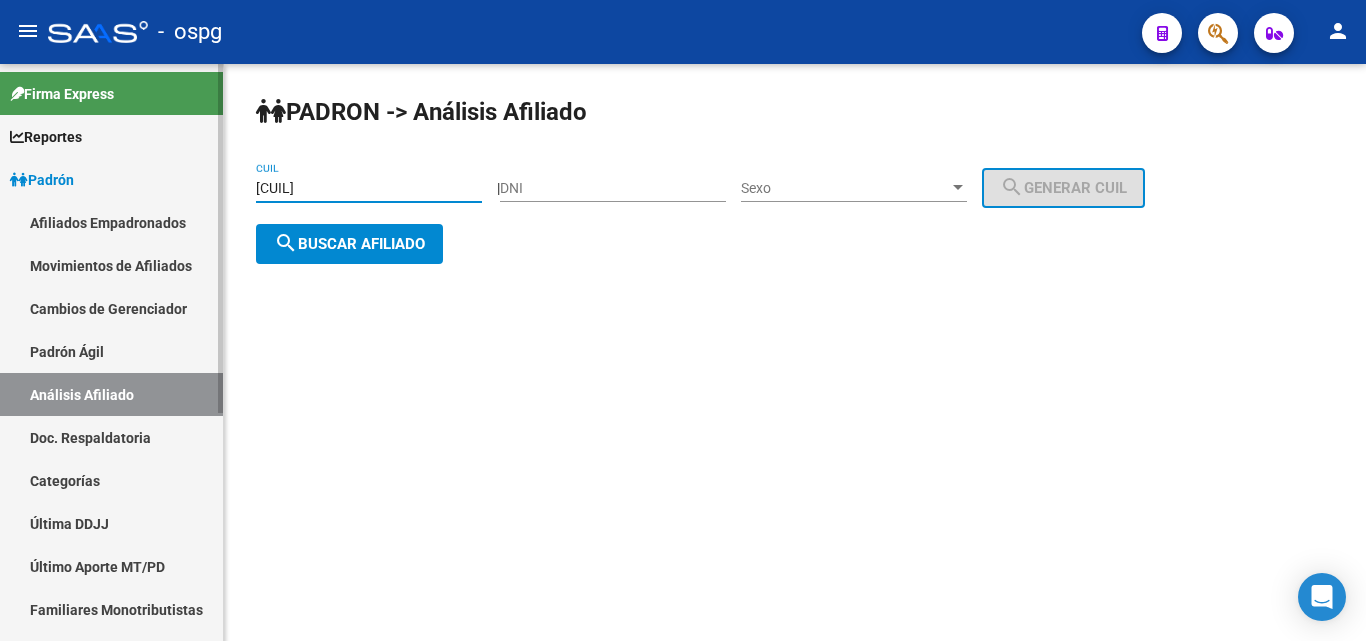 drag, startPoint x: 361, startPoint y: 184, endPoint x: 157, endPoint y: 179, distance: 204.06126 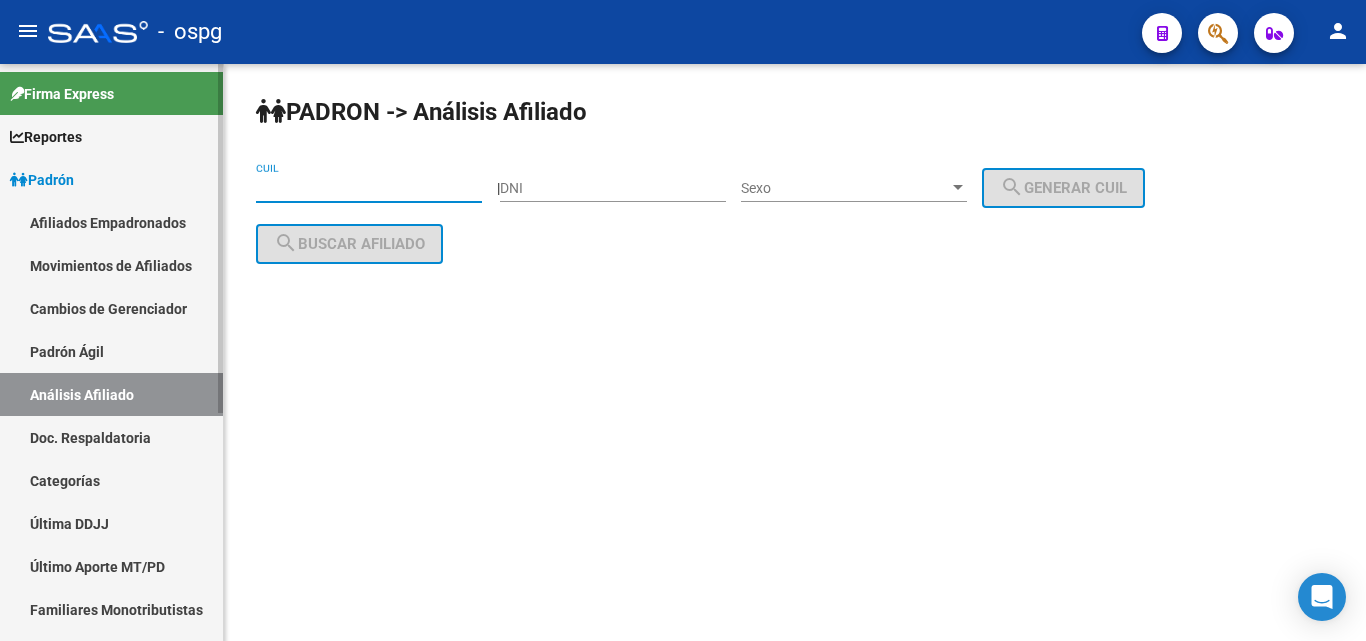 paste on "[CUIL]" 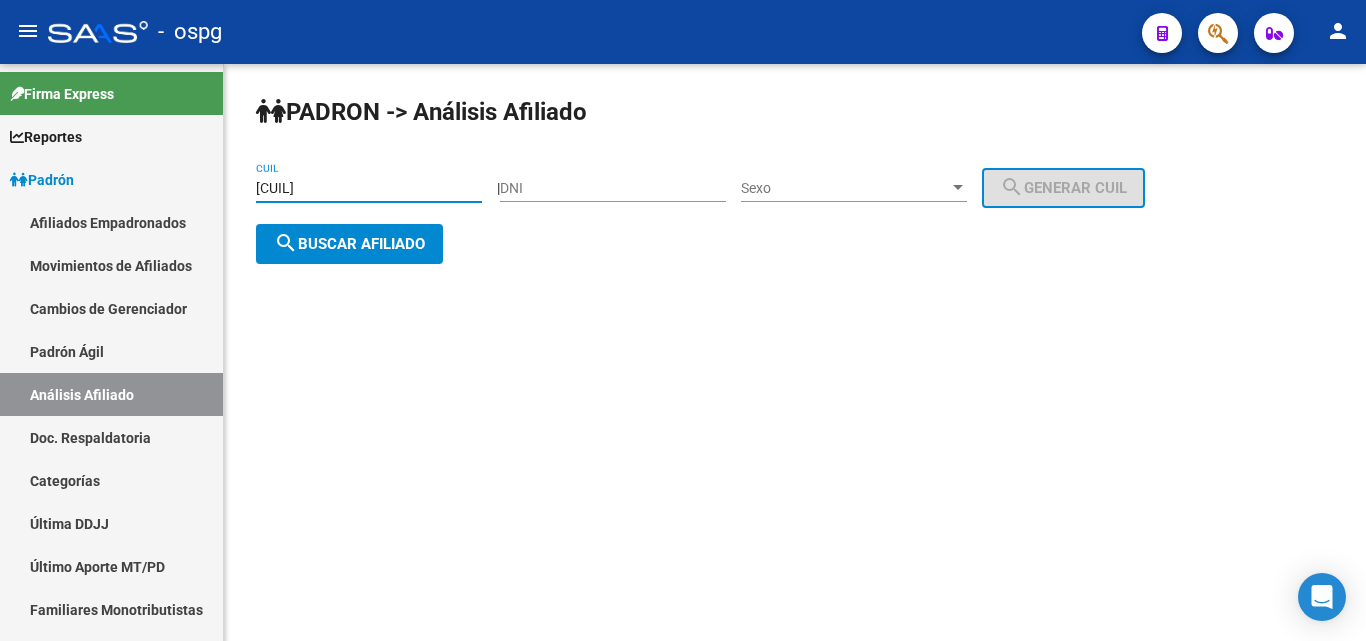 type on "[CUIL]" 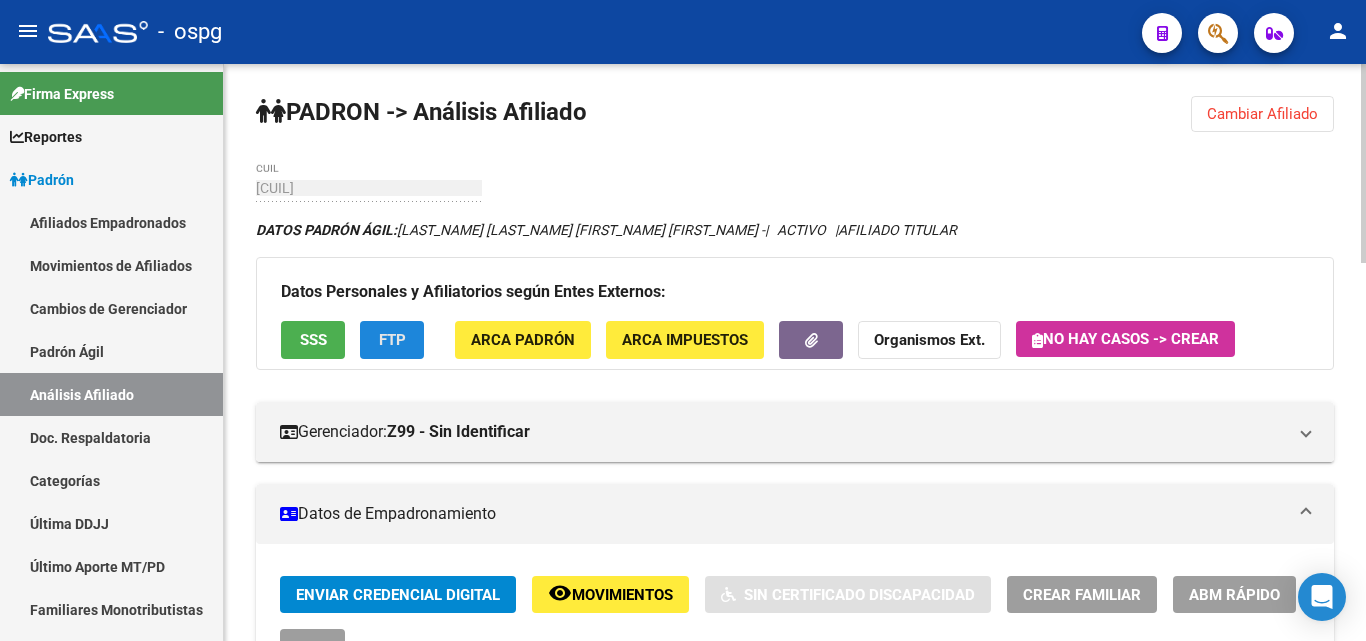 click on "FTP" 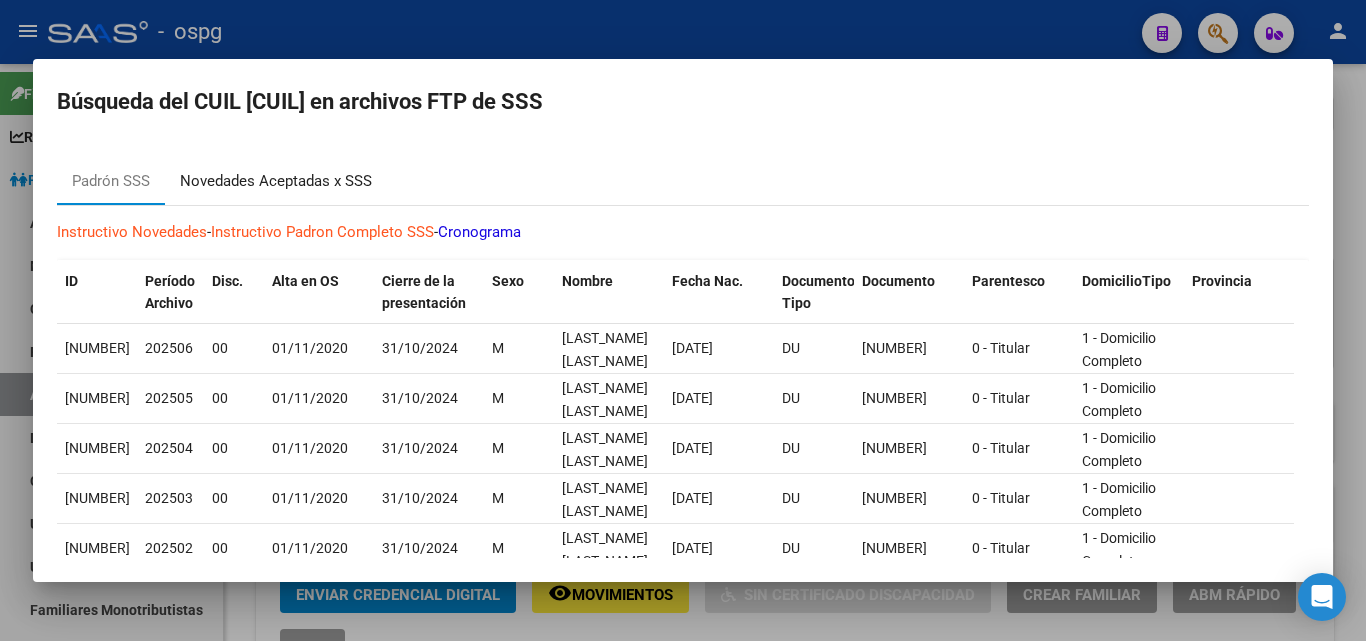click on "Novedades Aceptadas x SSS" at bounding box center [276, 181] 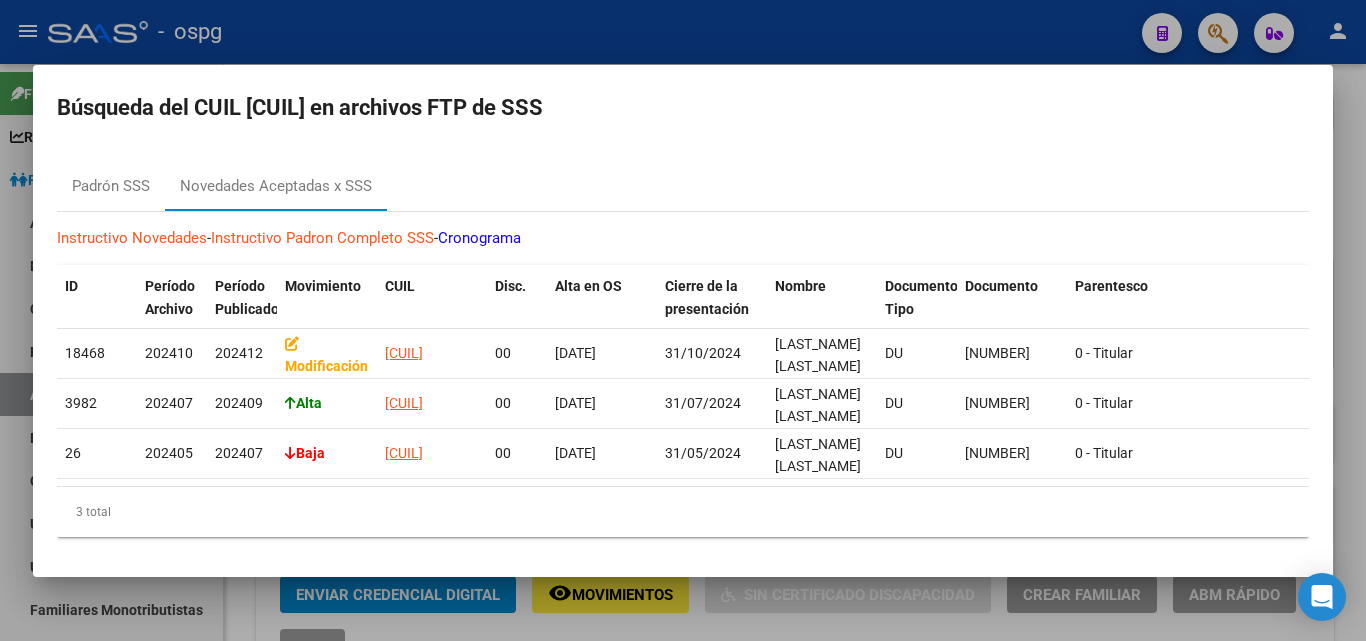 click at bounding box center (683, 320) 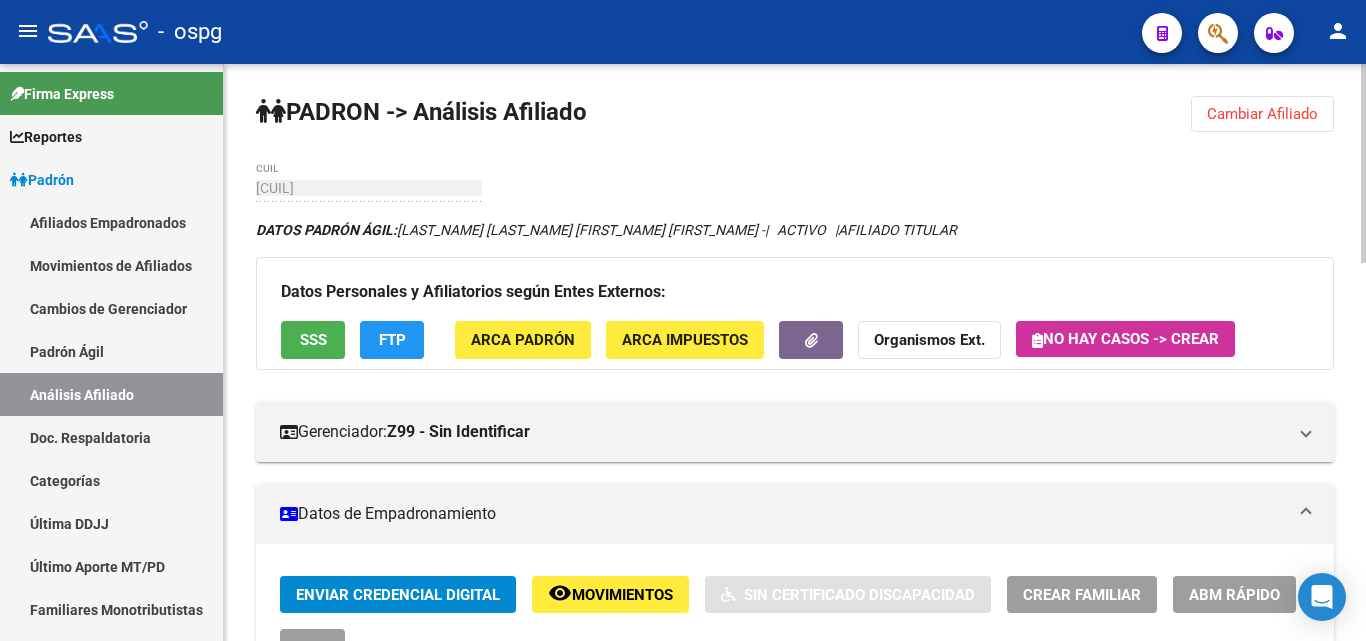 click on "Datos Personales y Afiliatorios según Entes Externos: SSS FTP ARCA Padrón ARCA Impuestos Organismos Ext.   No hay casos -> Crear" 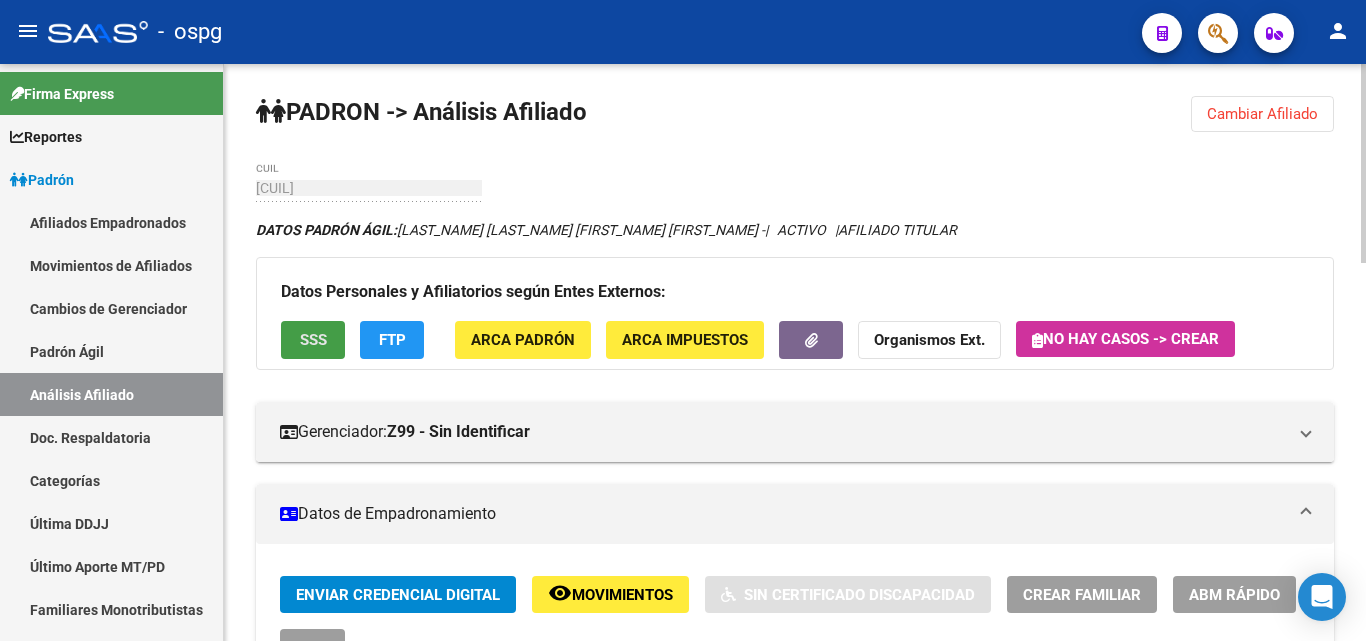 click on "SSS" 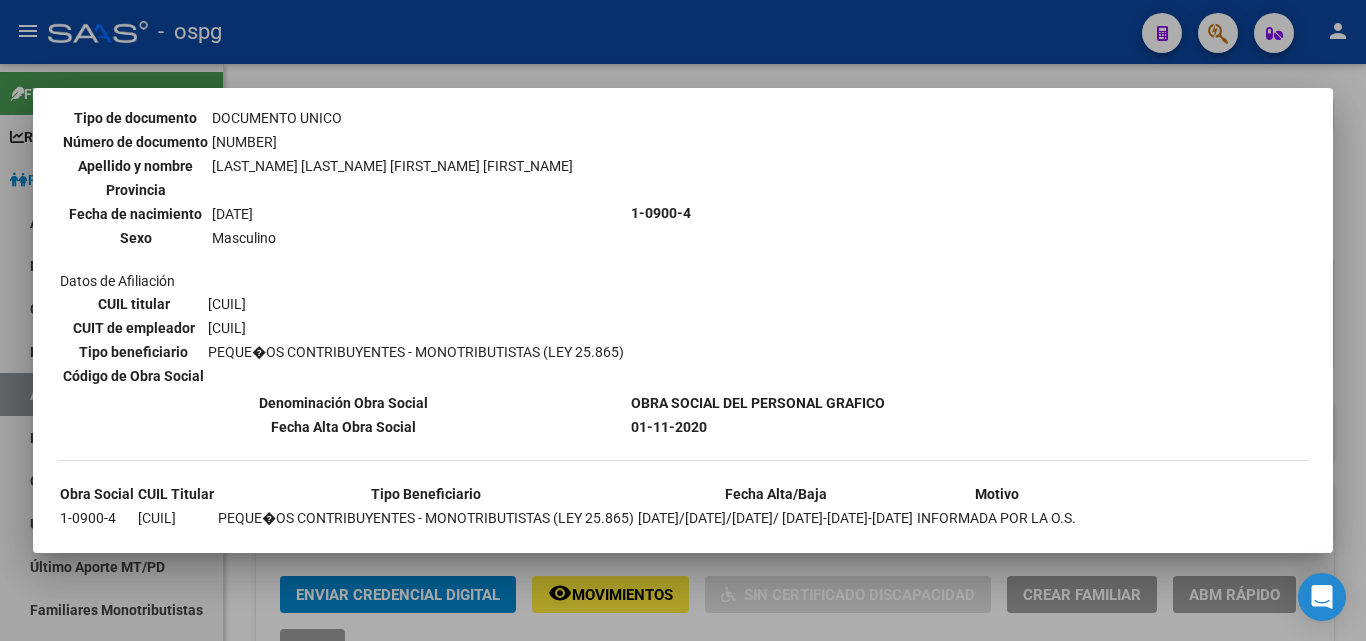 scroll, scrollTop: 0, scrollLeft: 0, axis: both 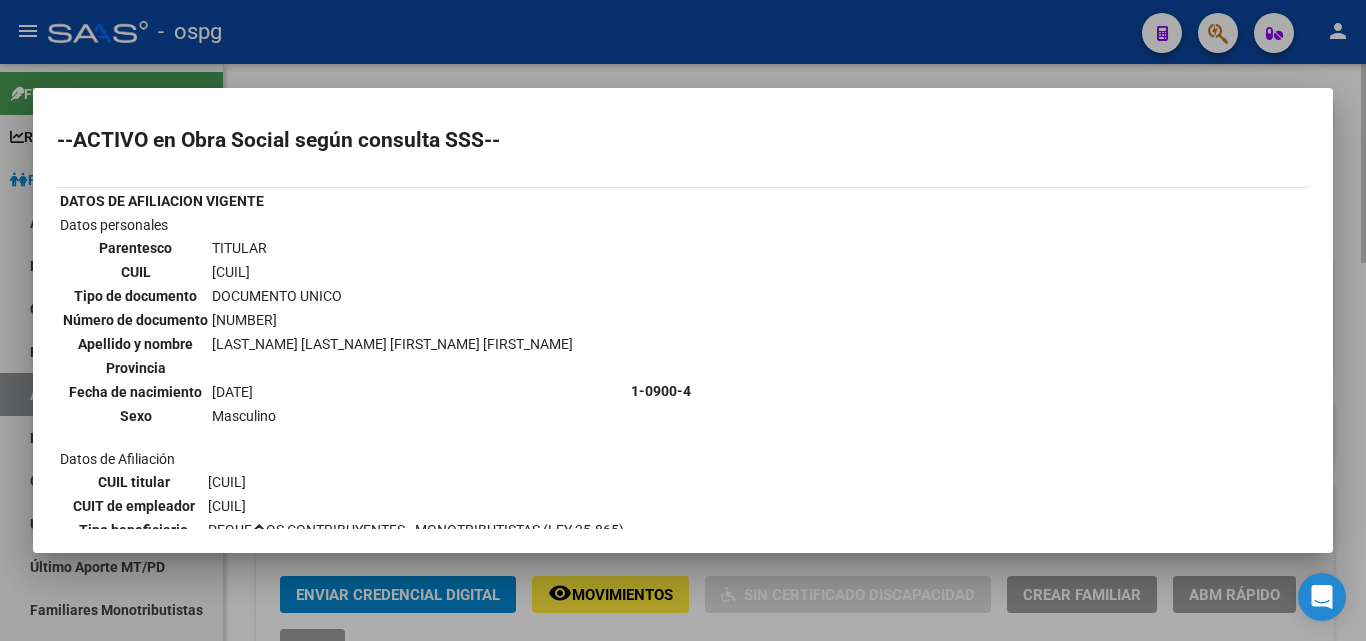 click at bounding box center [683, 320] 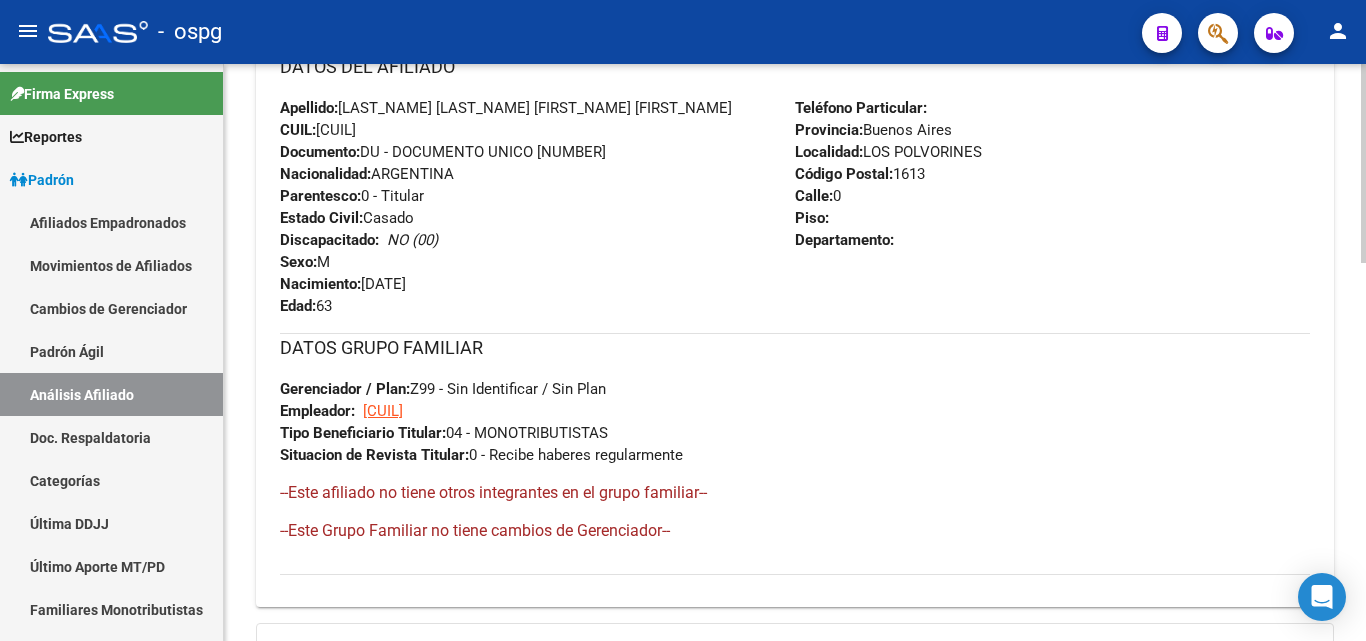 scroll, scrollTop: 1094, scrollLeft: 0, axis: vertical 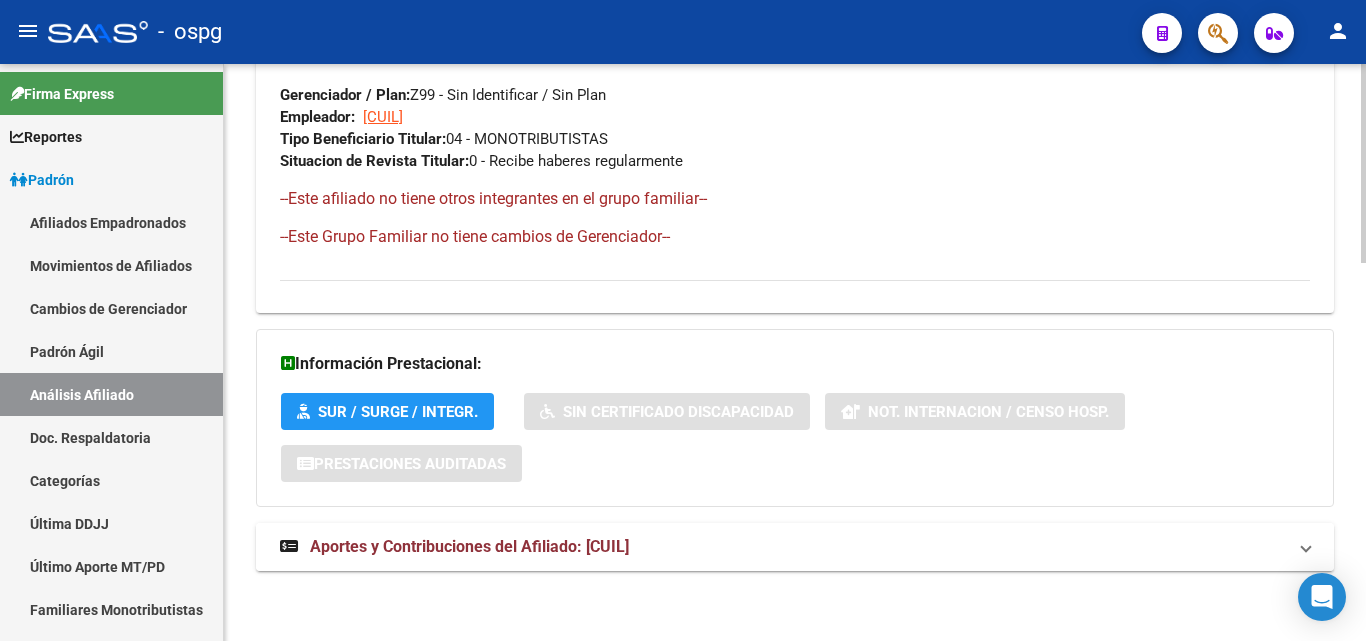 click on "Aportes y Contribuciones del Afiliado: [CUIL]" at bounding box center [469, 546] 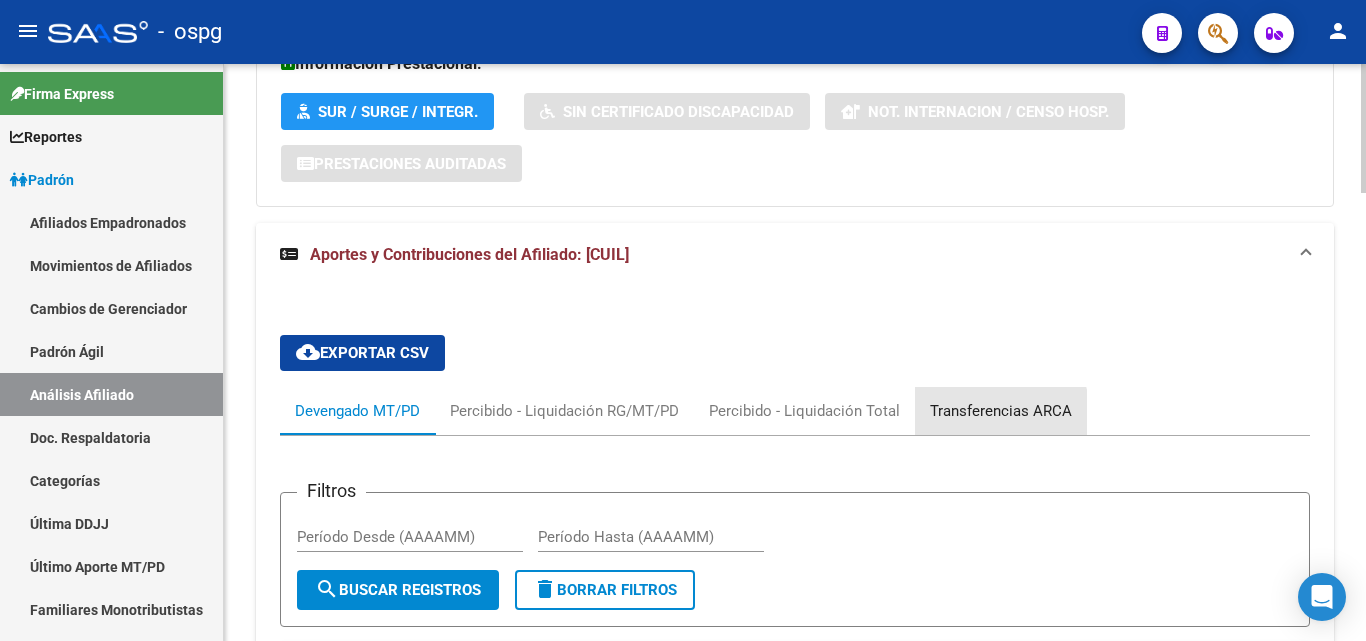 click on "Transferencias ARCA" at bounding box center [1001, 411] 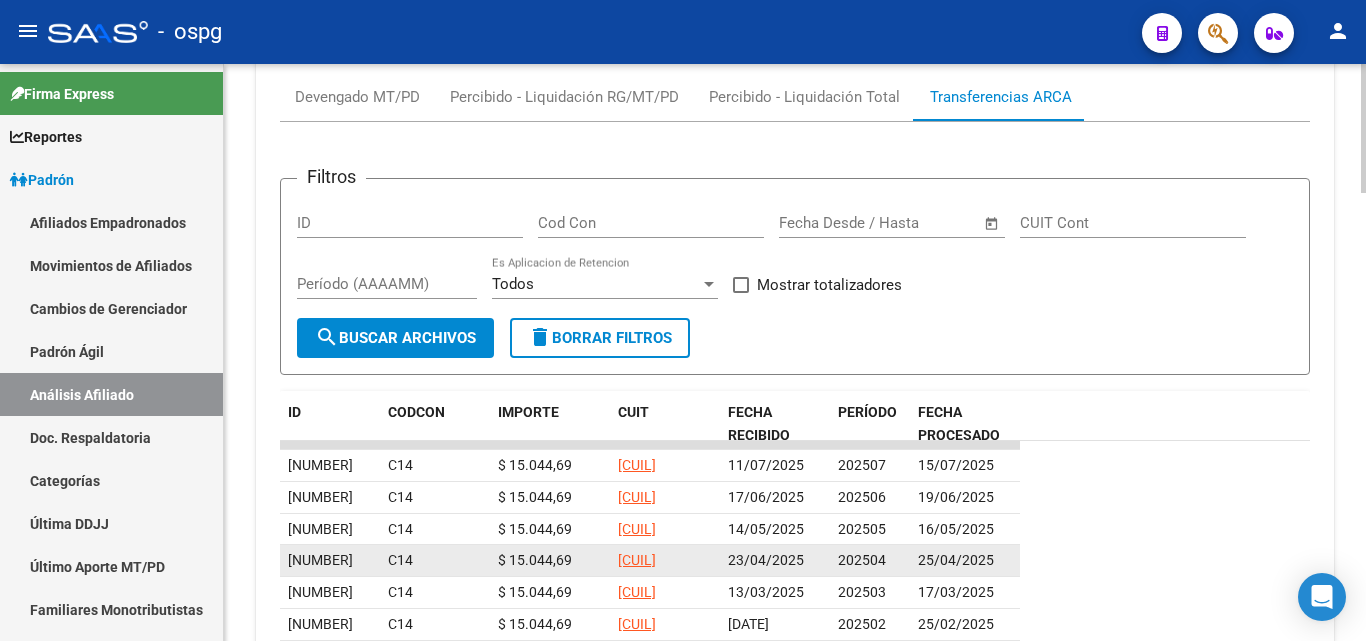 scroll, scrollTop: 1750, scrollLeft: 0, axis: vertical 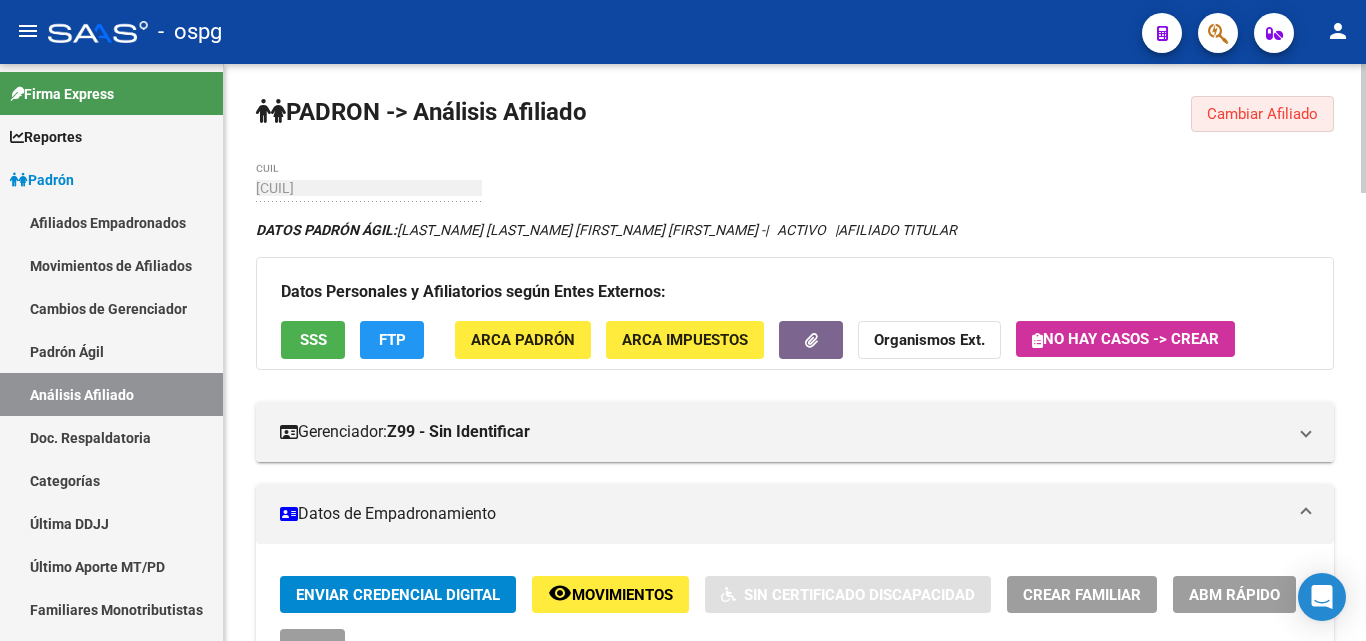 click on "Cambiar Afiliado" 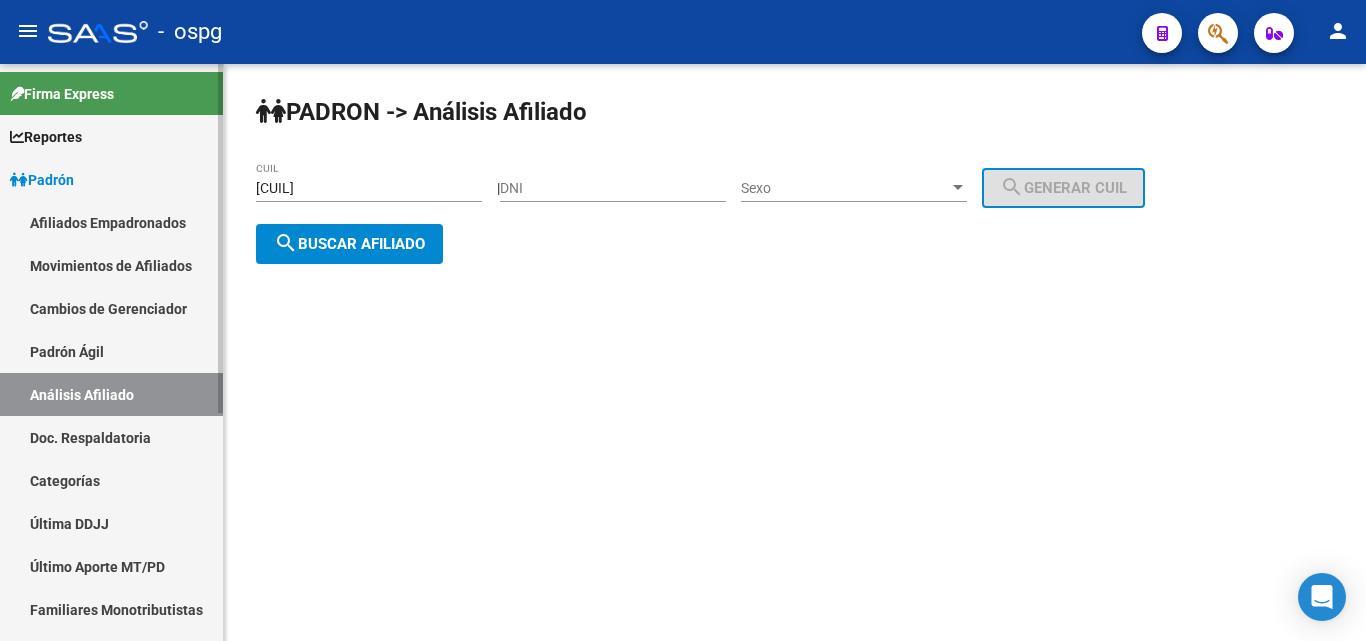 drag, startPoint x: 392, startPoint y: 192, endPoint x: 207, endPoint y: 197, distance: 185.06755 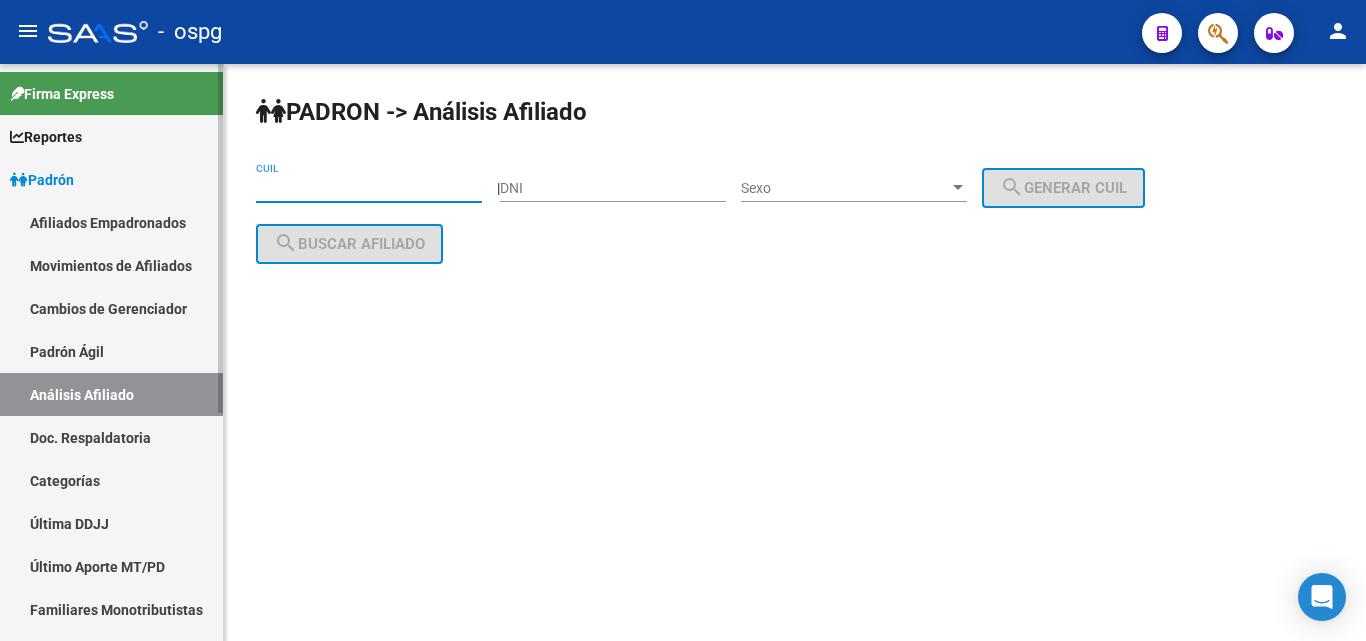 type 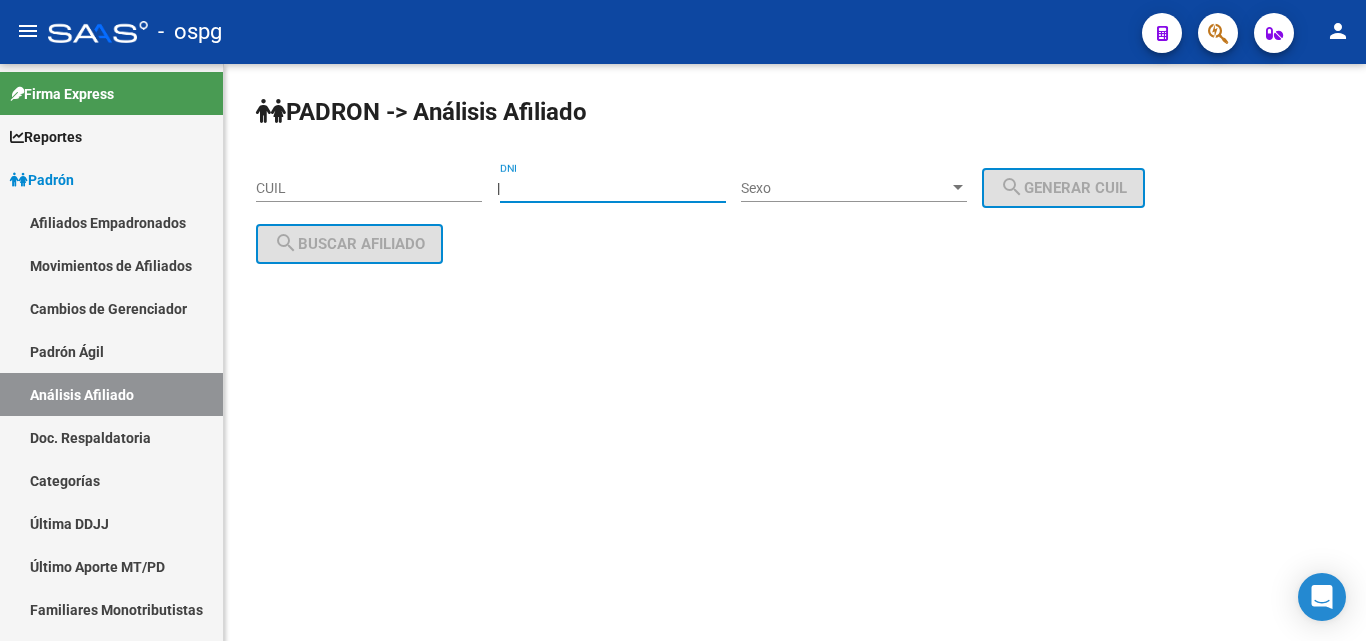 type on "[NUMBER]" 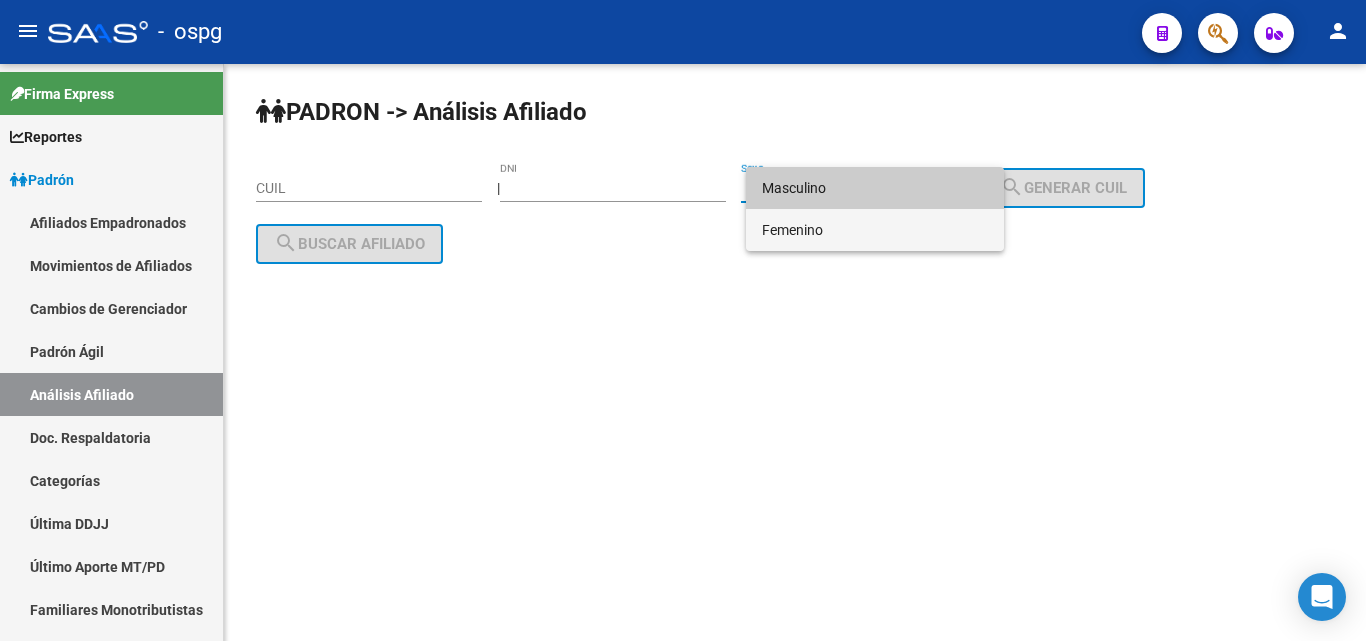 click on "Femenino" at bounding box center (875, 230) 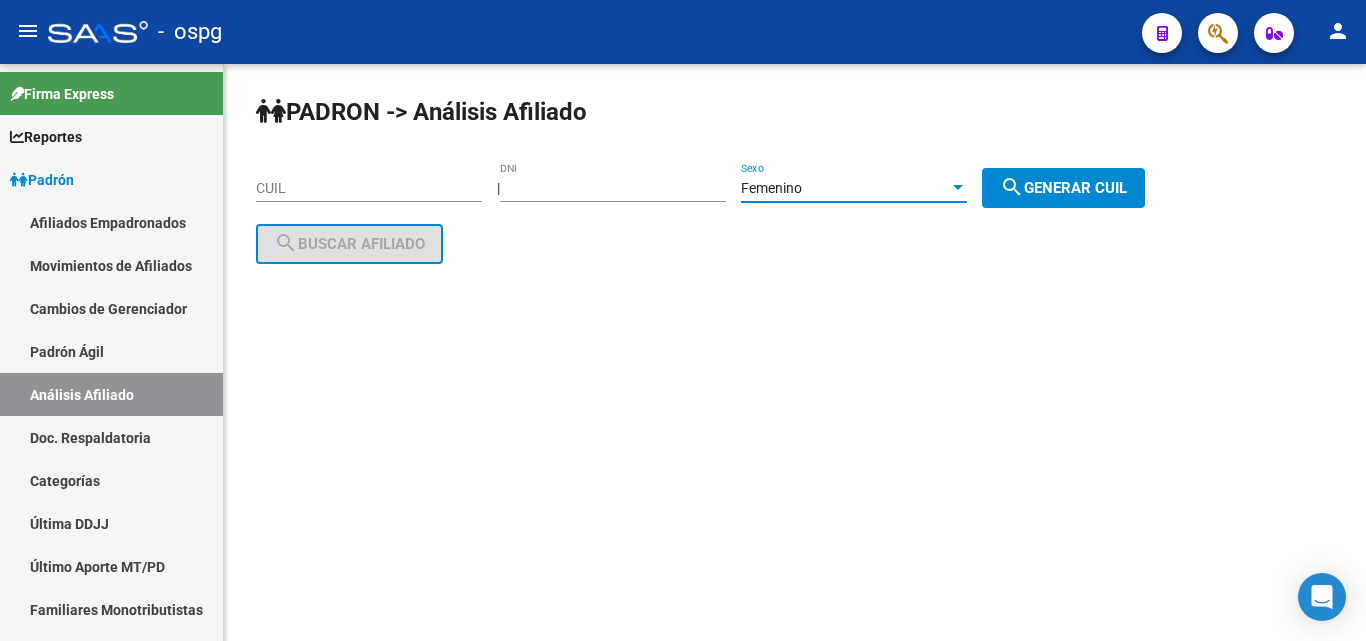 click on "Femenino" at bounding box center [845, 188] 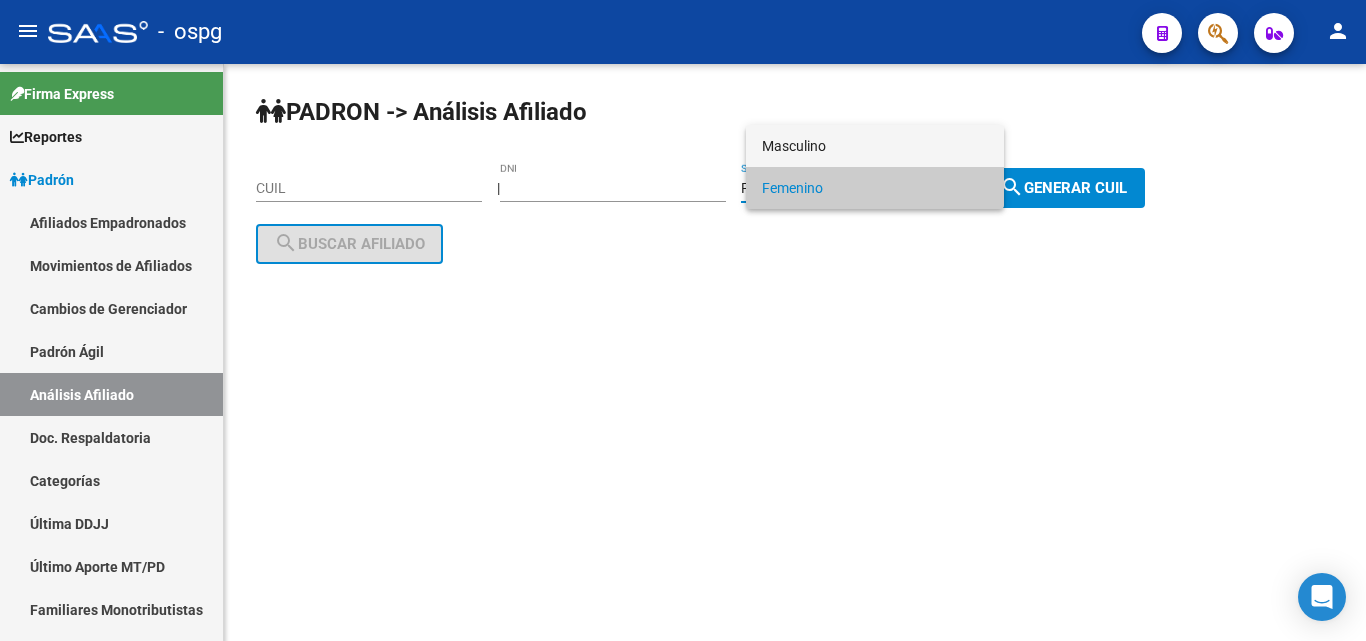 click on "Masculino" at bounding box center [875, 146] 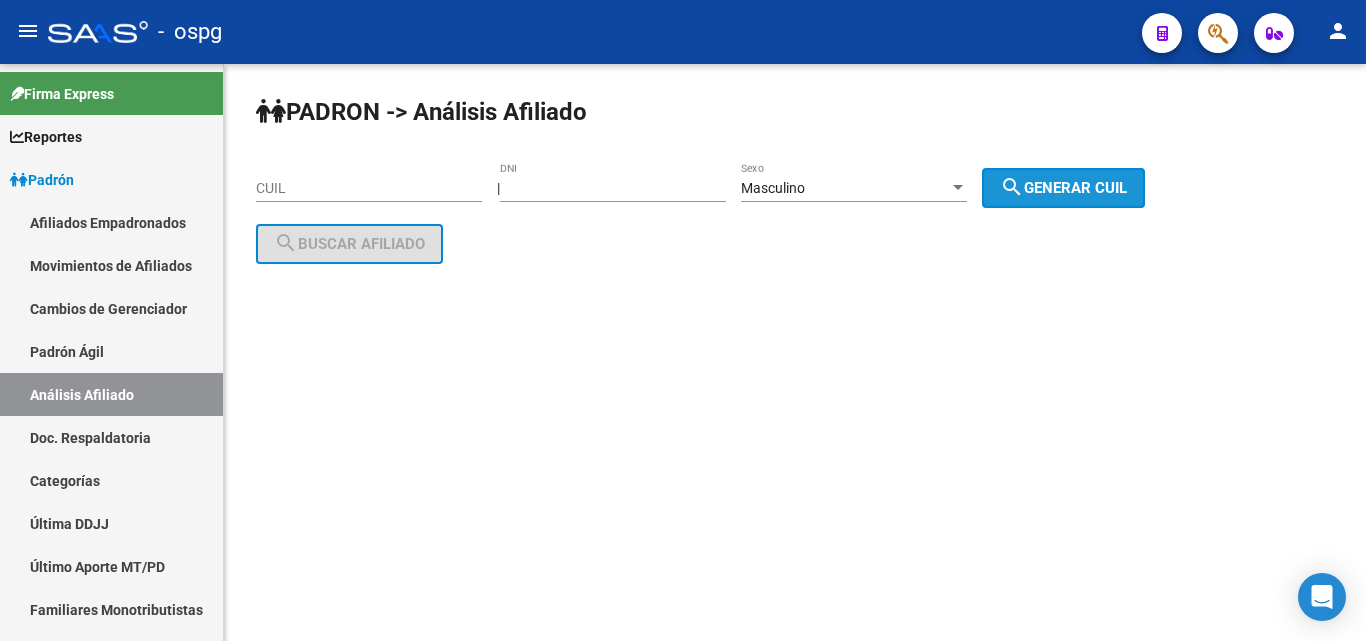 click on "search  Generar CUIL" 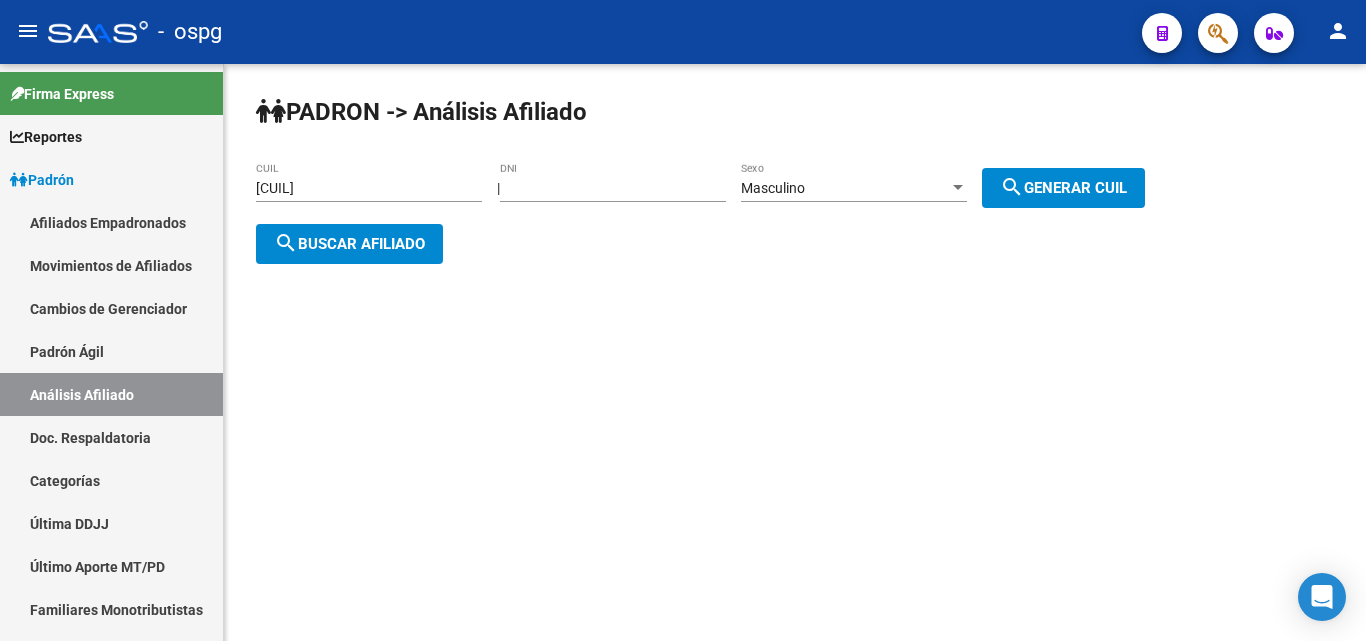 click on "search  Buscar afiliado" 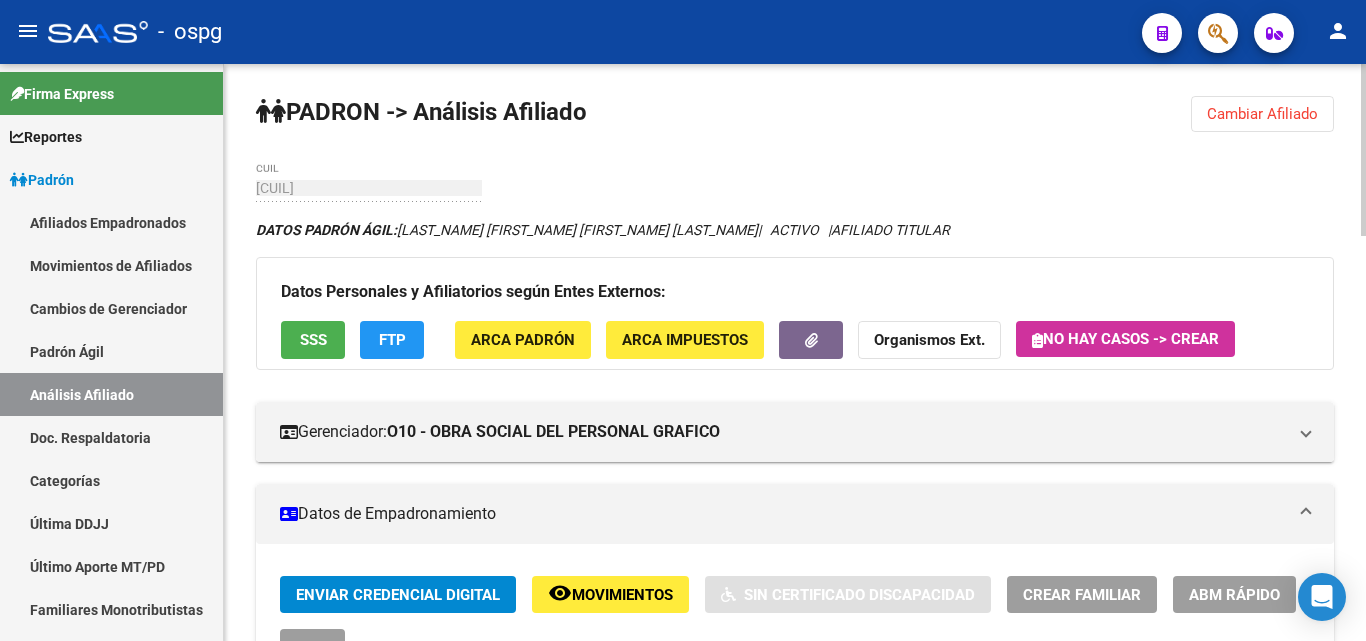 click on "Datos Personales y Afiliatorios según Entes Externos: SSS FTP ARCA Padrón ARCA Impuestos Organismos Ext.   No hay casos -> Crear" 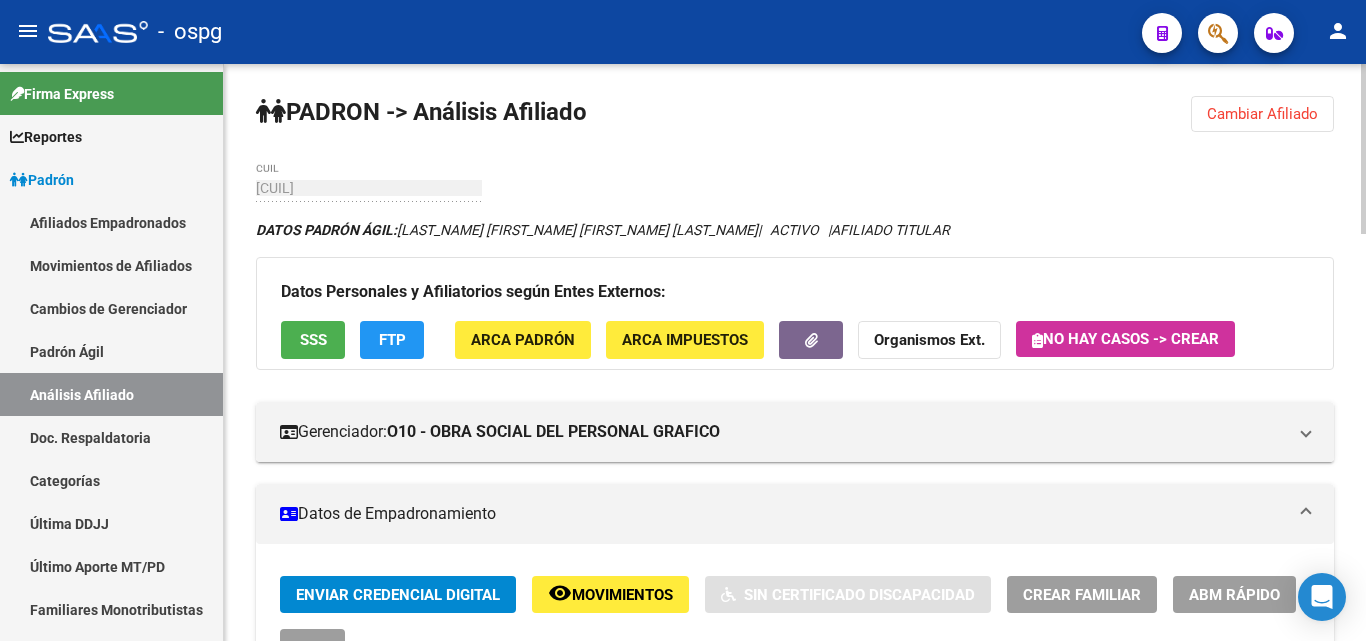 click on "FTP" 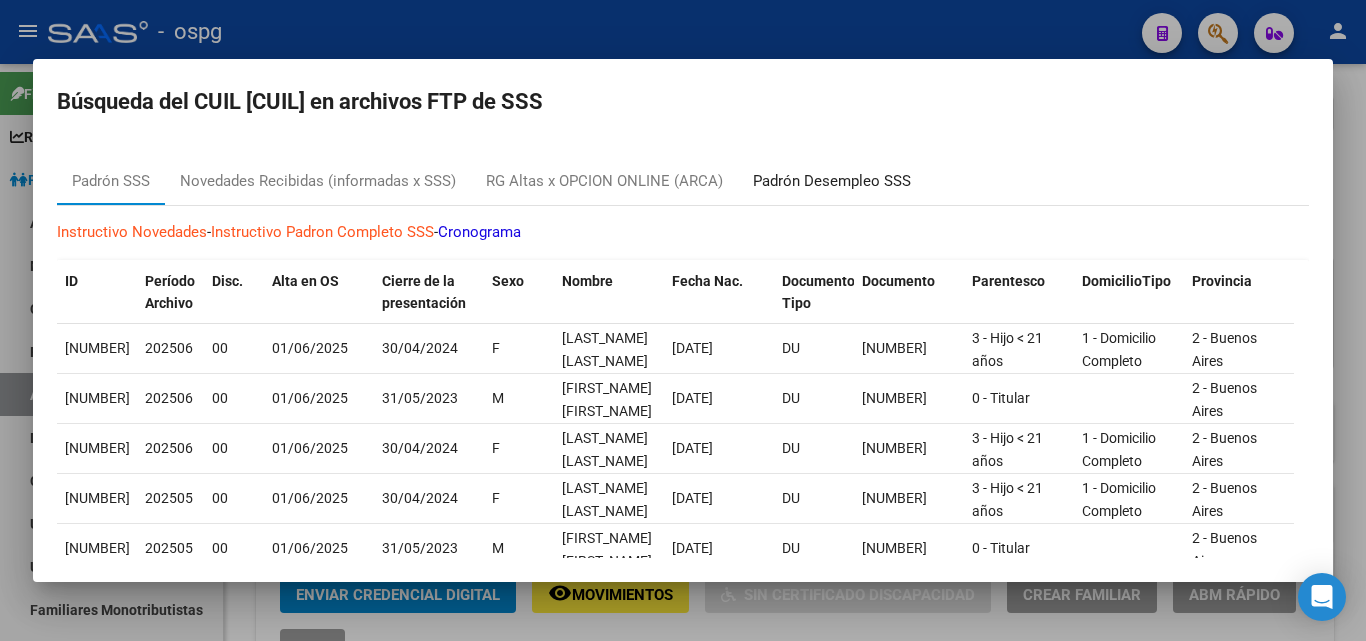 click on "Padrón Desempleo SSS" at bounding box center [832, 181] 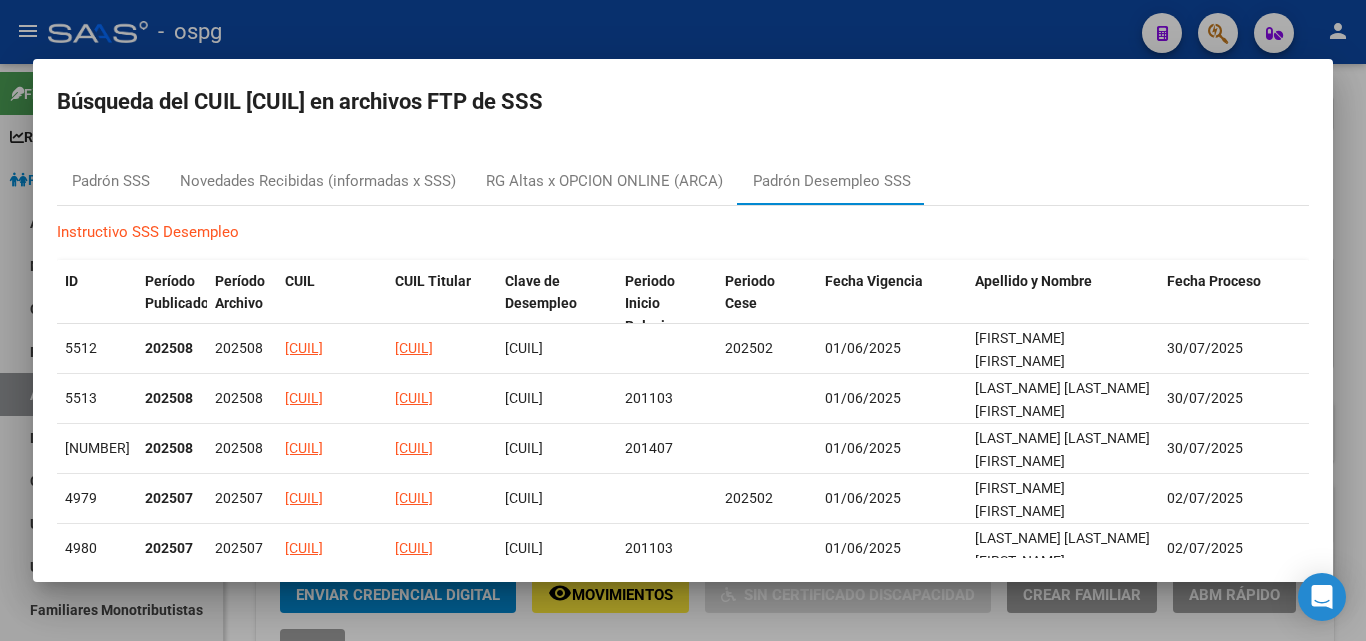 click at bounding box center (683, 320) 